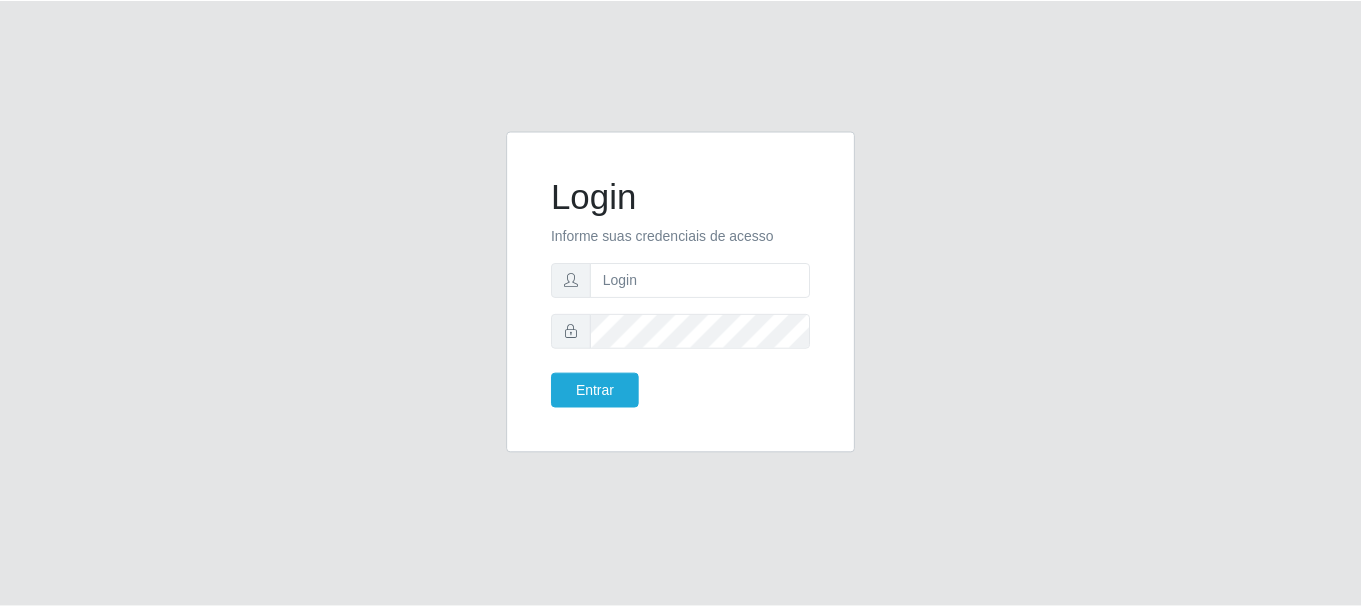scroll, scrollTop: 0, scrollLeft: 0, axis: both 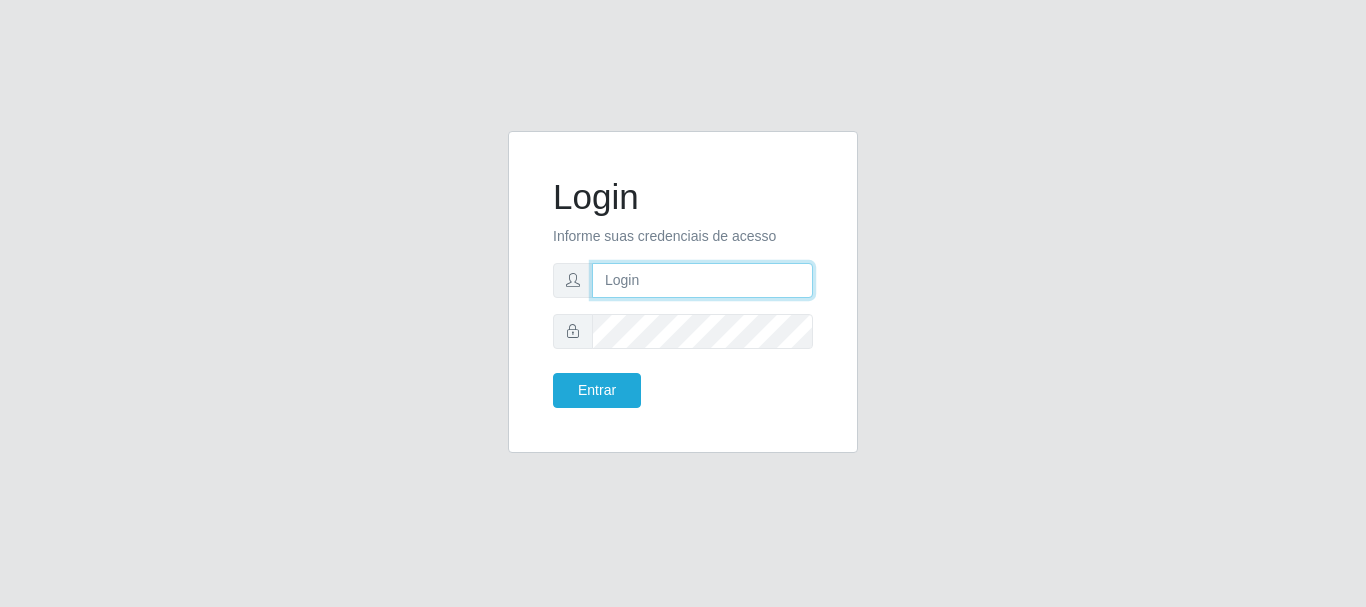 click at bounding box center (702, 280) 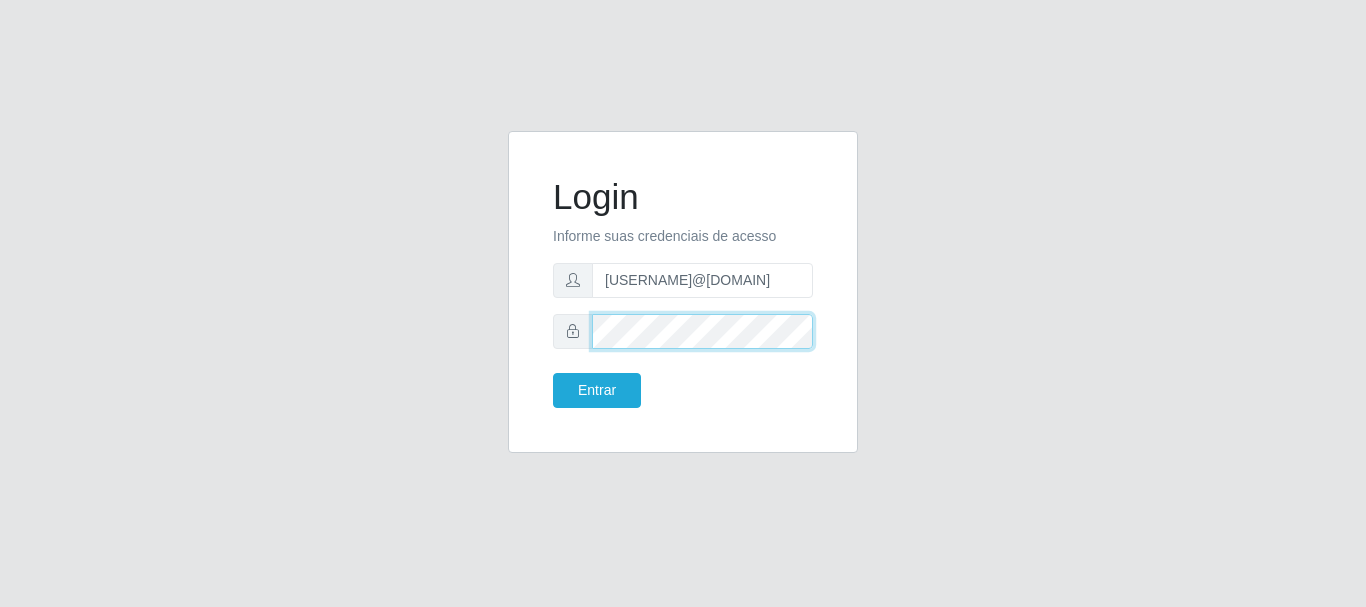 click on "Entrar" at bounding box center [597, 390] 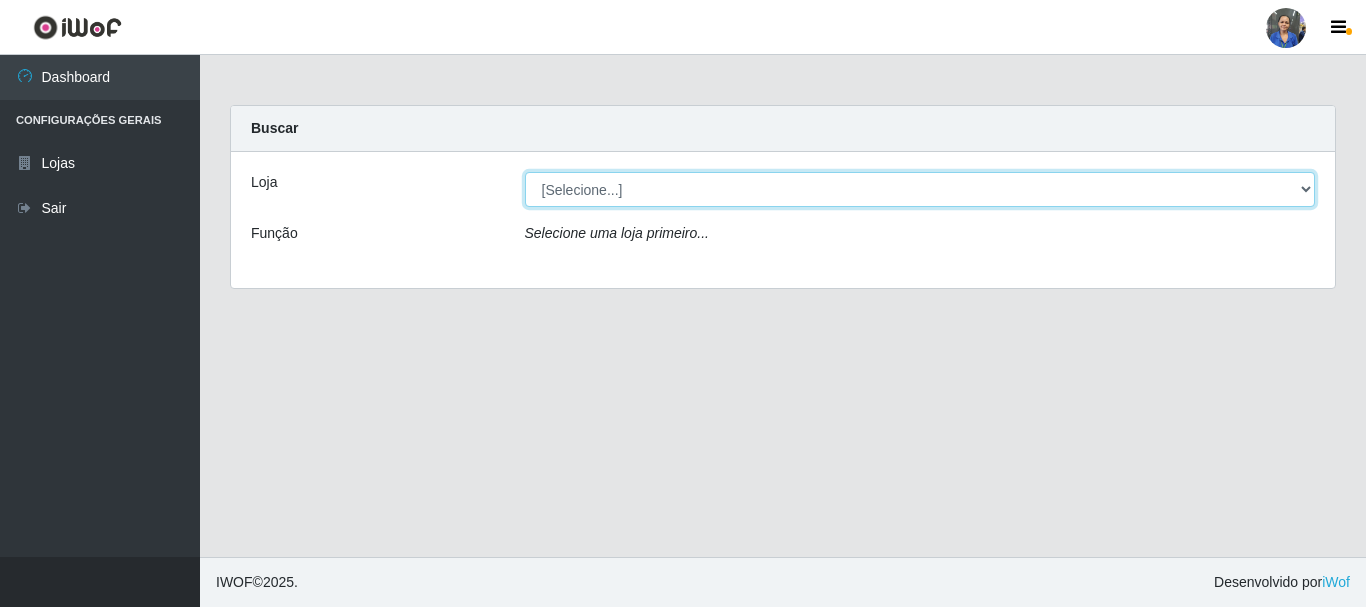 click on "[Selecione...] SuperFácil Atacado - Rodoviária" at bounding box center [920, 189] 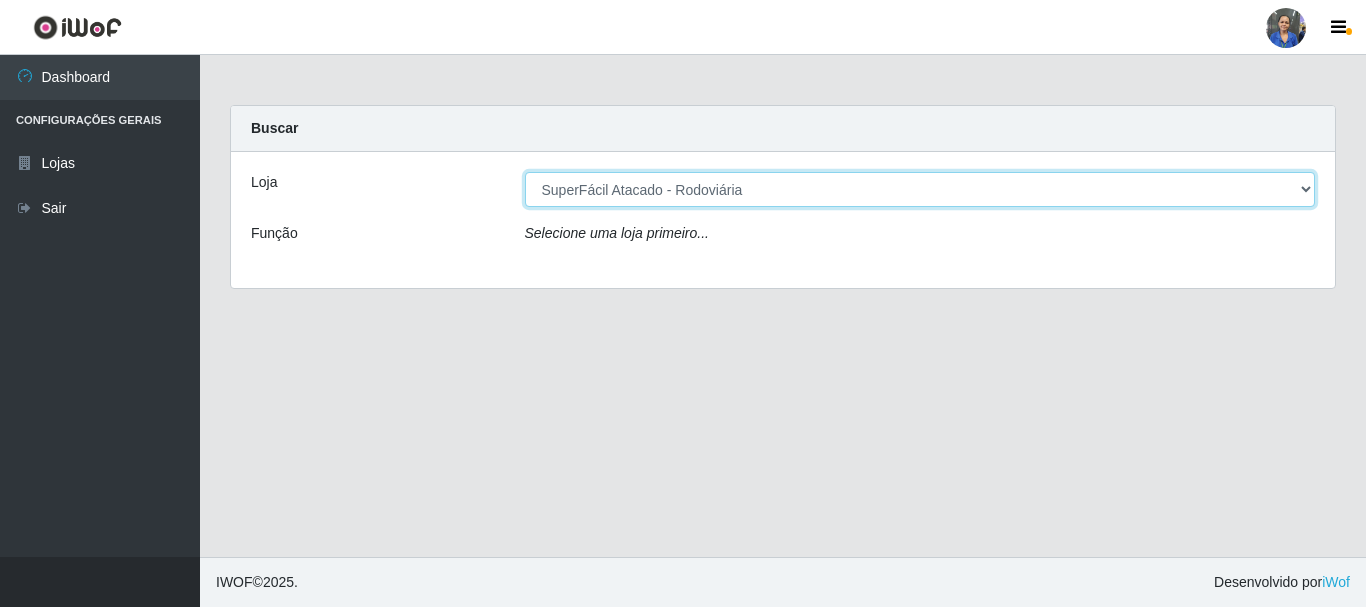 click on "[Selecione...] SuperFácil Atacado - Rodoviária" at bounding box center (920, 189) 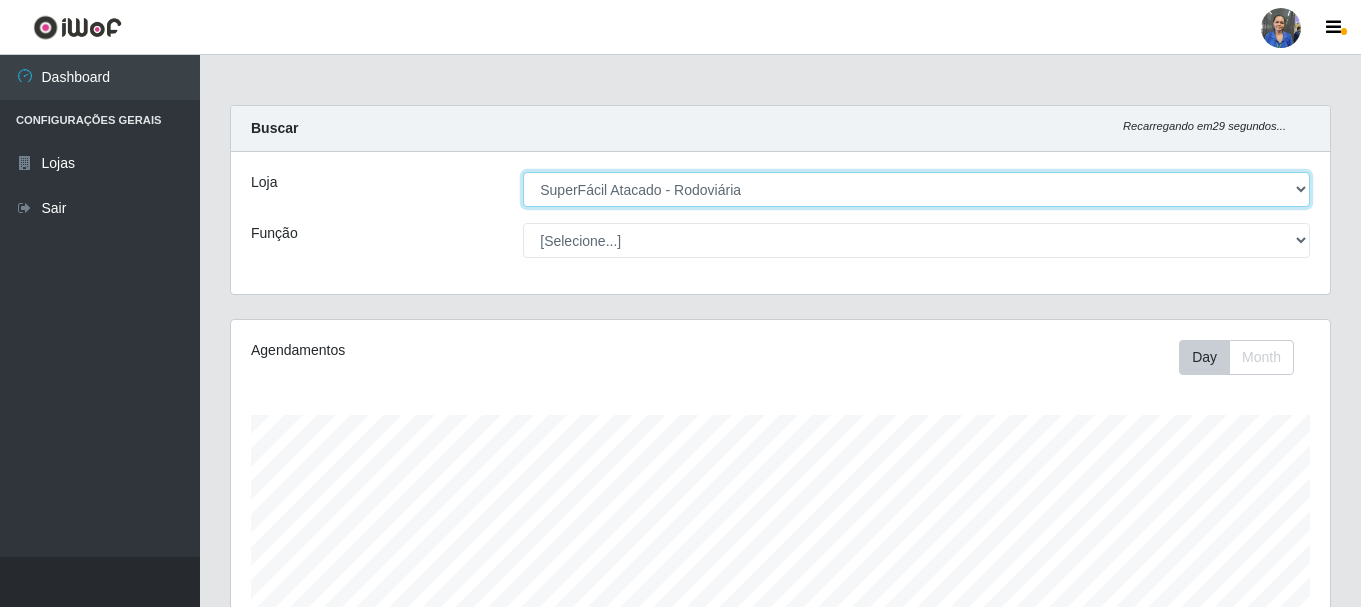 scroll, scrollTop: 999585, scrollLeft: 998901, axis: both 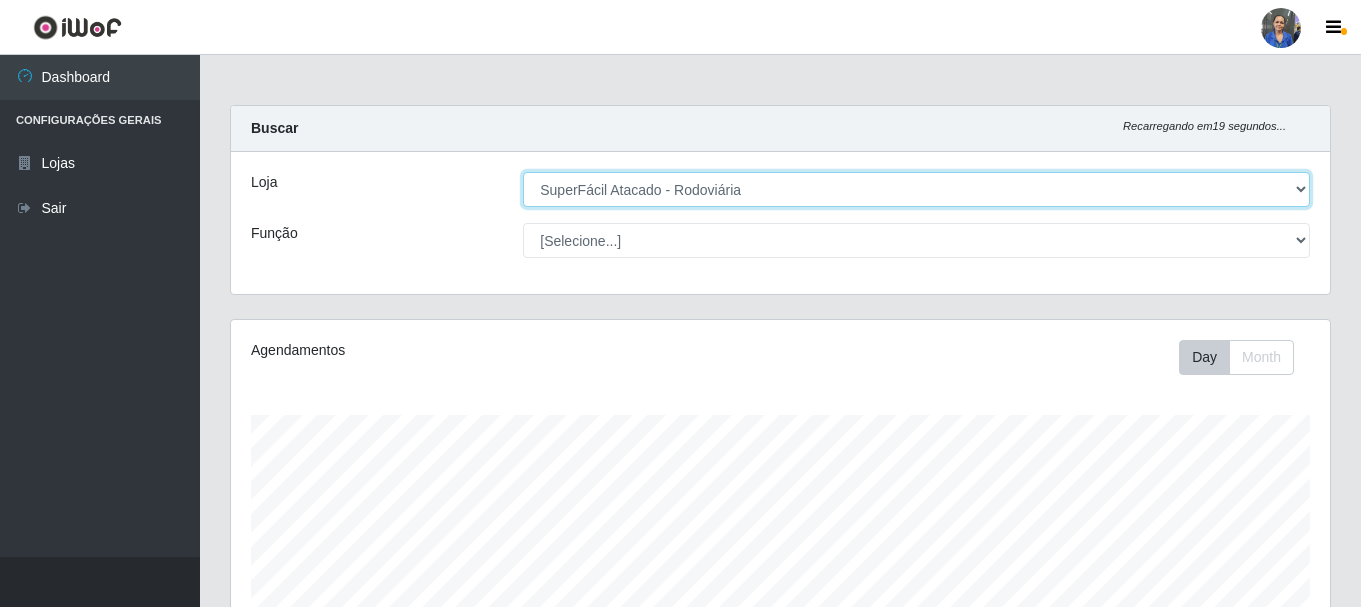click on "[Selecione...] SuperFácil Atacado - Rodoviária" at bounding box center [916, 189] 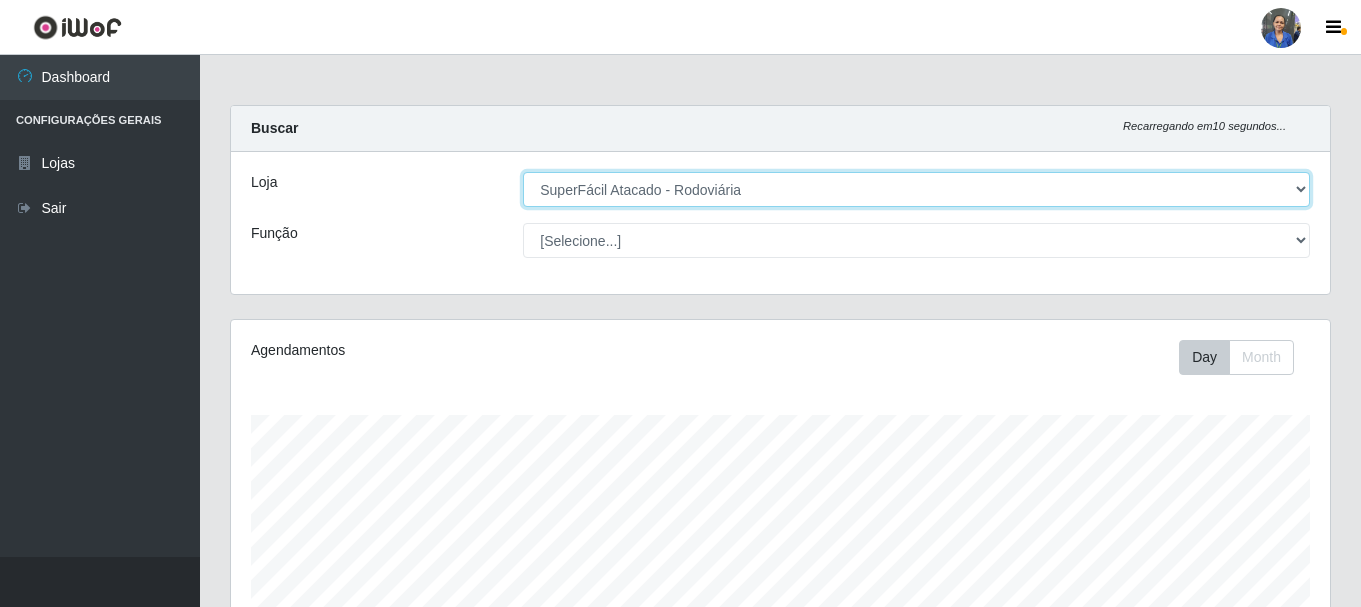 click on "[Selecione...] SuperFácil Atacado - Rodoviária" at bounding box center (916, 189) 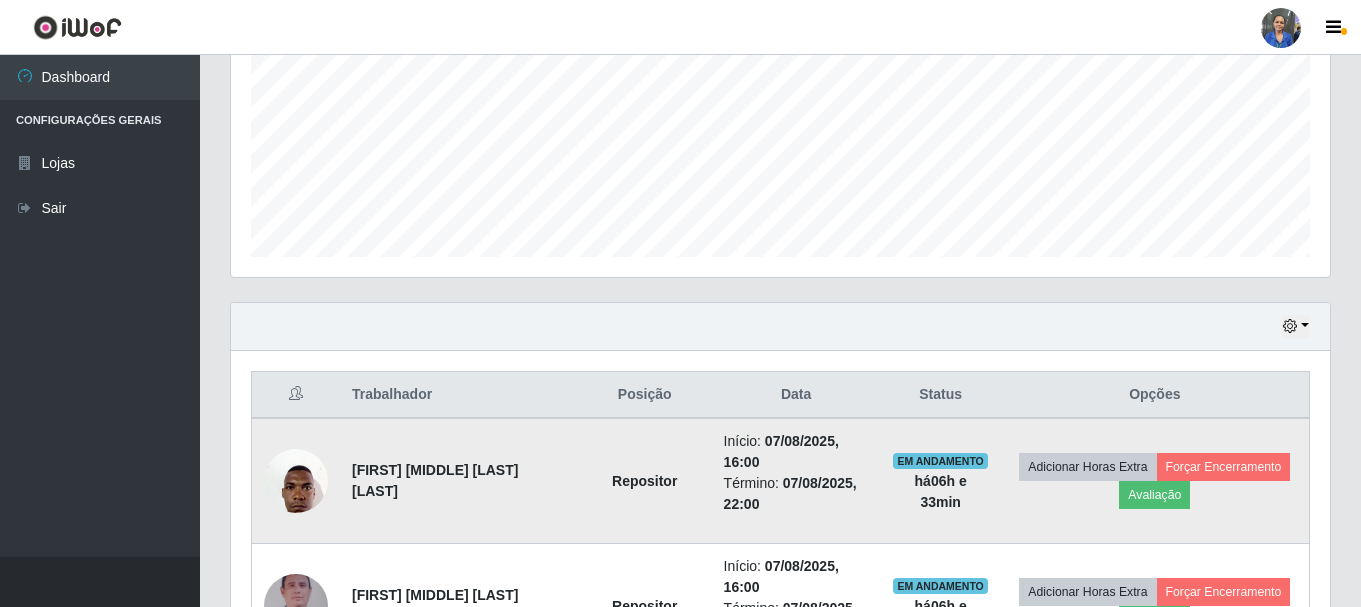 scroll, scrollTop: 600, scrollLeft: 0, axis: vertical 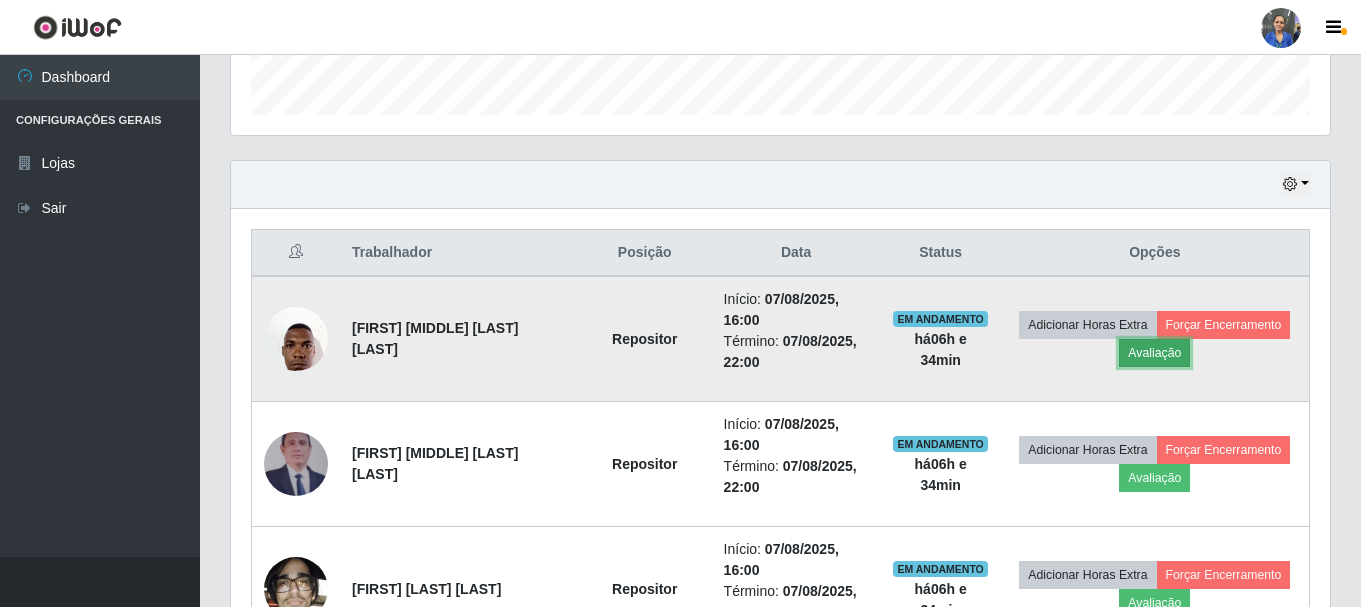 click on "Avaliação" at bounding box center [1154, 353] 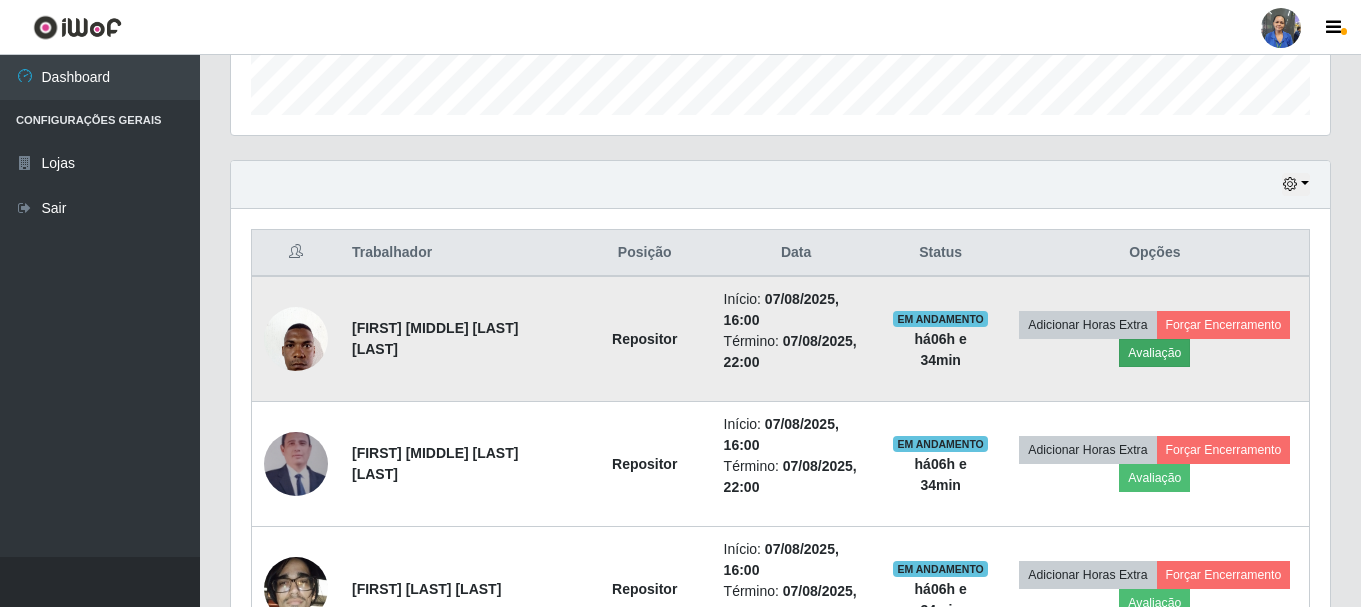 scroll, scrollTop: 999585, scrollLeft: 998911, axis: both 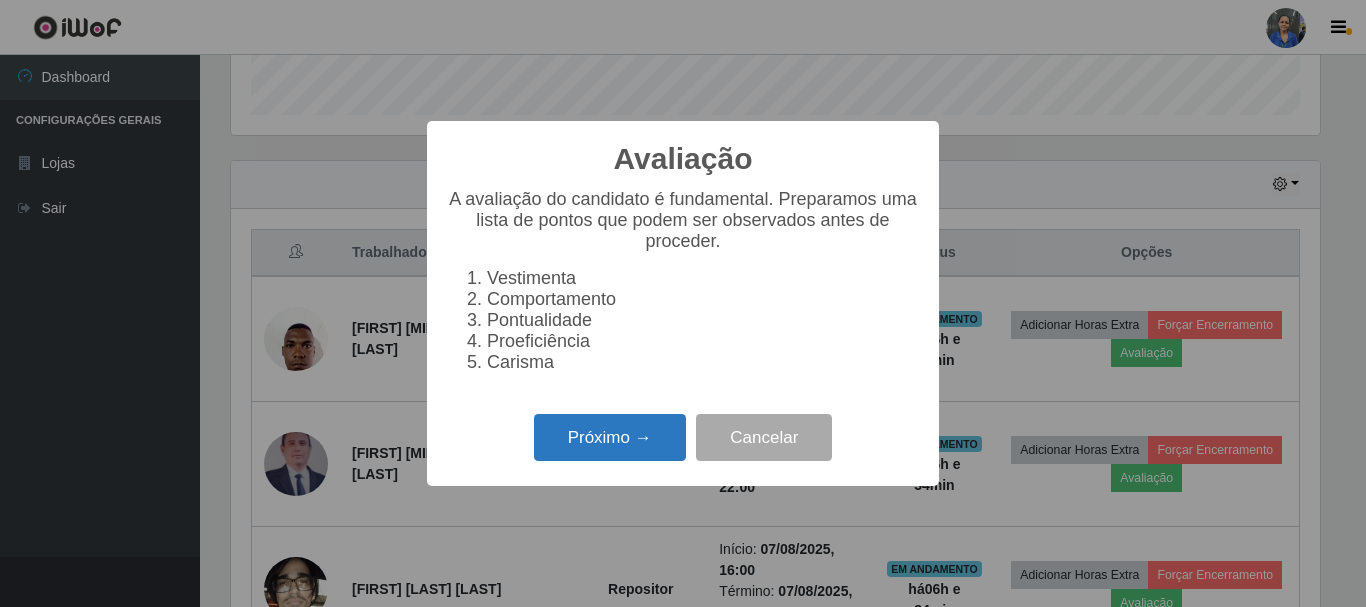click on "Próximo →" at bounding box center [610, 437] 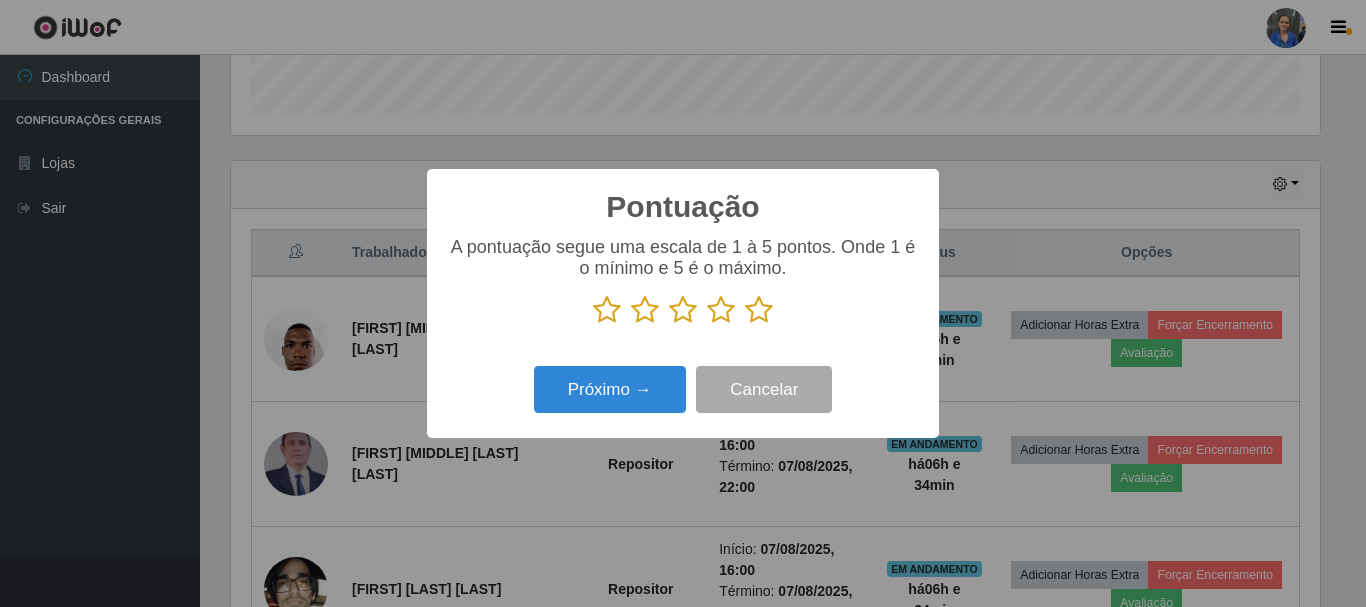 scroll, scrollTop: 999585, scrollLeft: 998911, axis: both 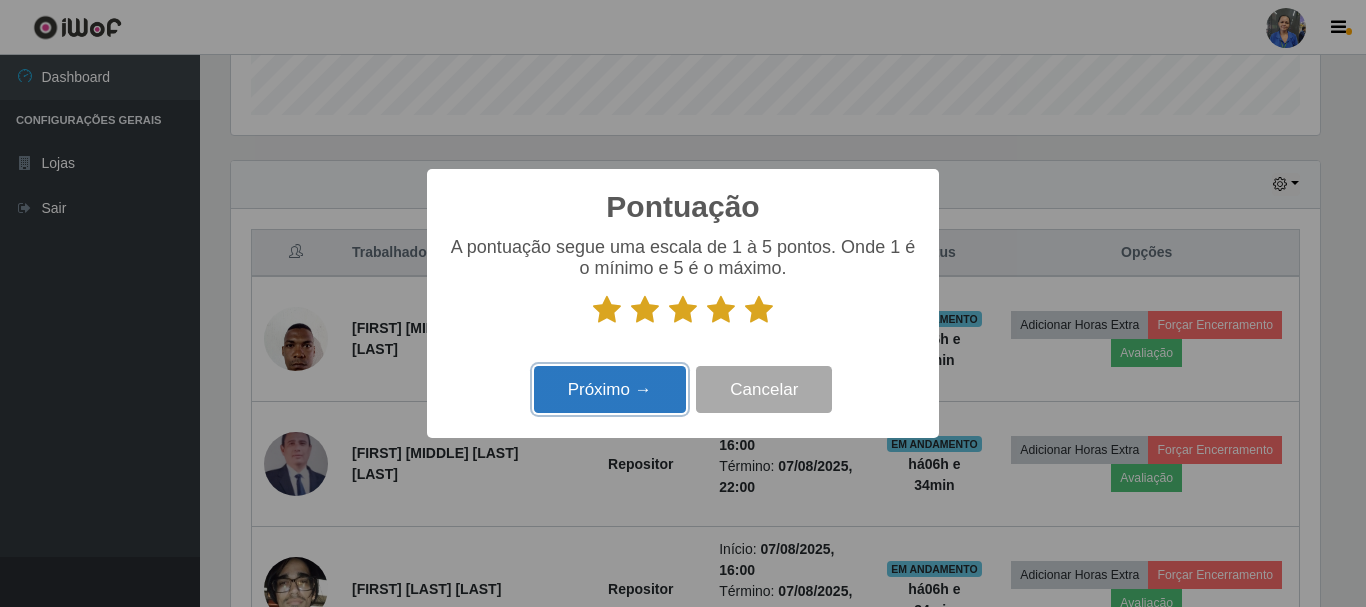 click on "Próximo →" at bounding box center [610, 389] 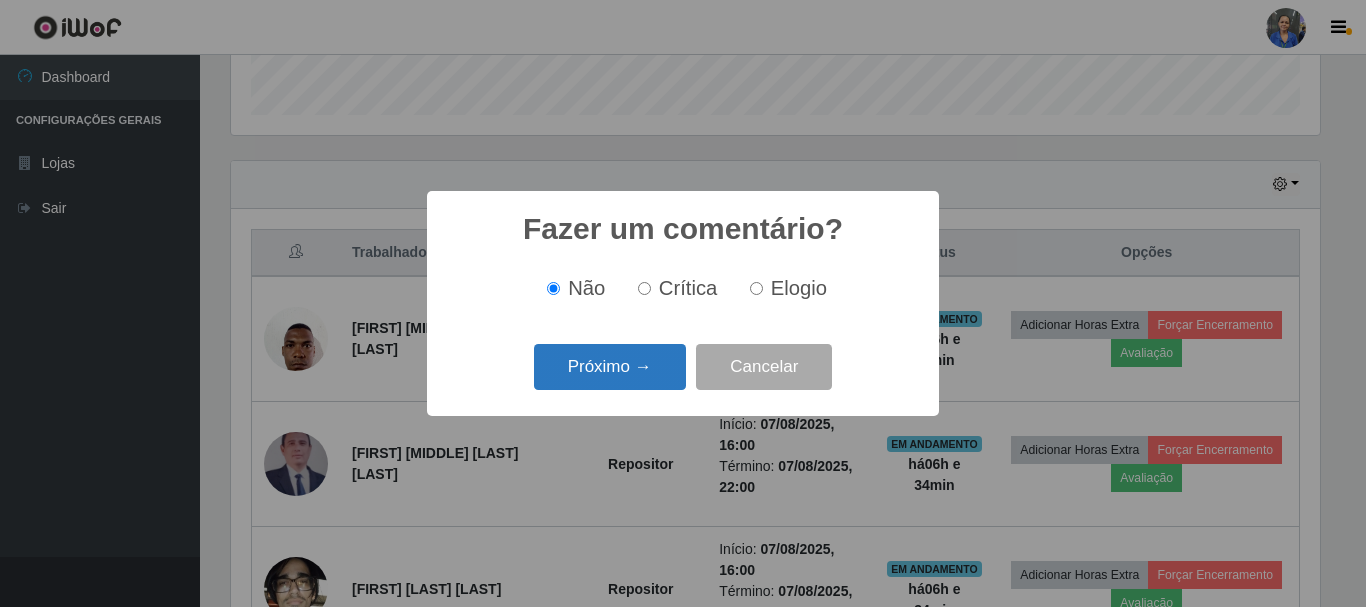 click on "Próximo →" at bounding box center [610, 367] 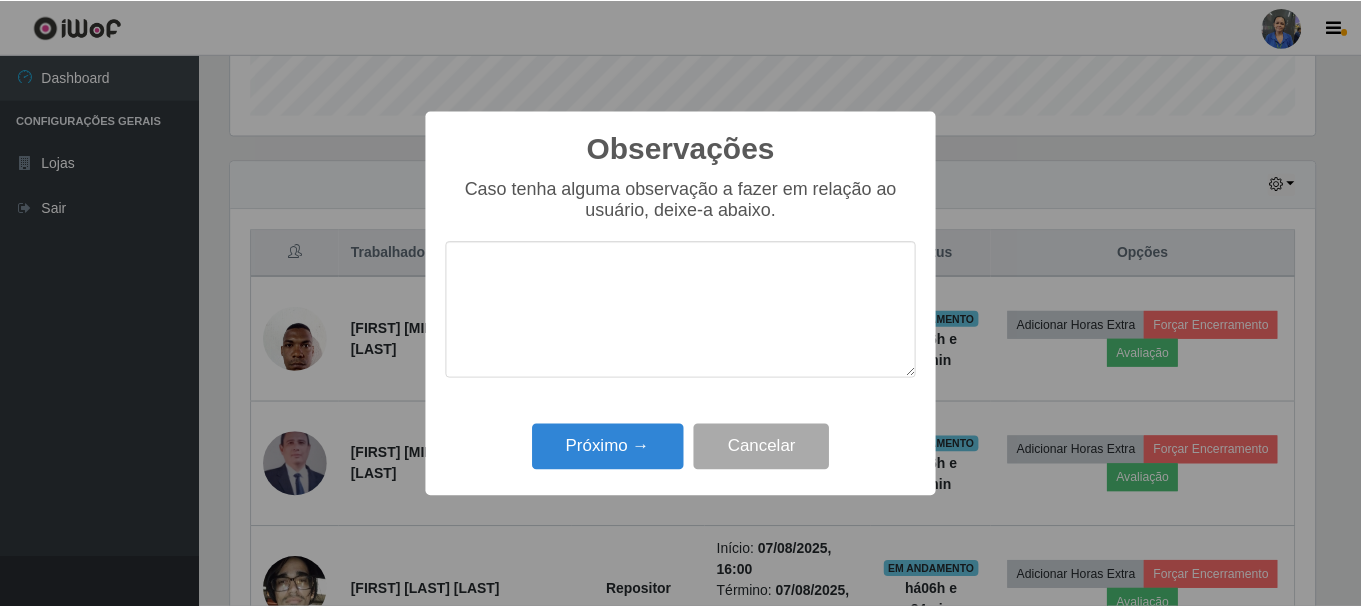 scroll, scrollTop: 999585, scrollLeft: 998911, axis: both 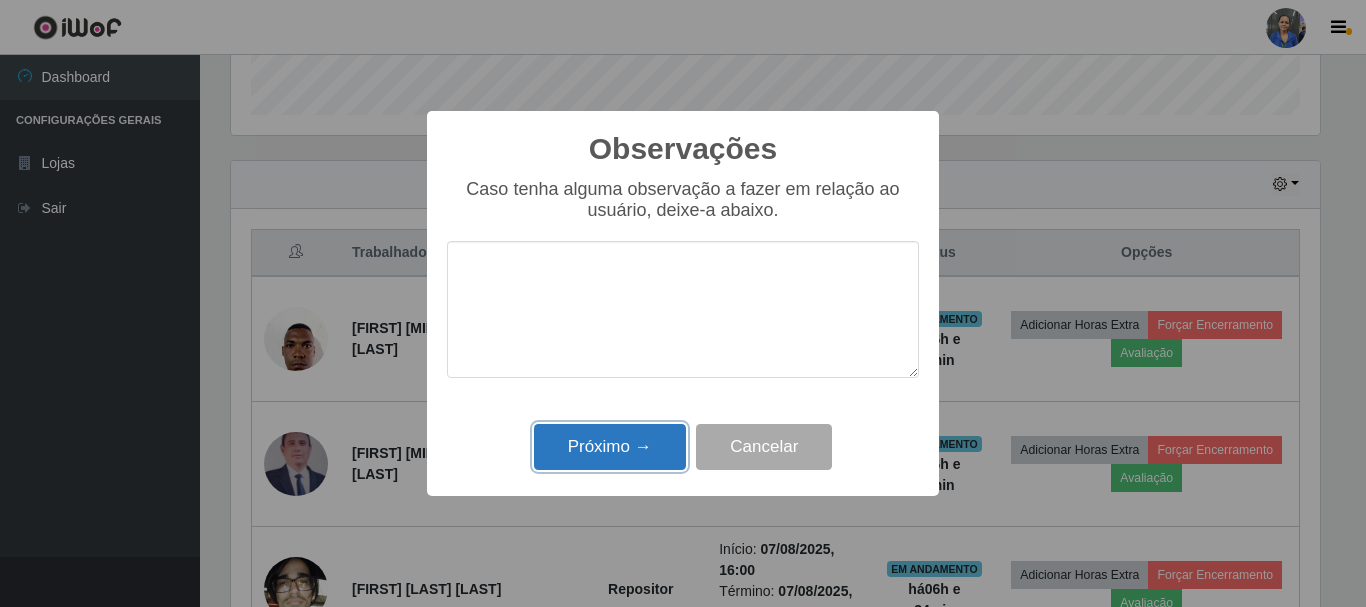 click on "Próximo →" at bounding box center (610, 447) 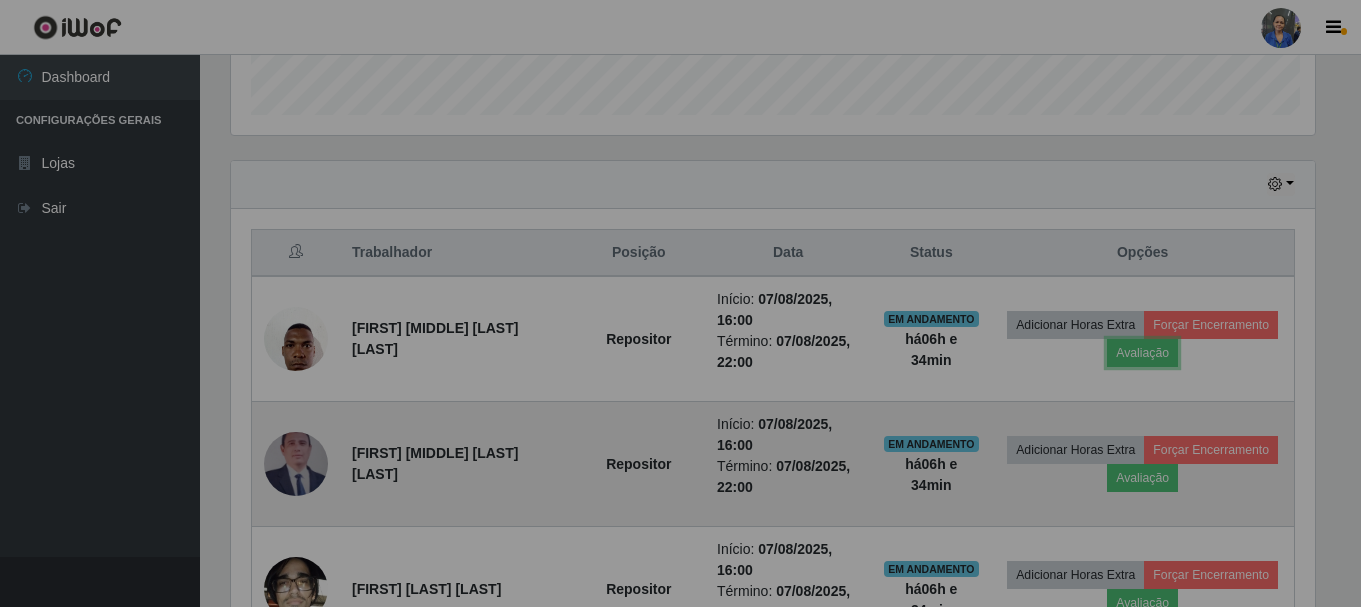scroll, scrollTop: 999585, scrollLeft: 998901, axis: both 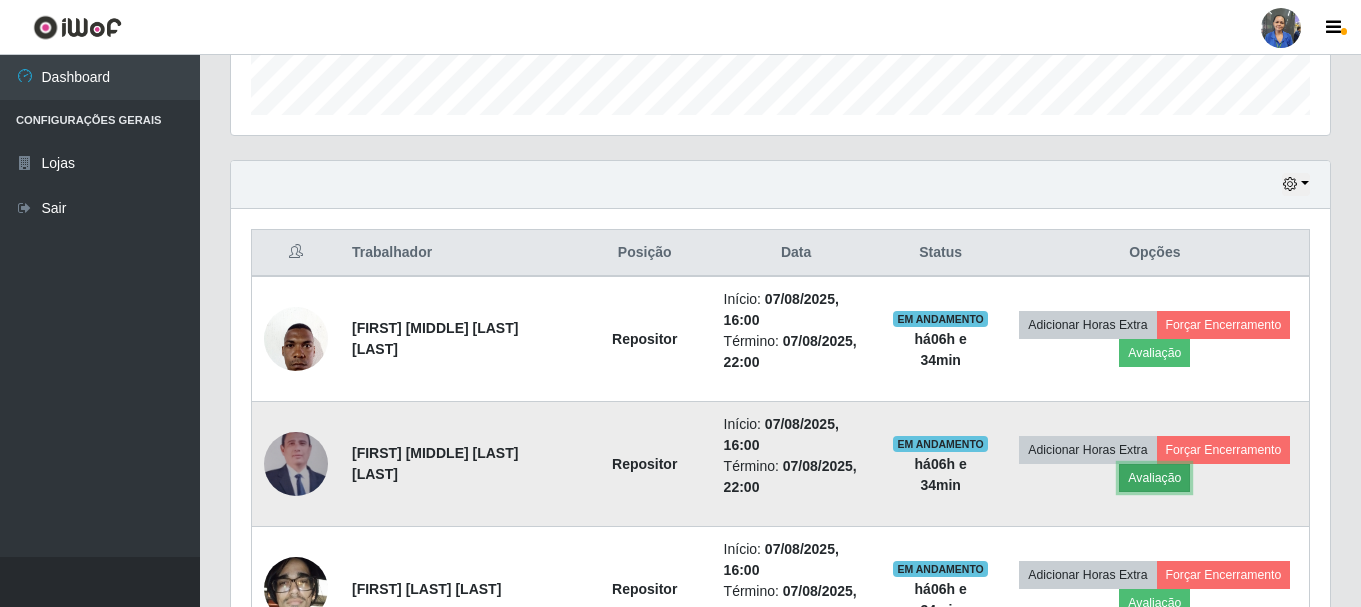 click on "Avaliação" at bounding box center (1154, 478) 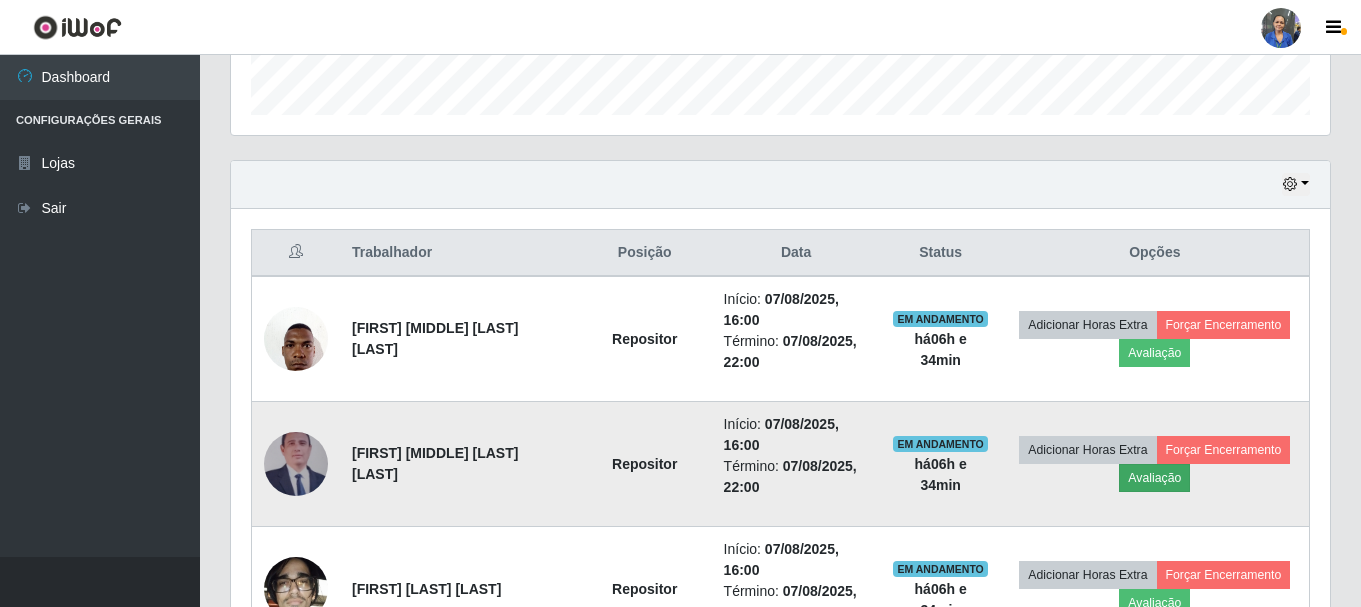 scroll, scrollTop: 999585, scrollLeft: 998911, axis: both 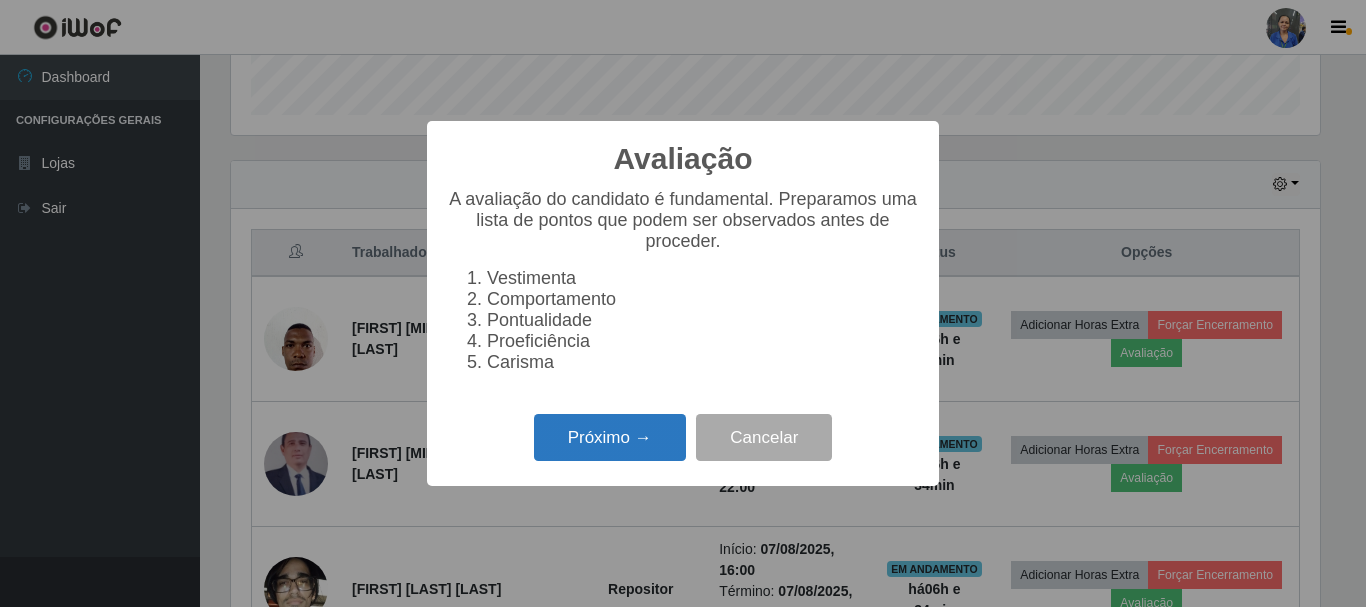 click on "Próximo →" at bounding box center [610, 437] 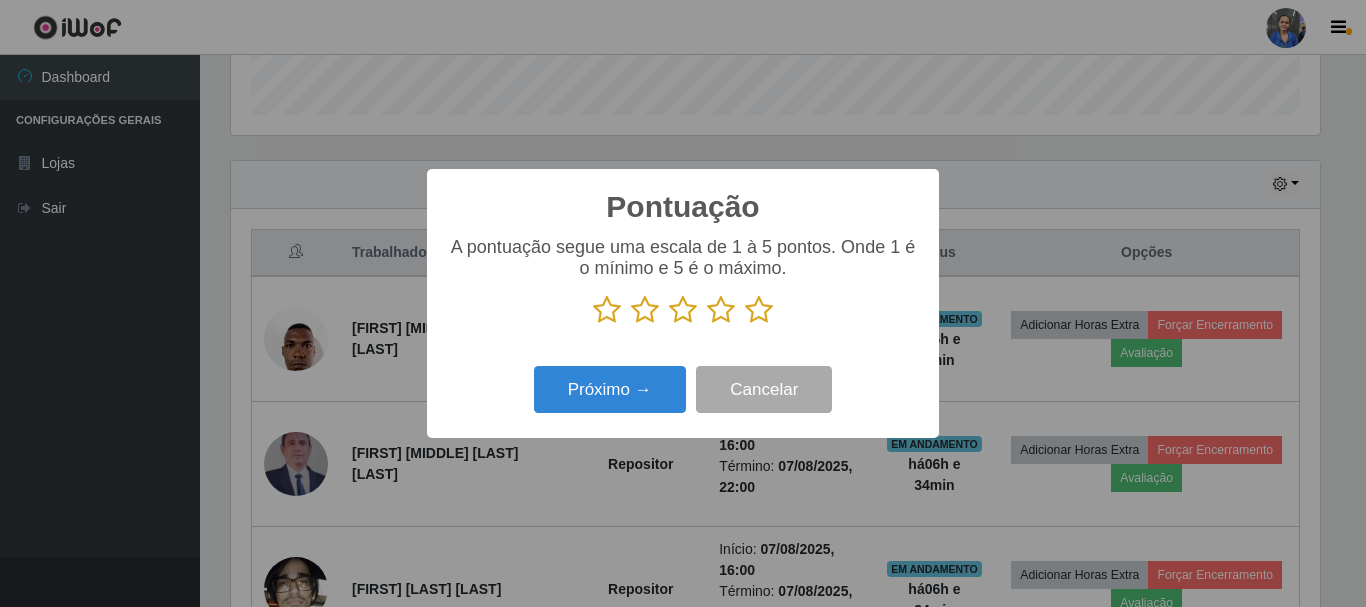scroll, scrollTop: 999585, scrollLeft: 998911, axis: both 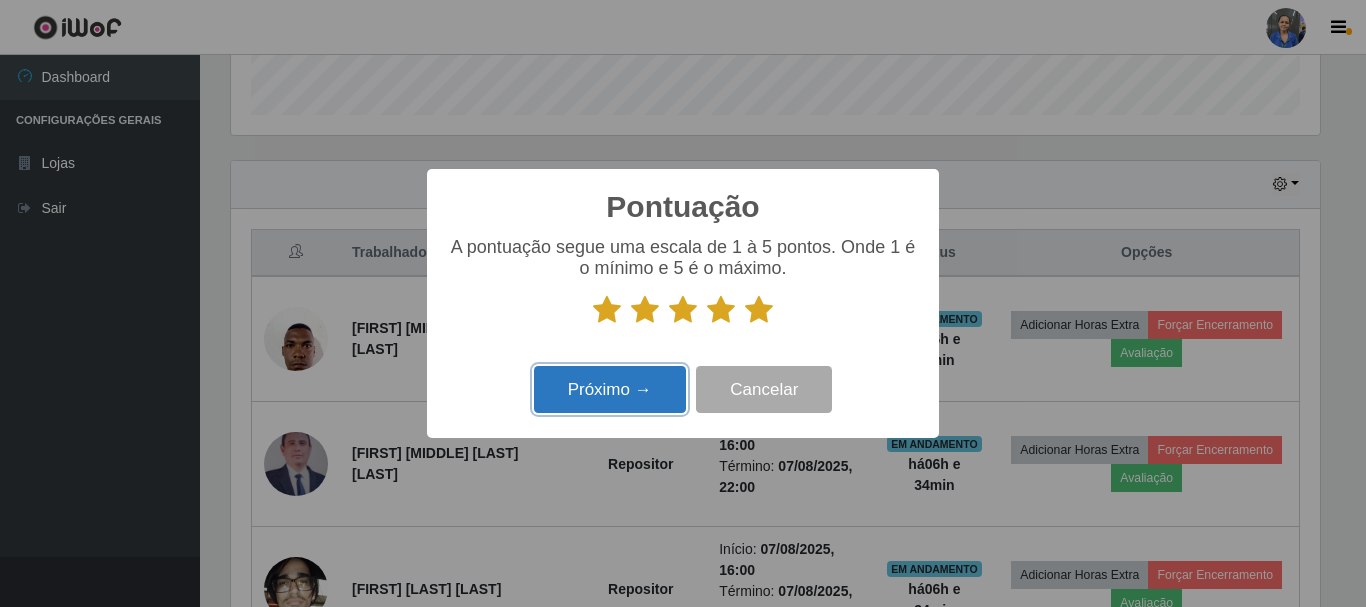 click on "Próximo →" at bounding box center [610, 389] 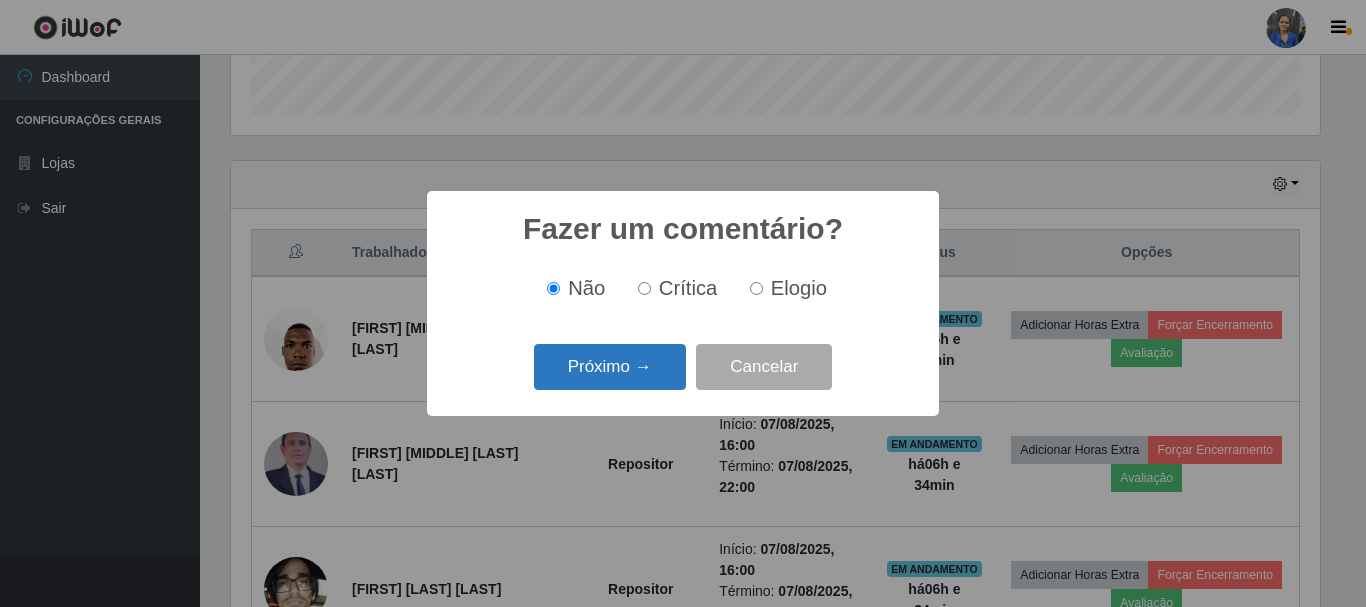 click on "Próximo →" at bounding box center (610, 367) 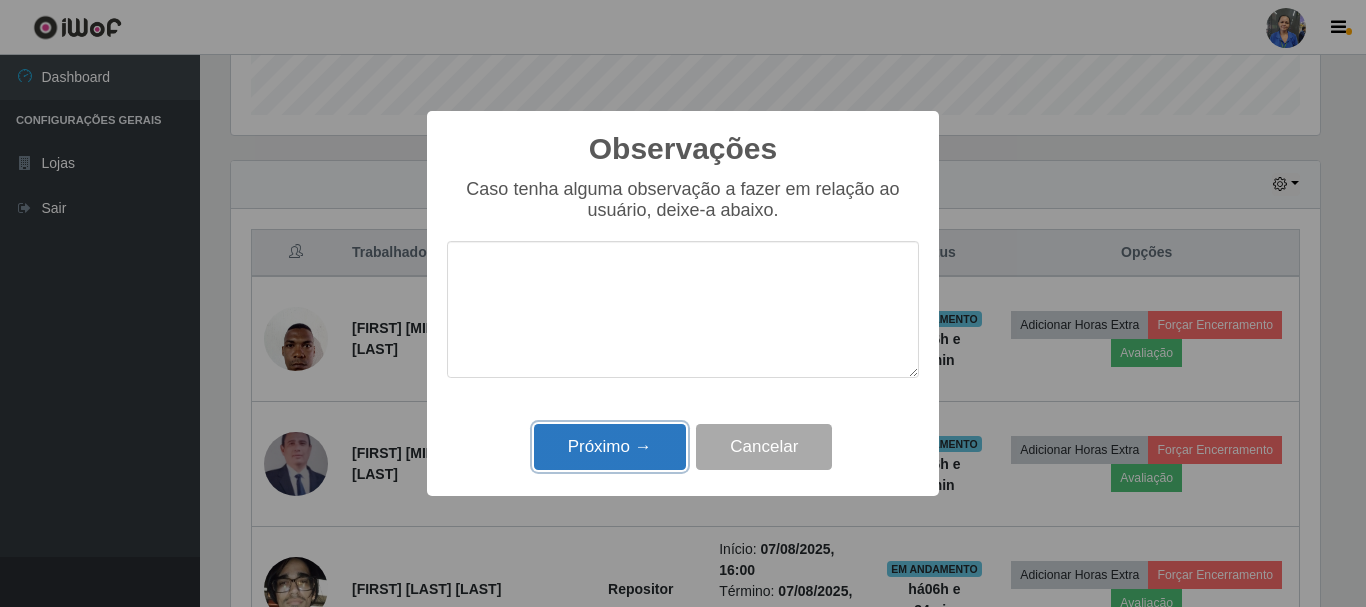 click on "Próximo →" at bounding box center (610, 447) 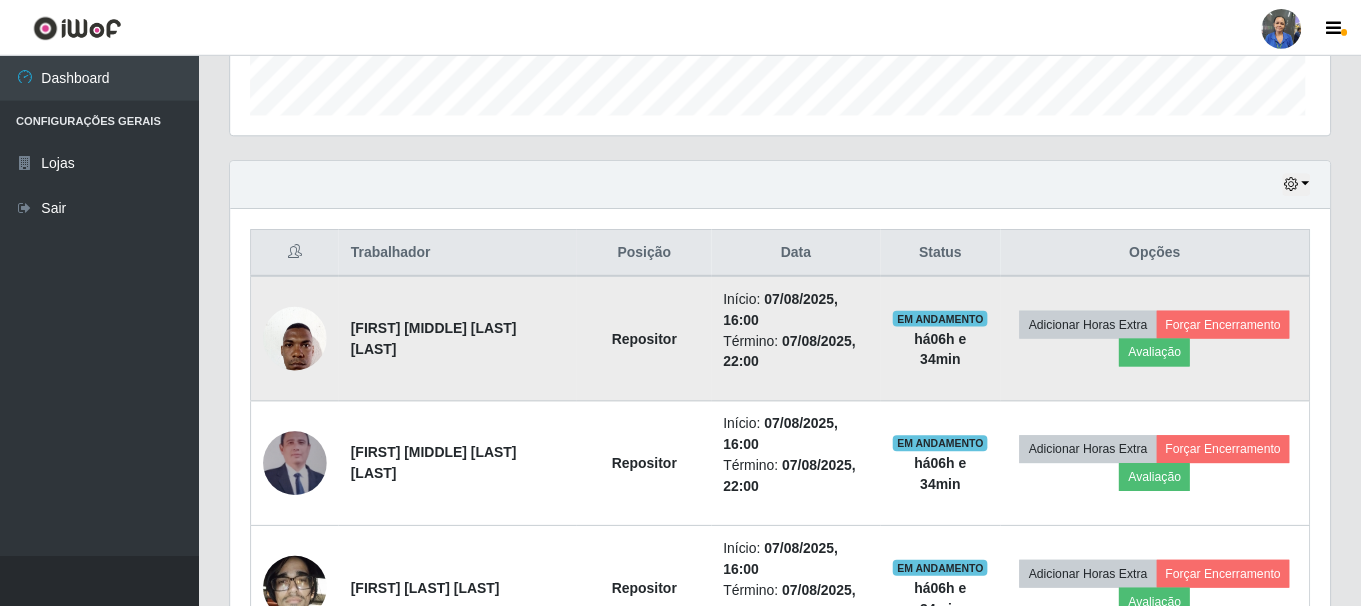 scroll, scrollTop: 999585, scrollLeft: 998901, axis: both 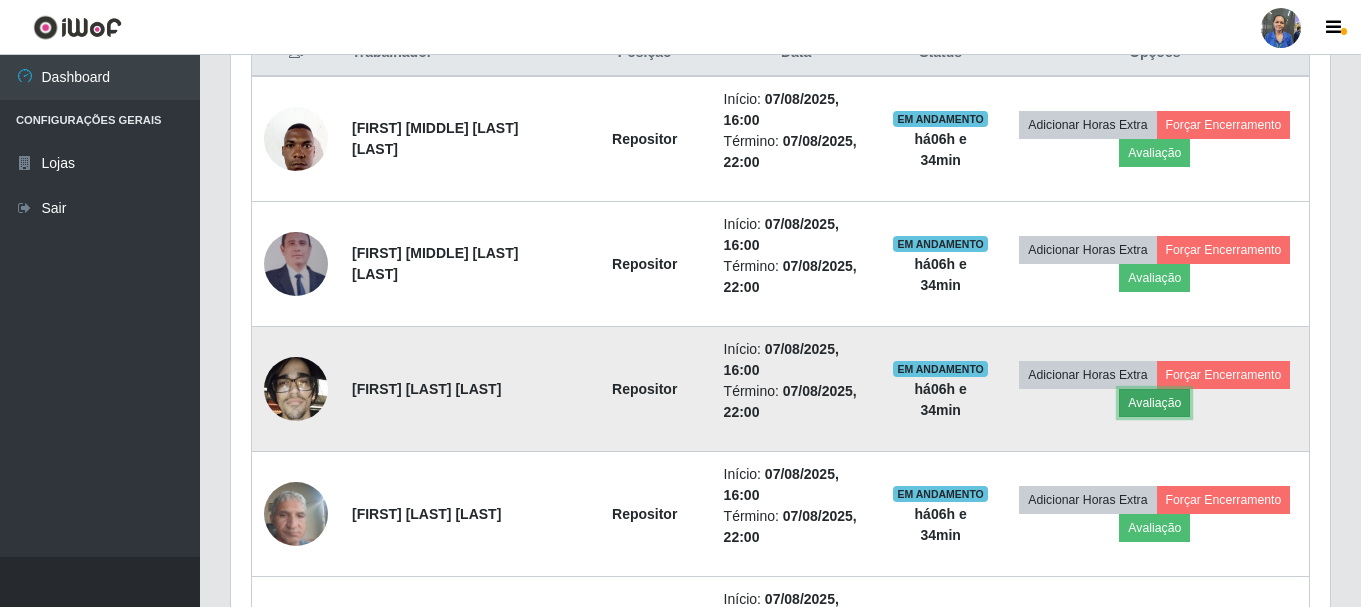 click on "Avaliação" at bounding box center (1154, 403) 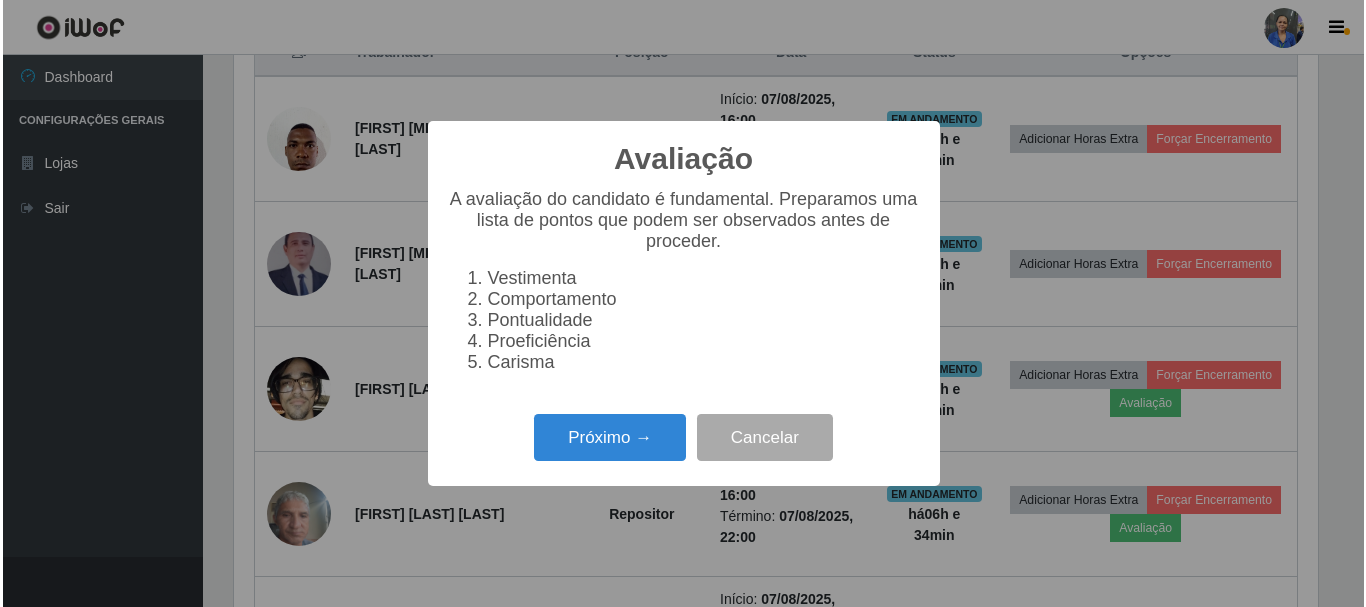 scroll, scrollTop: 999585, scrollLeft: 998911, axis: both 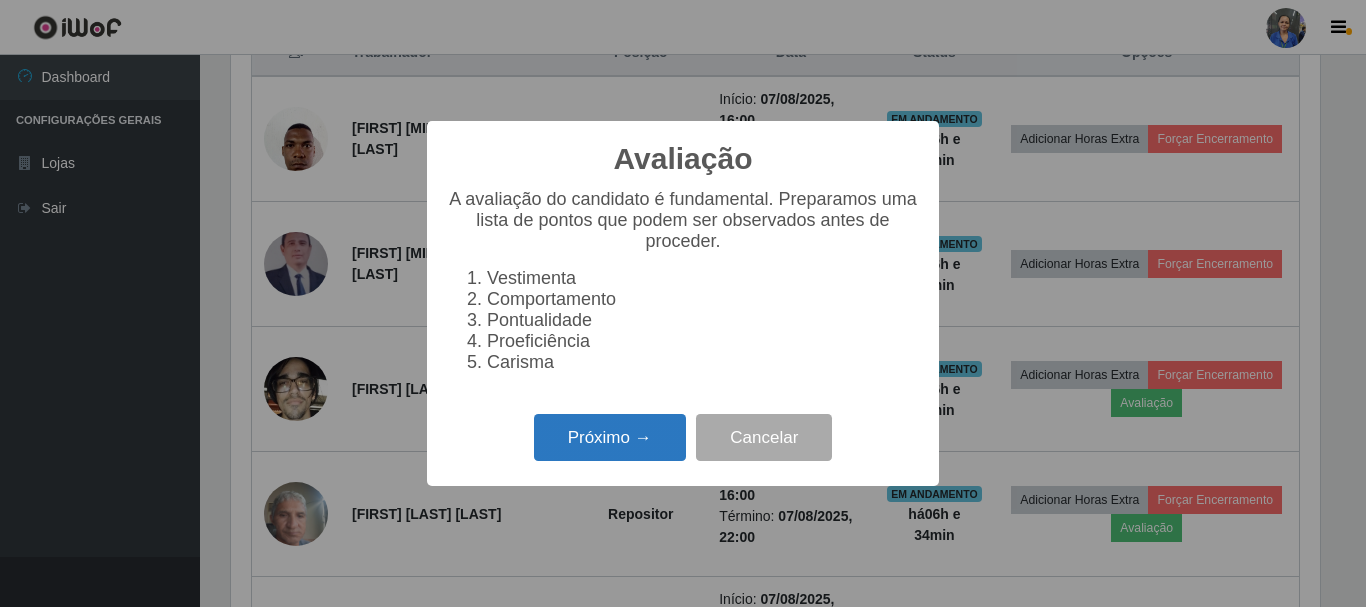 click on "Próximo →" at bounding box center (610, 437) 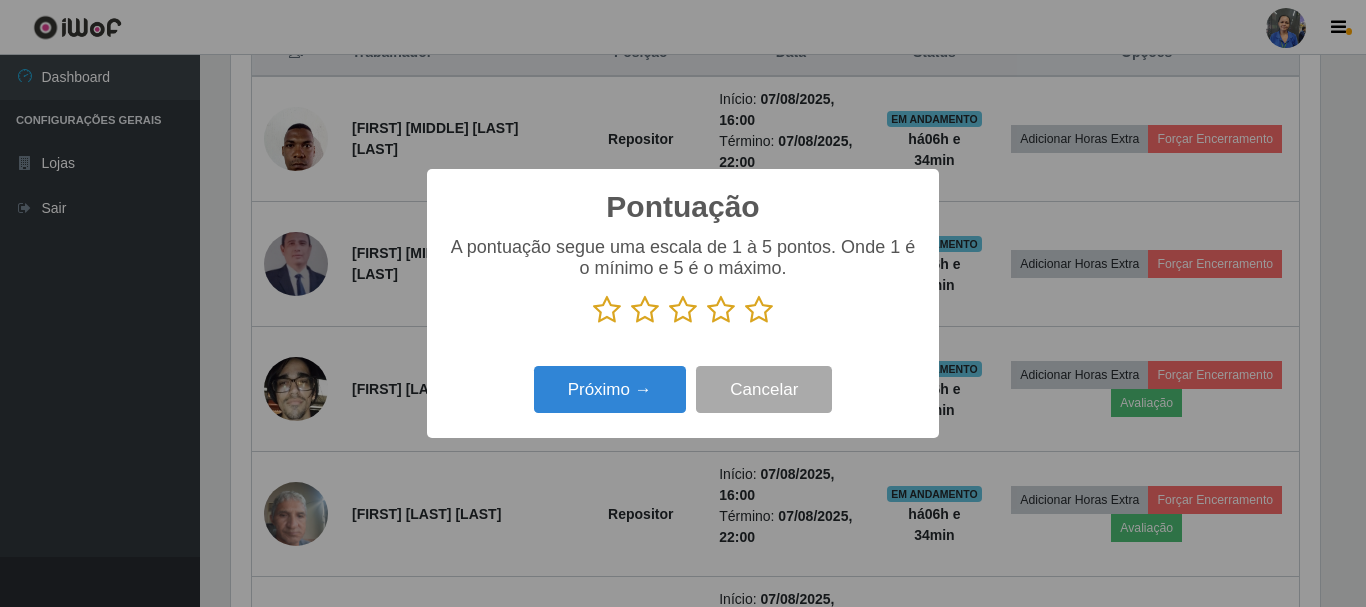 scroll, scrollTop: 999585, scrollLeft: 998911, axis: both 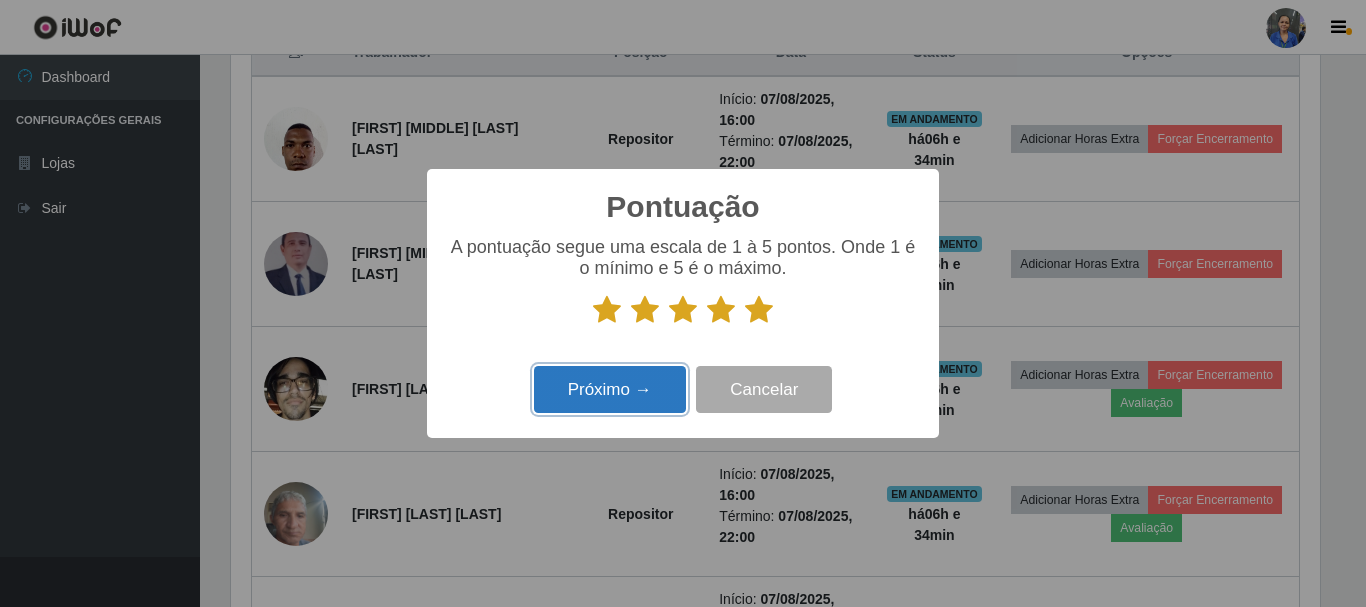 click on "Próximo →" at bounding box center [610, 389] 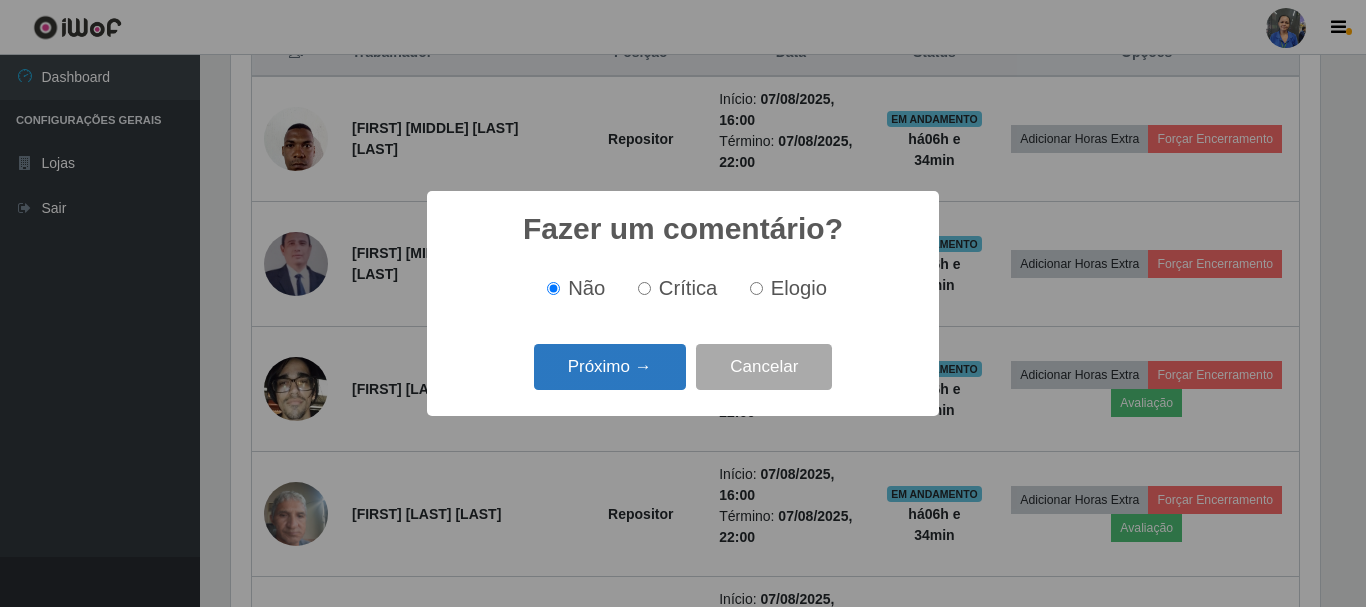 drag, startPoint x: 571, startPoint y: 393, endPoint x: 593, endPoint y: 371, distance: 31.112698 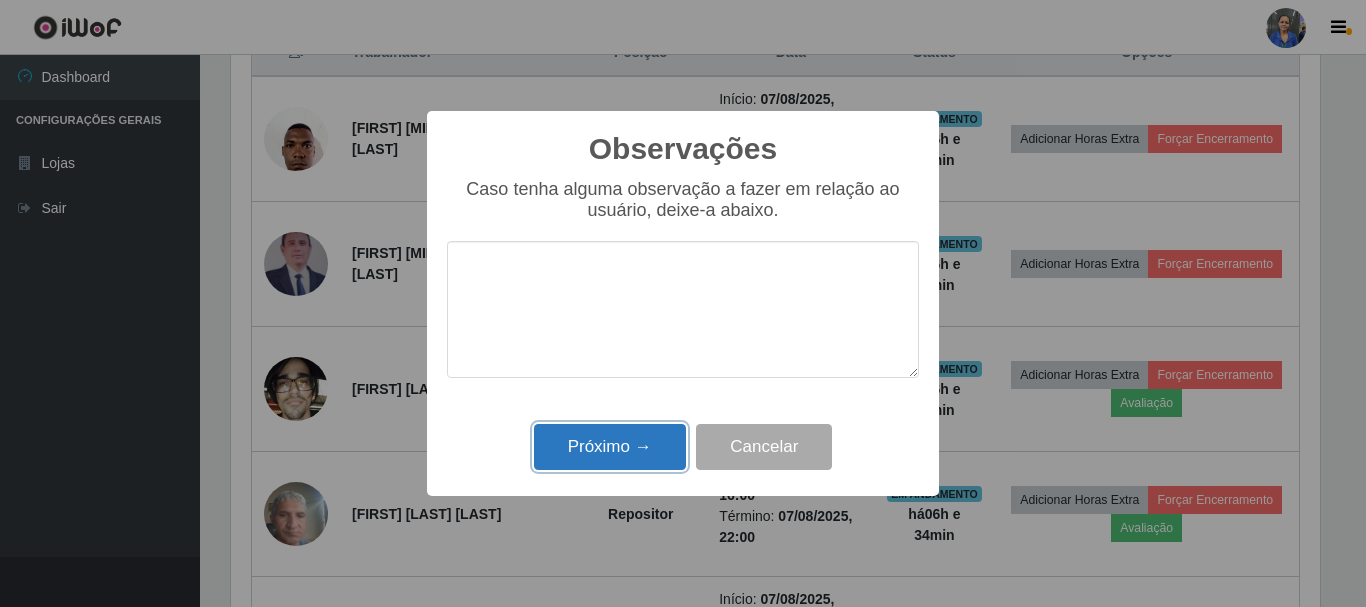 click on "Próximo →" at bounding box center [610, 447] 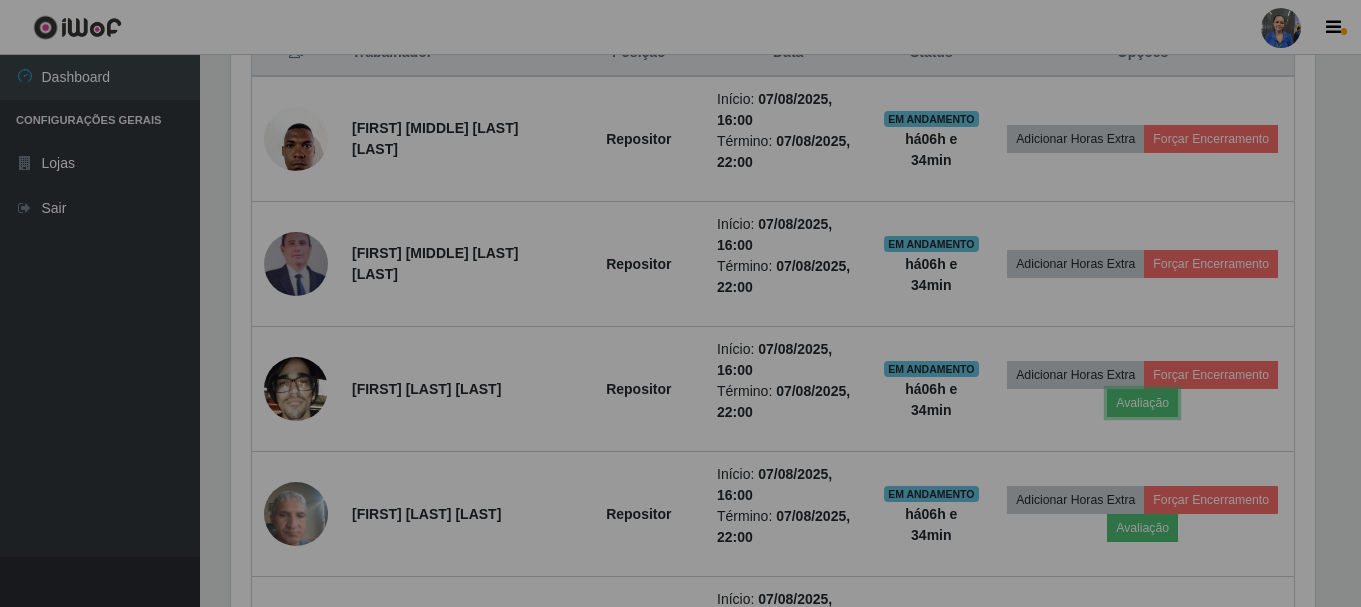 scroll, scrollTop: 999585, scrollLeft: 998901, axis: both 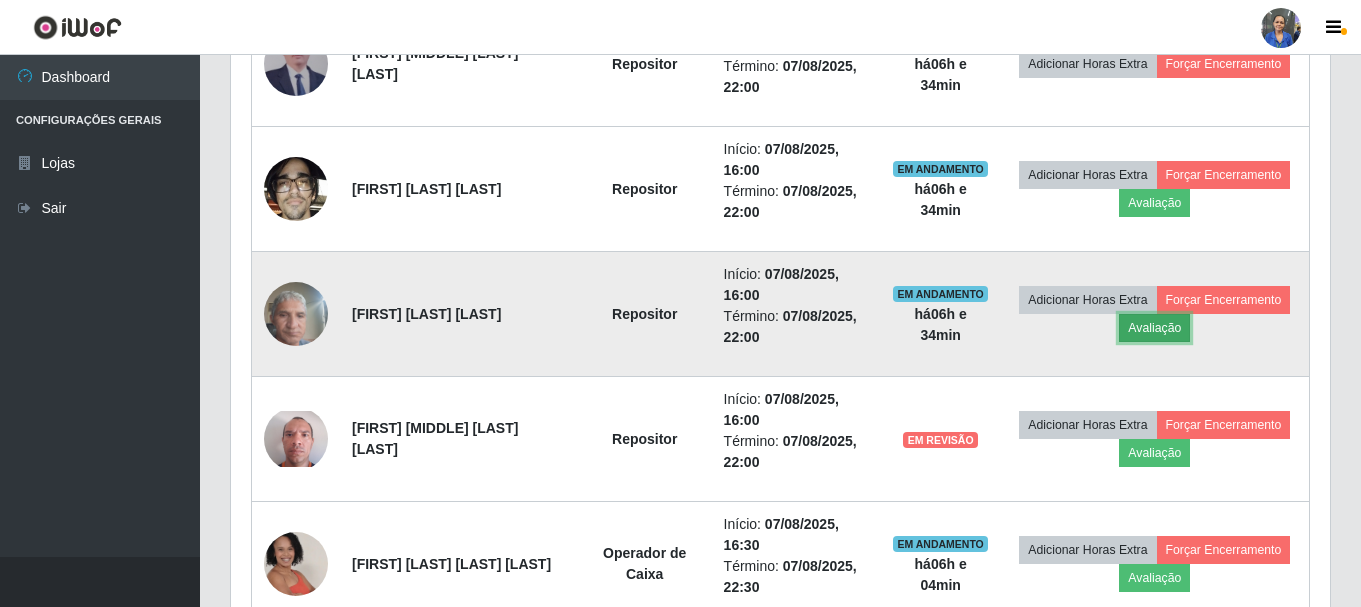 click on "Avaliação" at bounding box center (1154, 328) 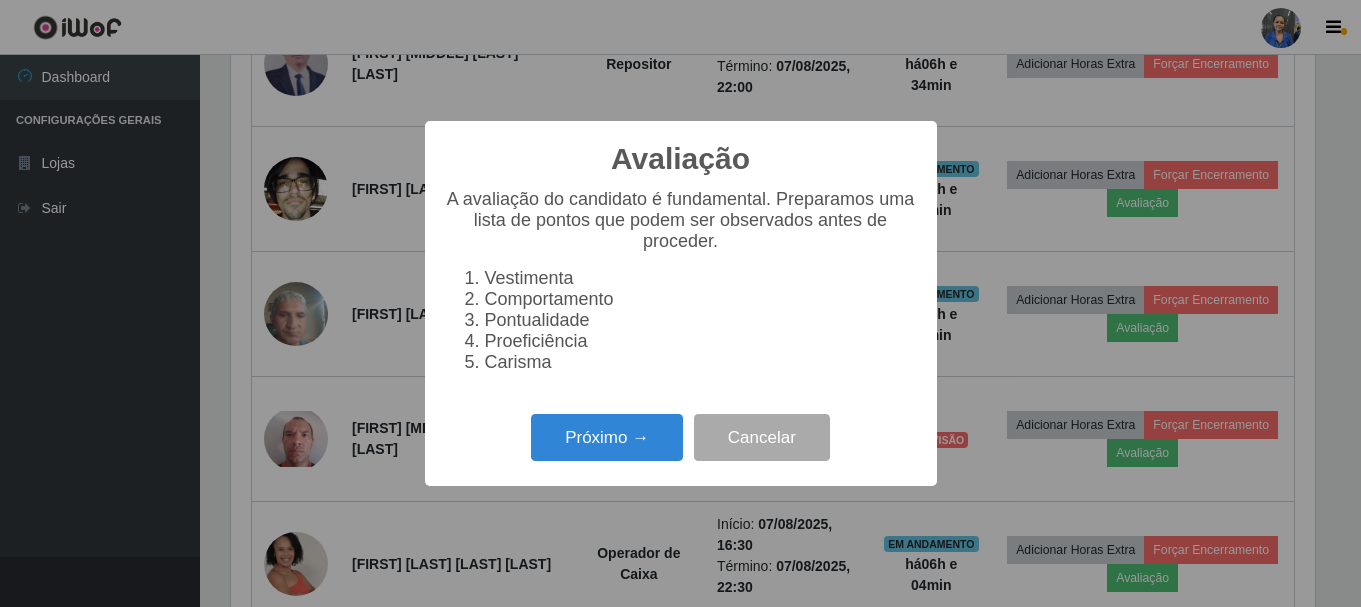 scroll, scrollTop: 999585, scrollLeft: 998911, axis: both 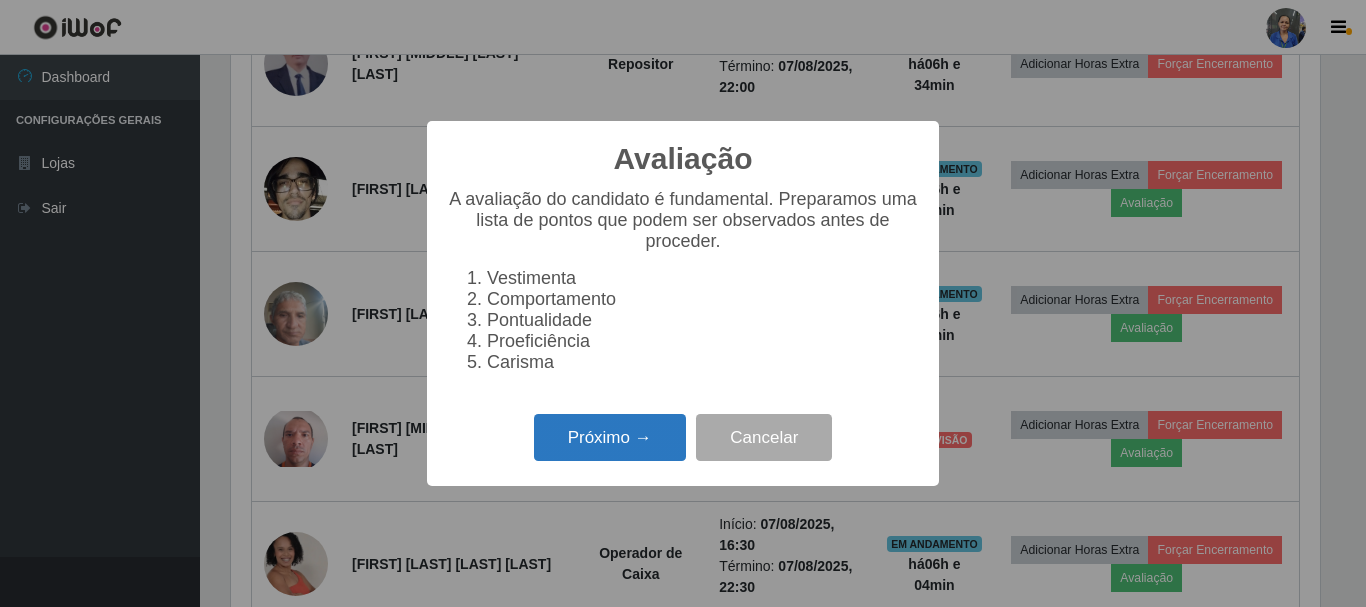 click on "Próximo →" at bounding box center [610, 437] 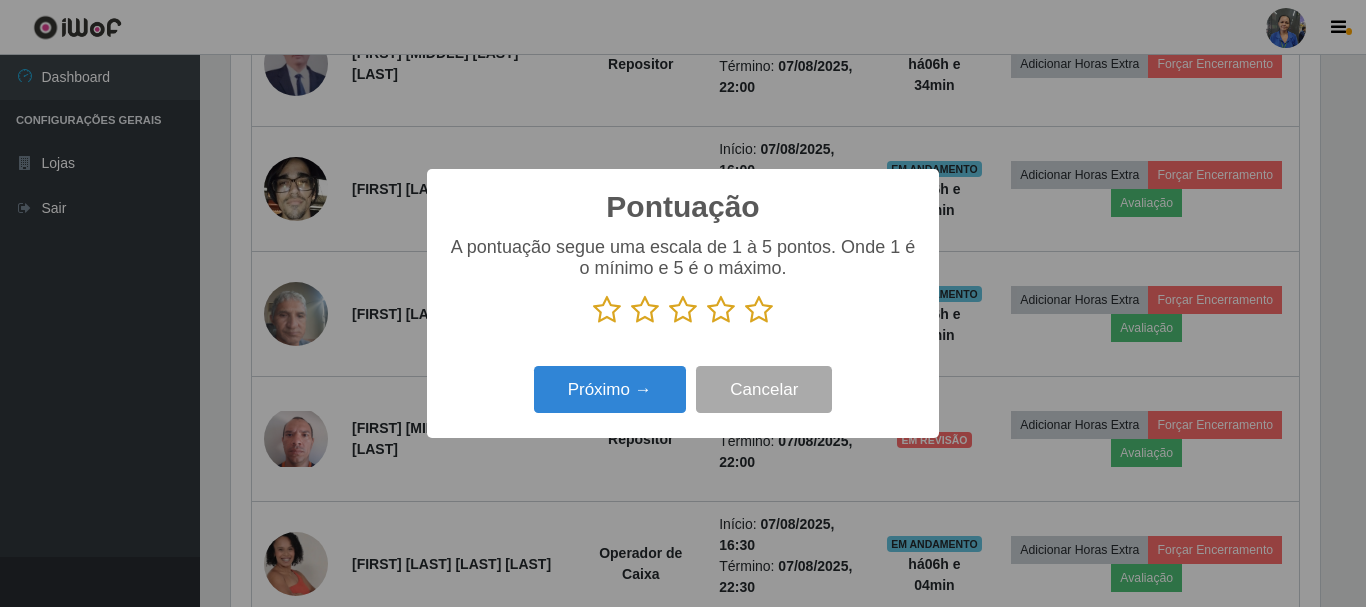 scroll, scrollTop: 999585, scrollLeft: 998911, axis: both 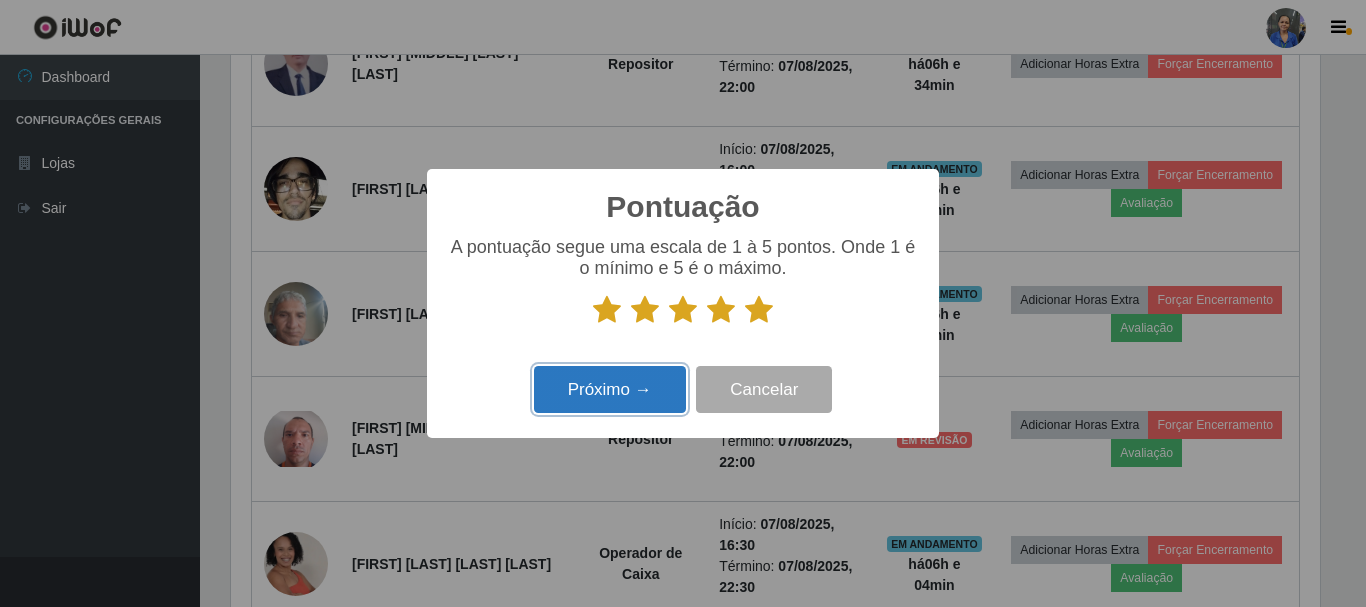 click on "Próximo →" at bounding box center (610, 389) 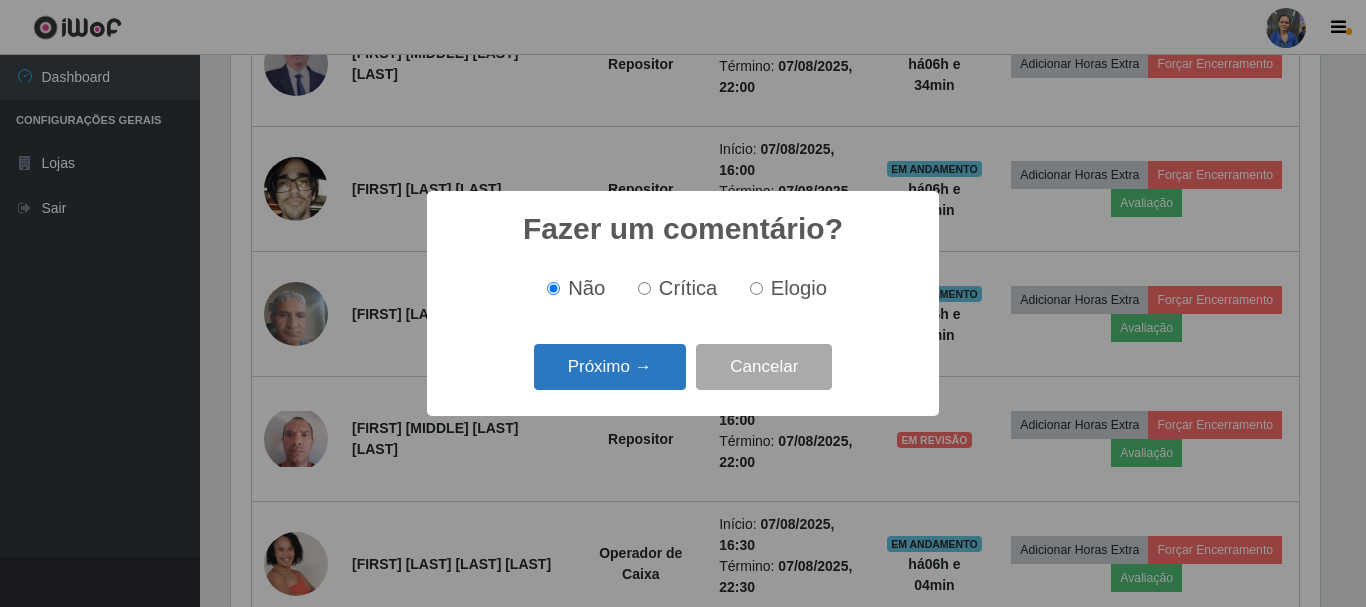 click on "Próximo →" at bounding box center (610, 367) 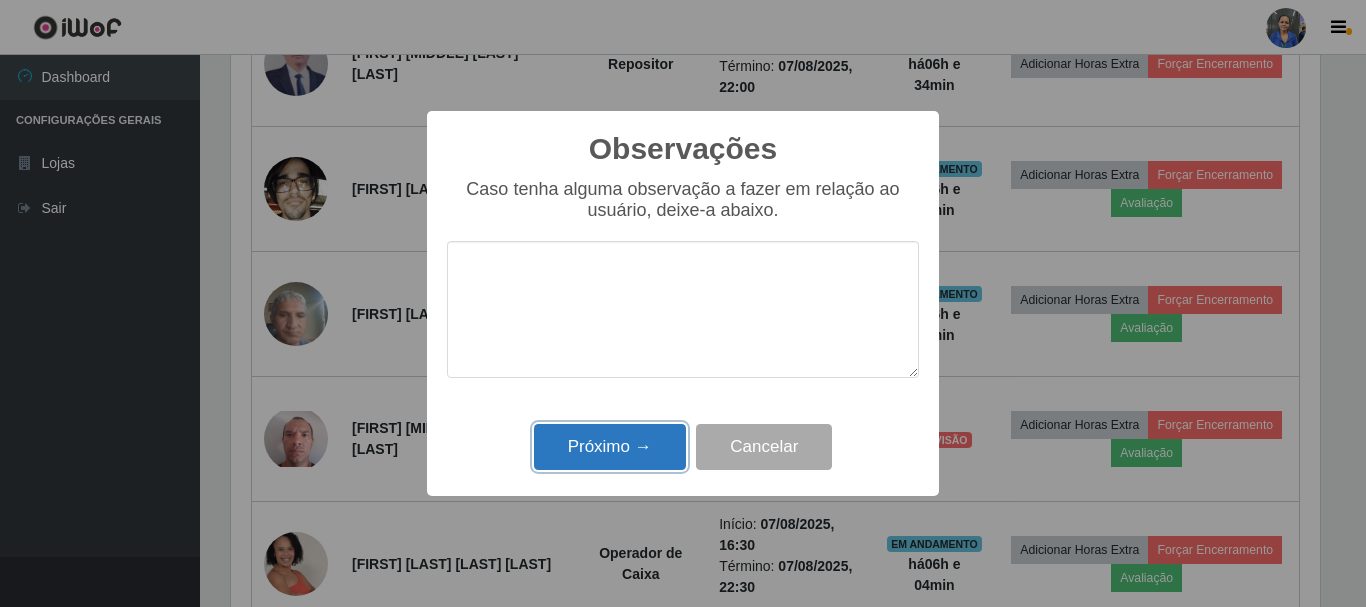 click on "Próximo →" at bounding box center [610, 447] 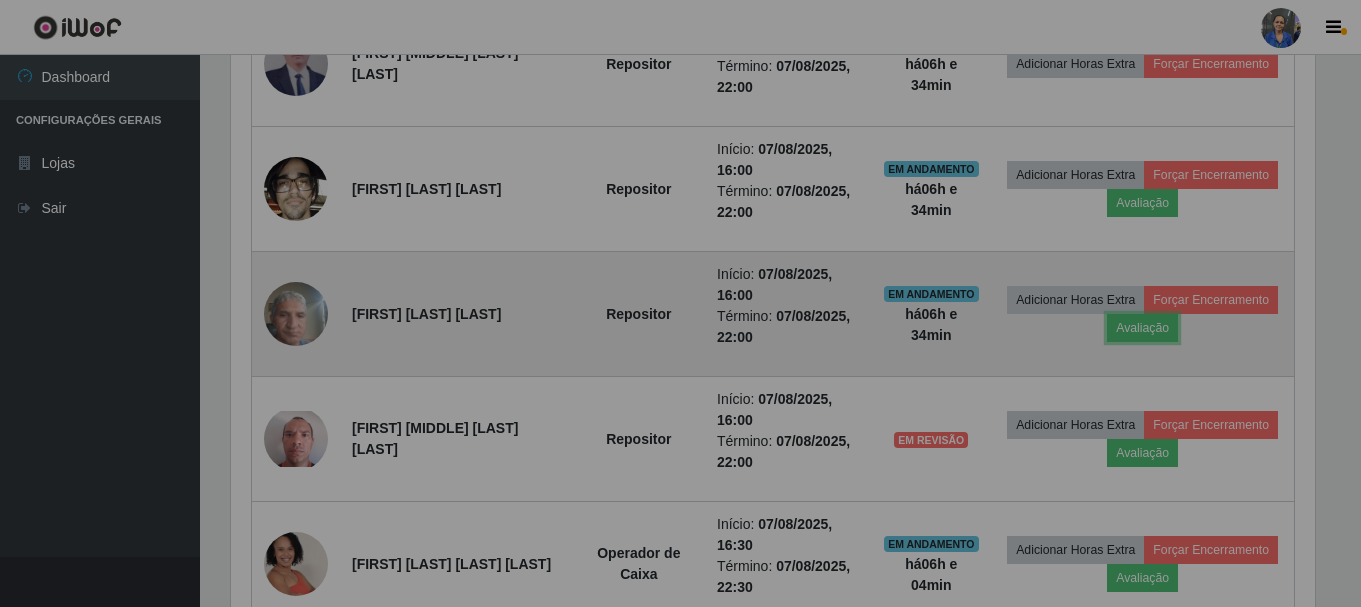 scroll, scrollTop: 999585, scrollLeft: 998901, axis: both 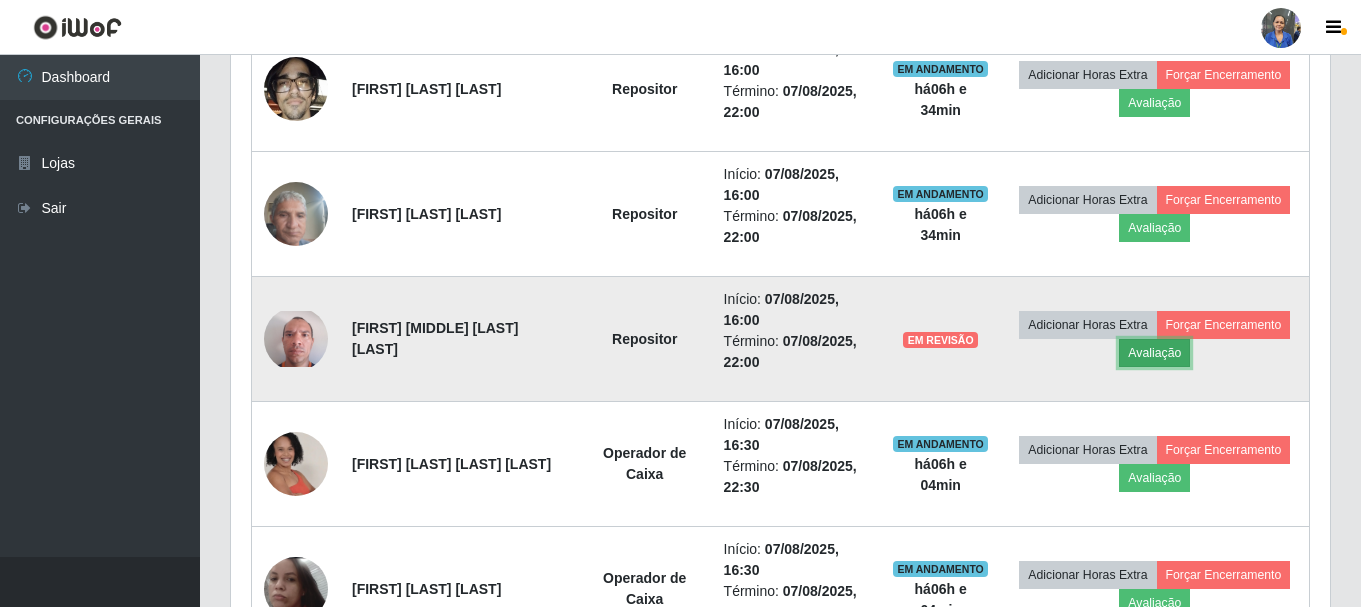 click on "Avaliação" at bounding box center [1154, 353] 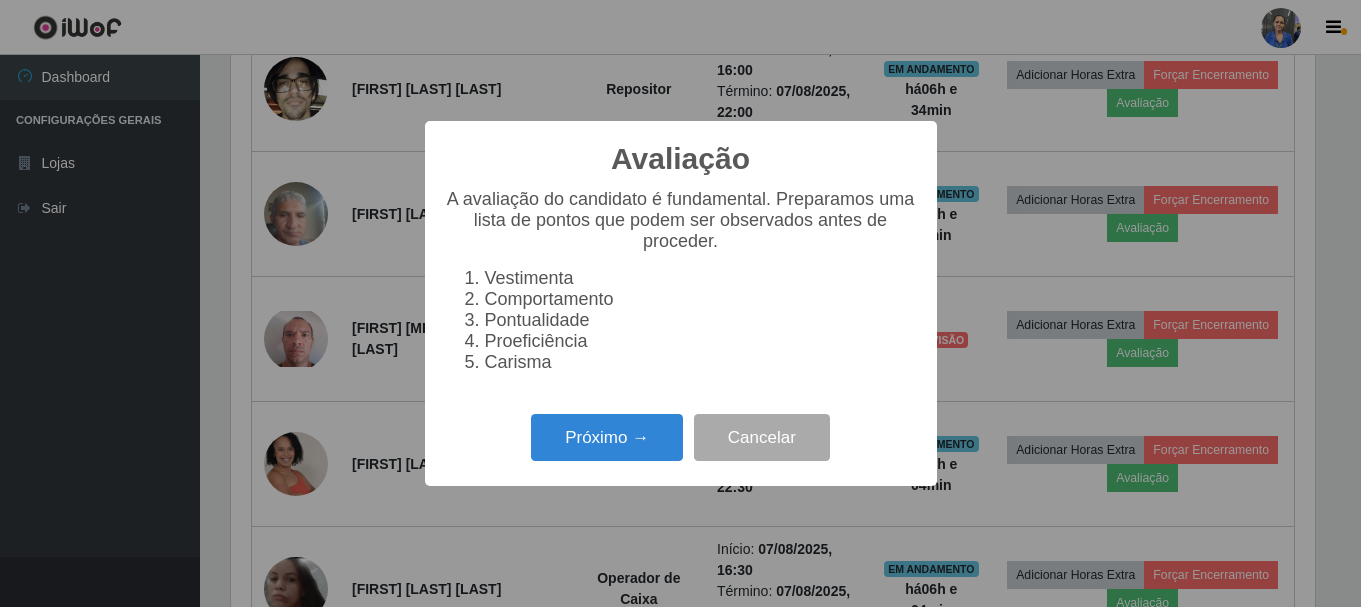 scroll, scrollTop: 999585, scrollLeft: 998911, axis: both 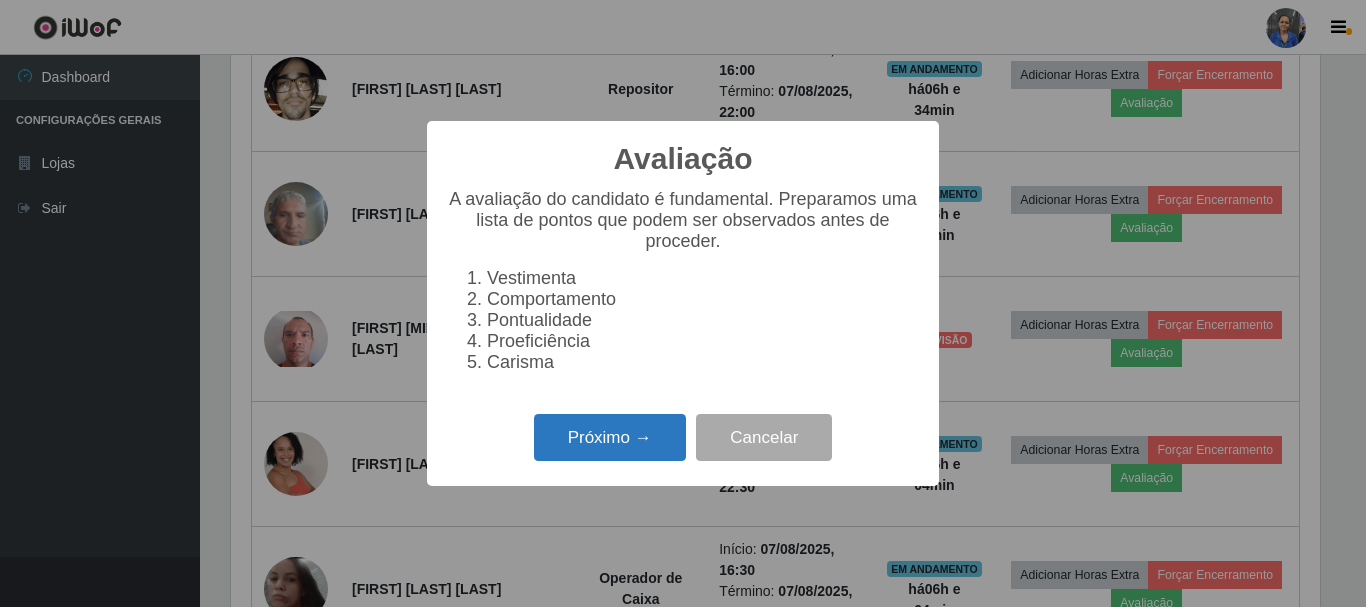 click on "Próximo →" at bounding box center [610, 437] 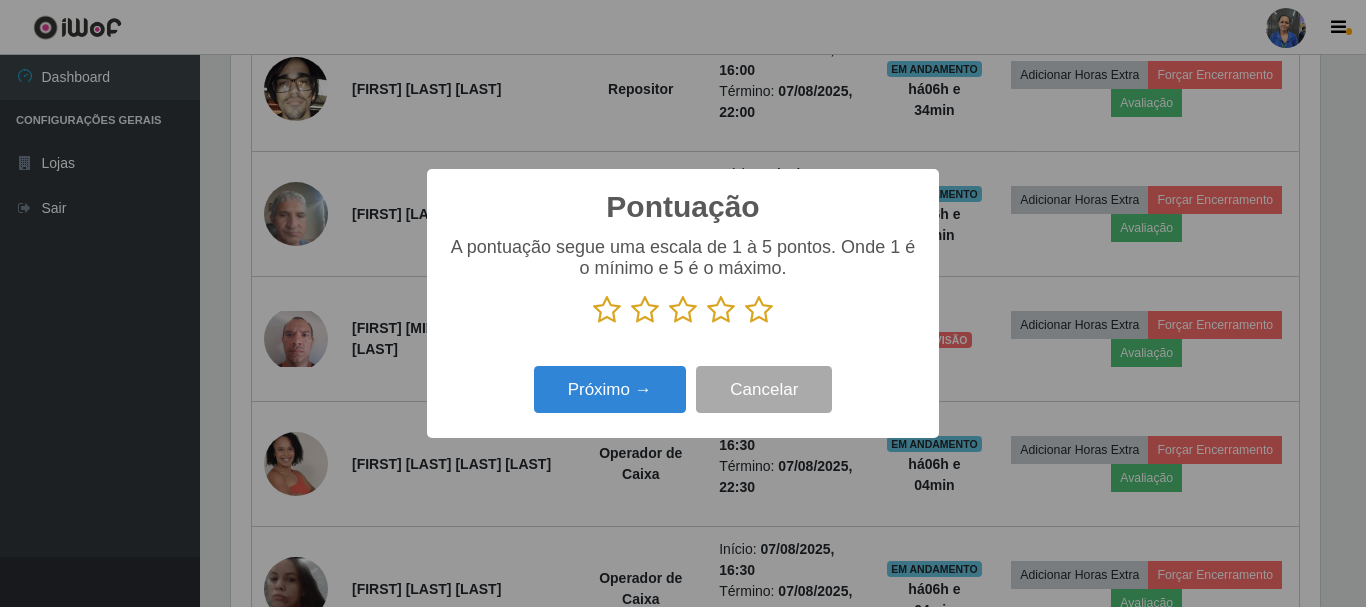 click at bounding box center (759, 310) 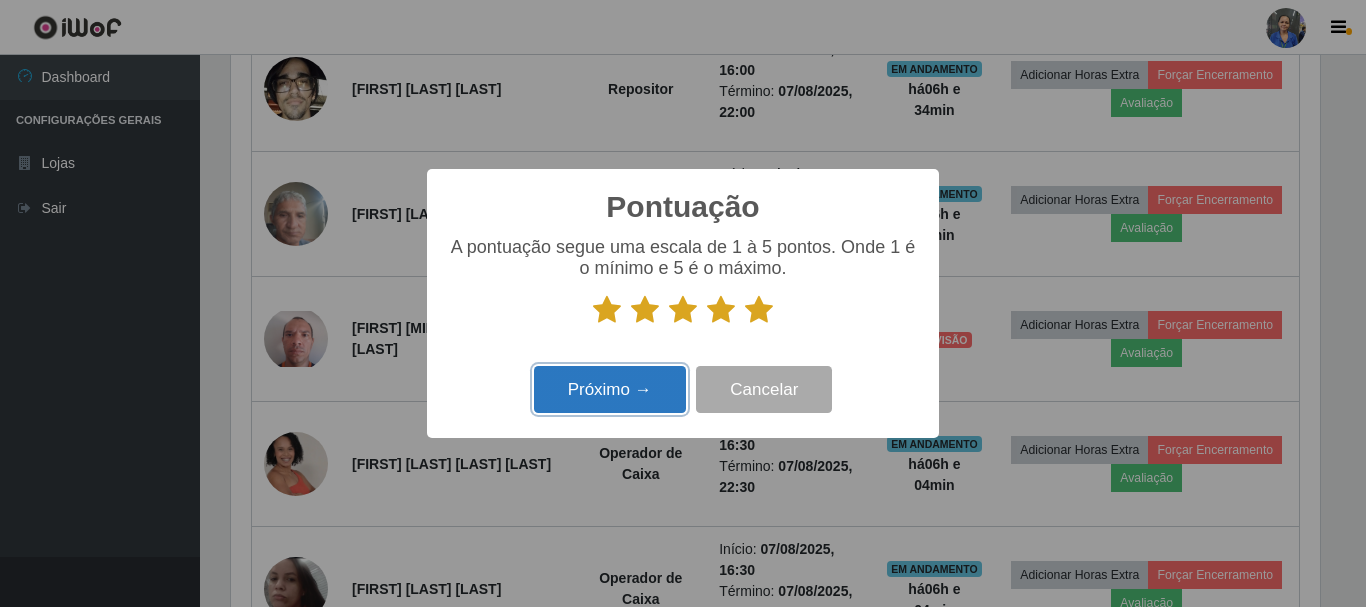 click on "Próximo →" at bounding box center [610, 389] 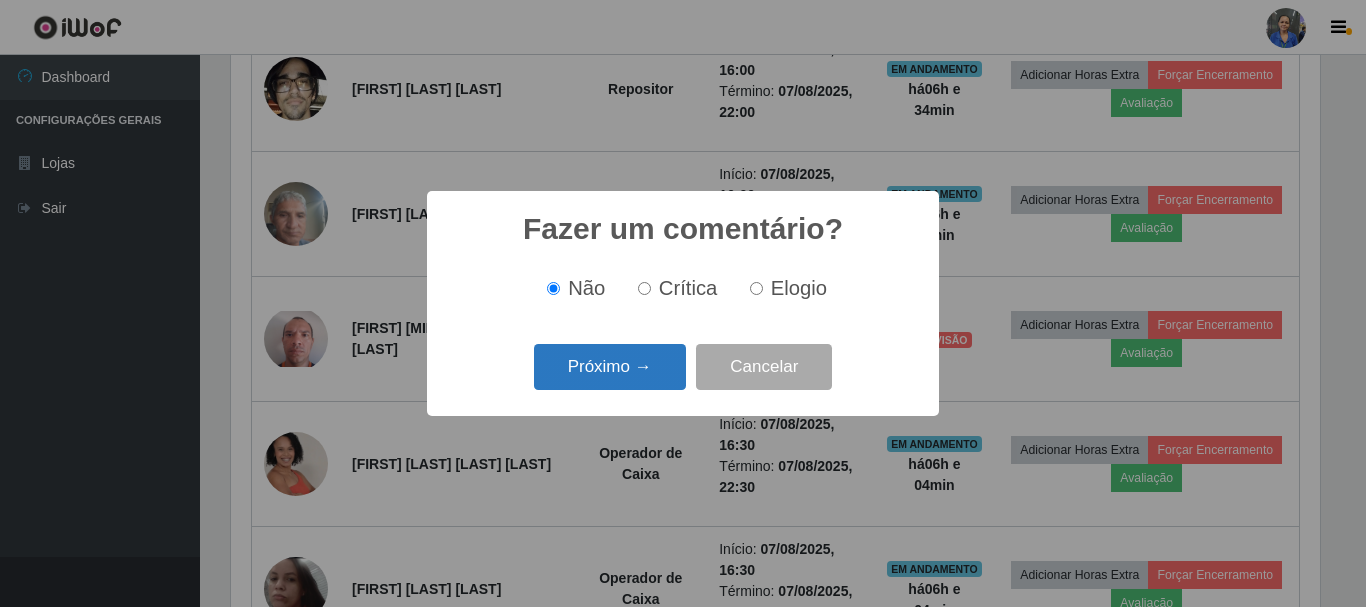 click on "Próximo →" at bounding box center (610, 367) 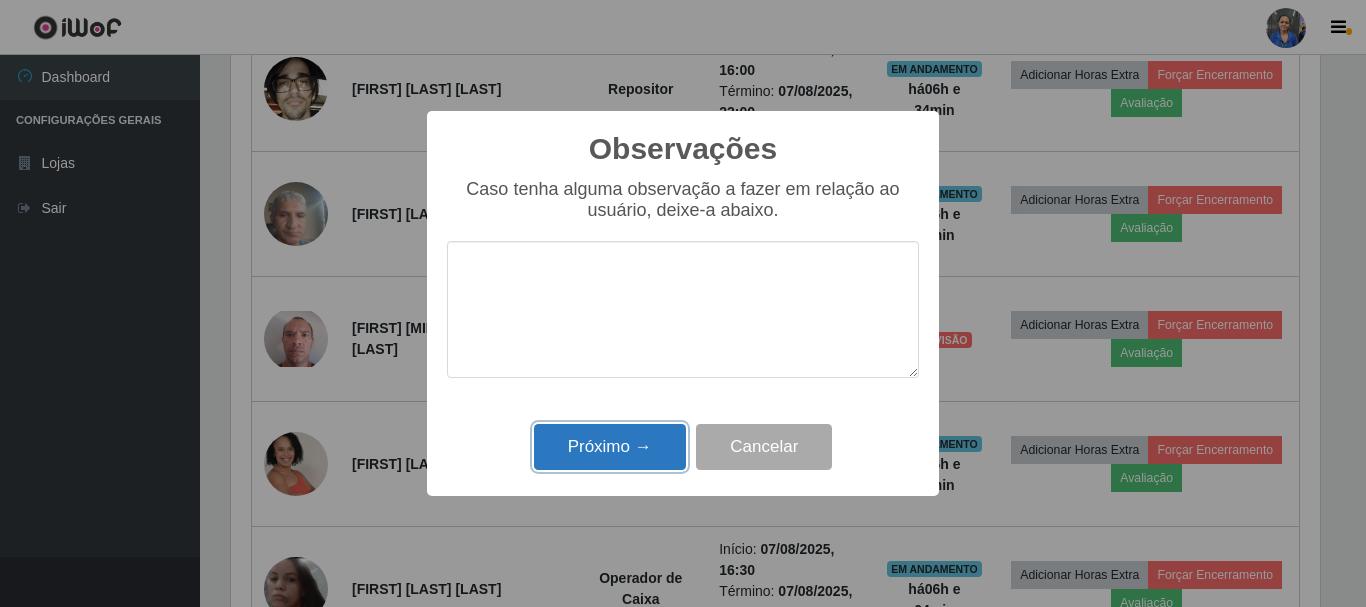 click on "Próximo →" at bounding box center [610, 447] 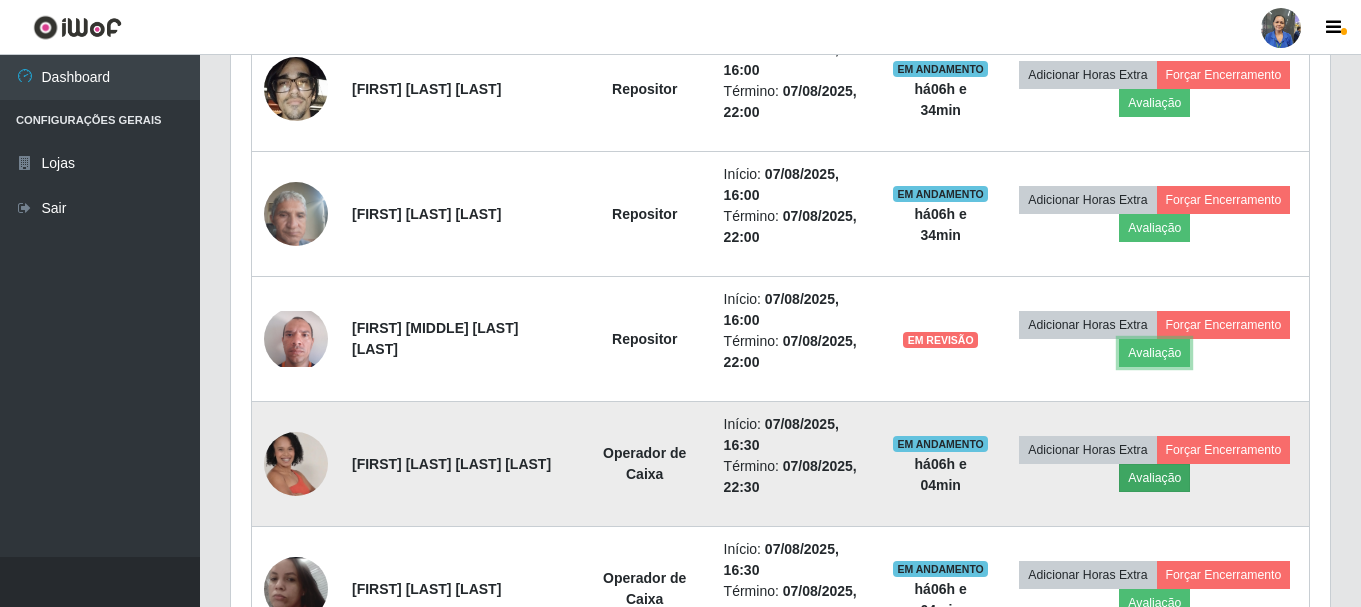 scroll, scrollTop: 999585, scrollLeft: 998901, axis: both 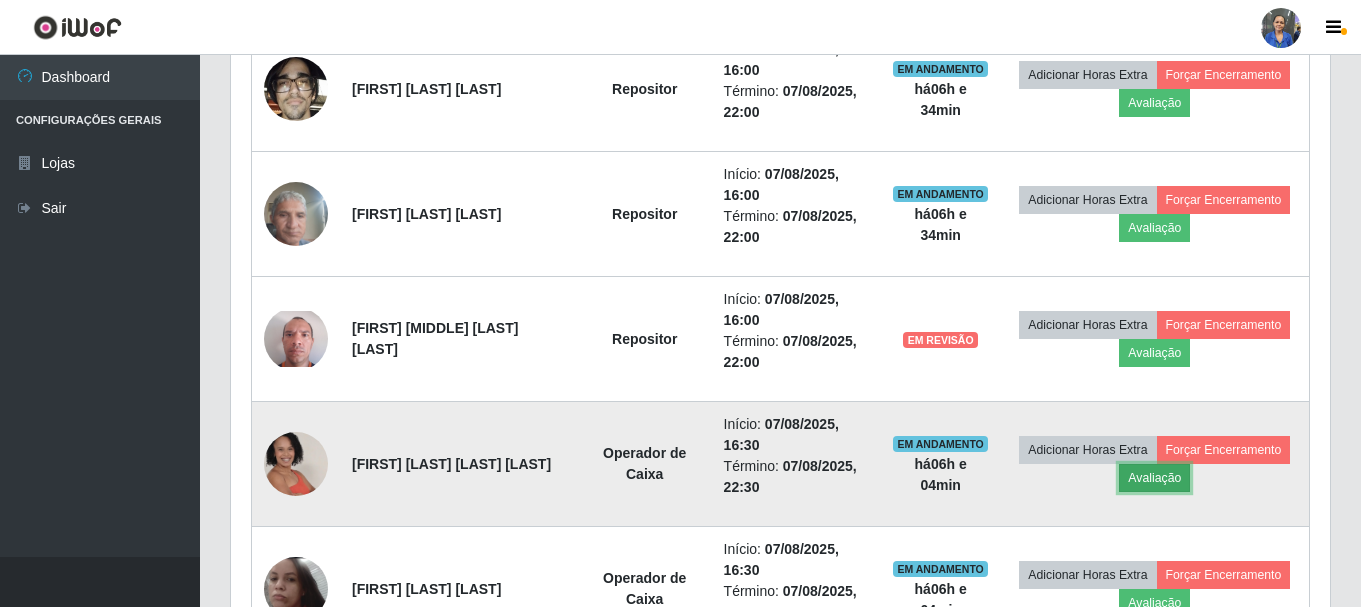 click on "Avaliação" at bounding box center (1154, 478) 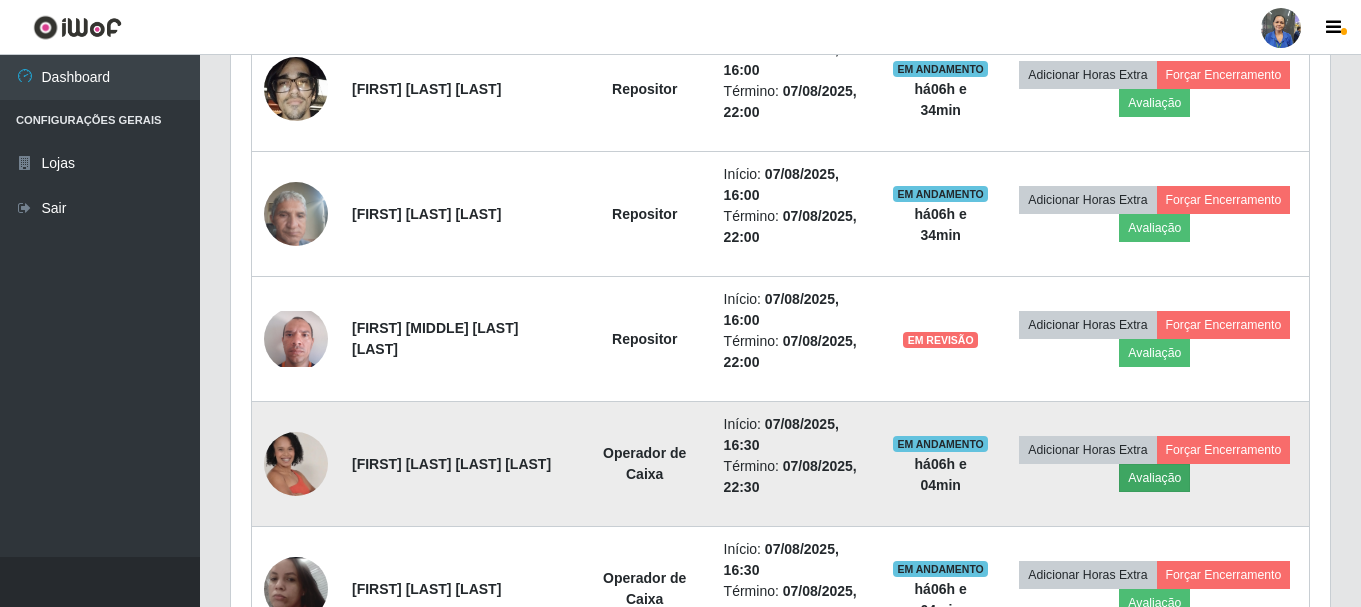 scroll 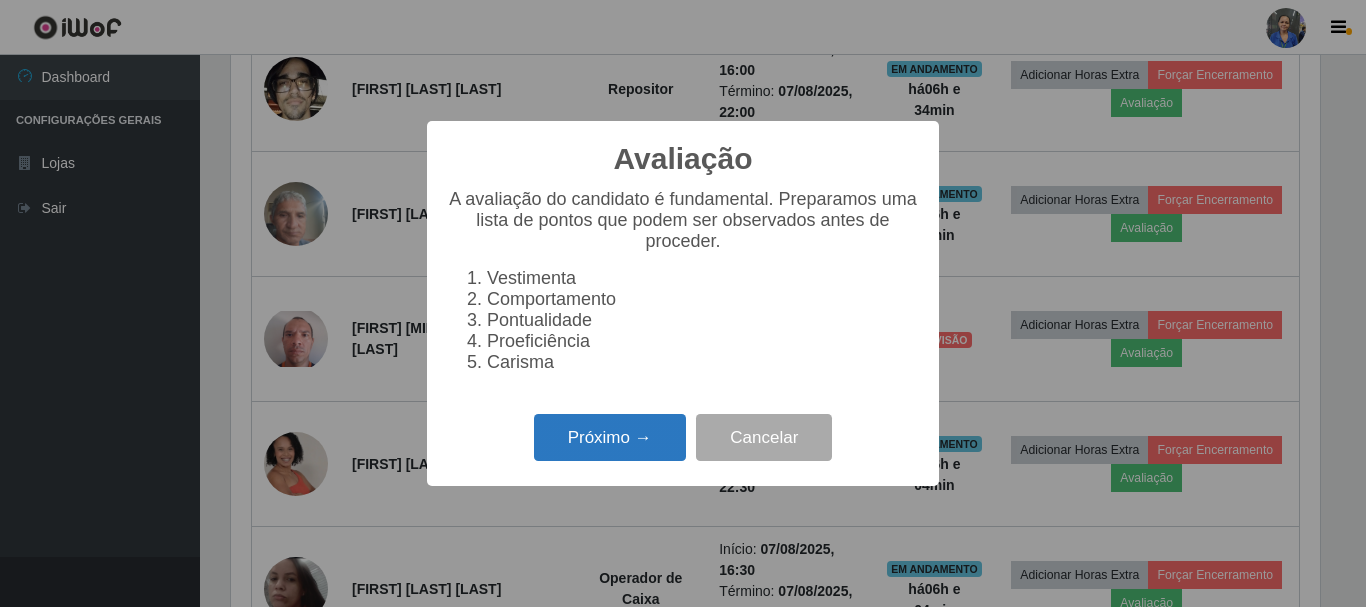 click on "Próximo →" at bounding box center [610, 437] 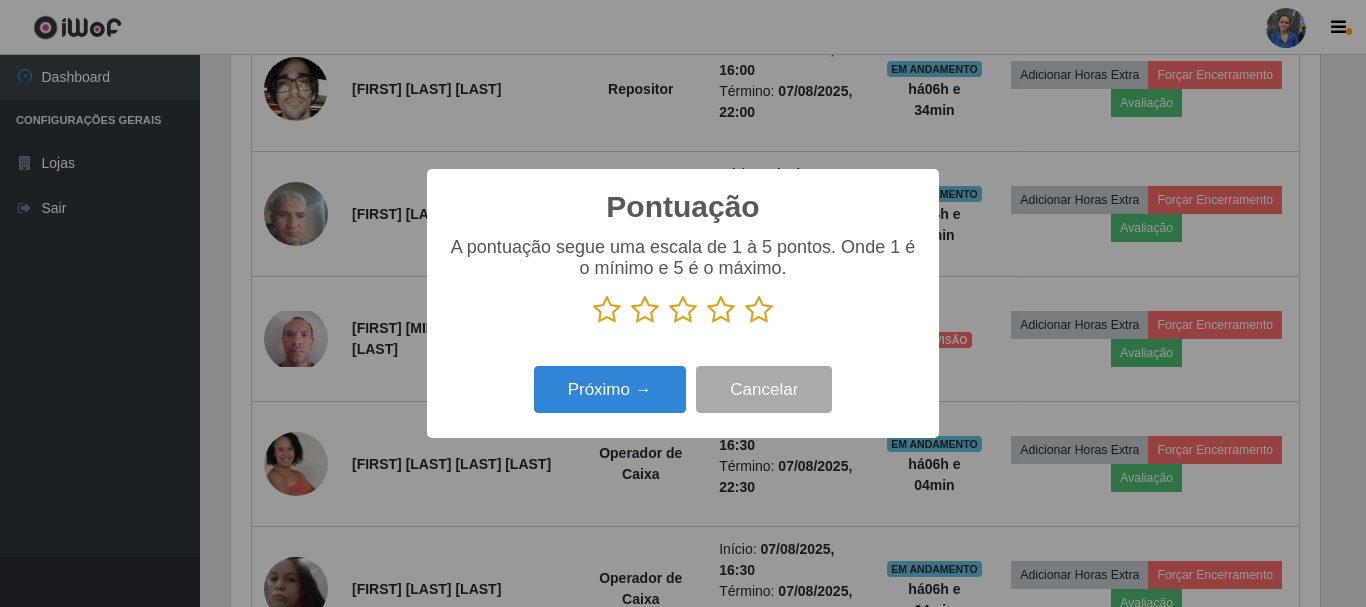 click at bounding box center [759, 310] 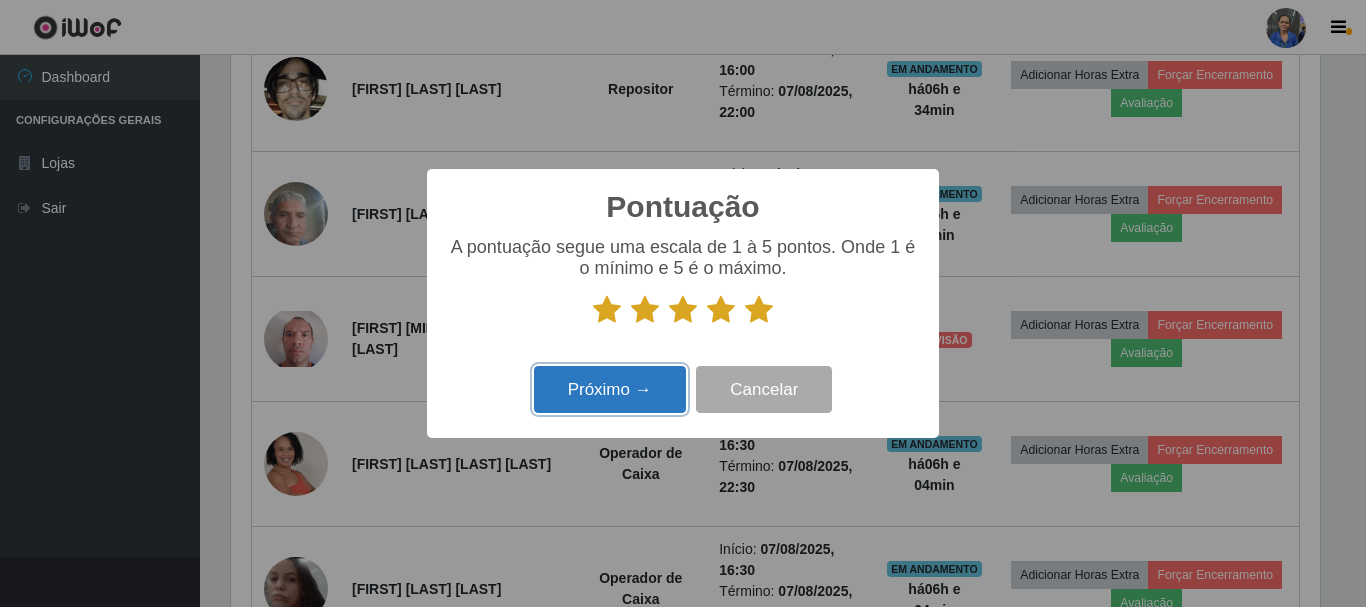 click on "Próximo →" at bounding box center [610, 389] 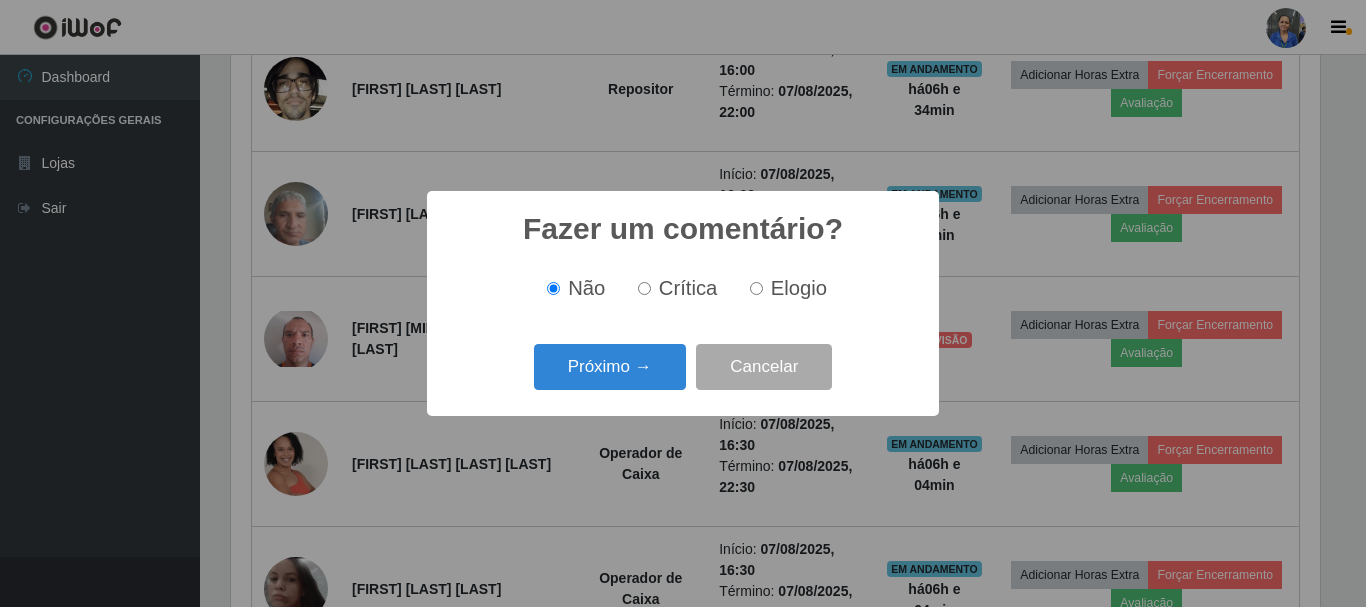 click on "Próximo →" at bounding box center (610, 367) 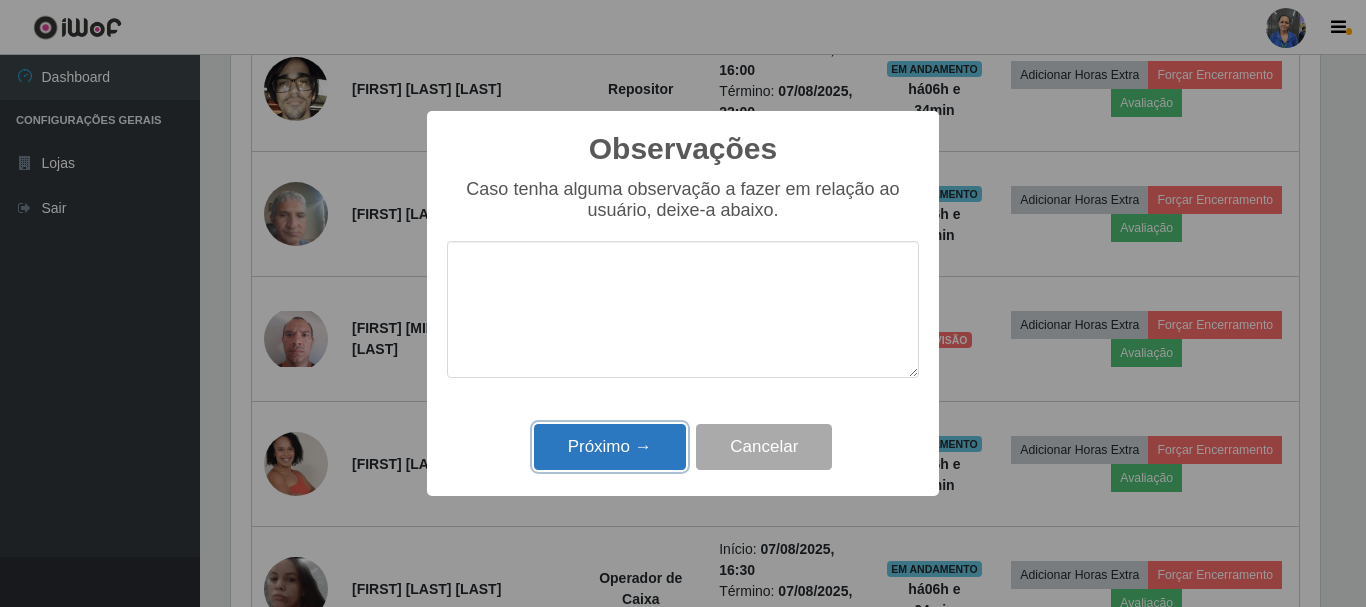 click on "Próximo →" at bounding box center (610, 447) 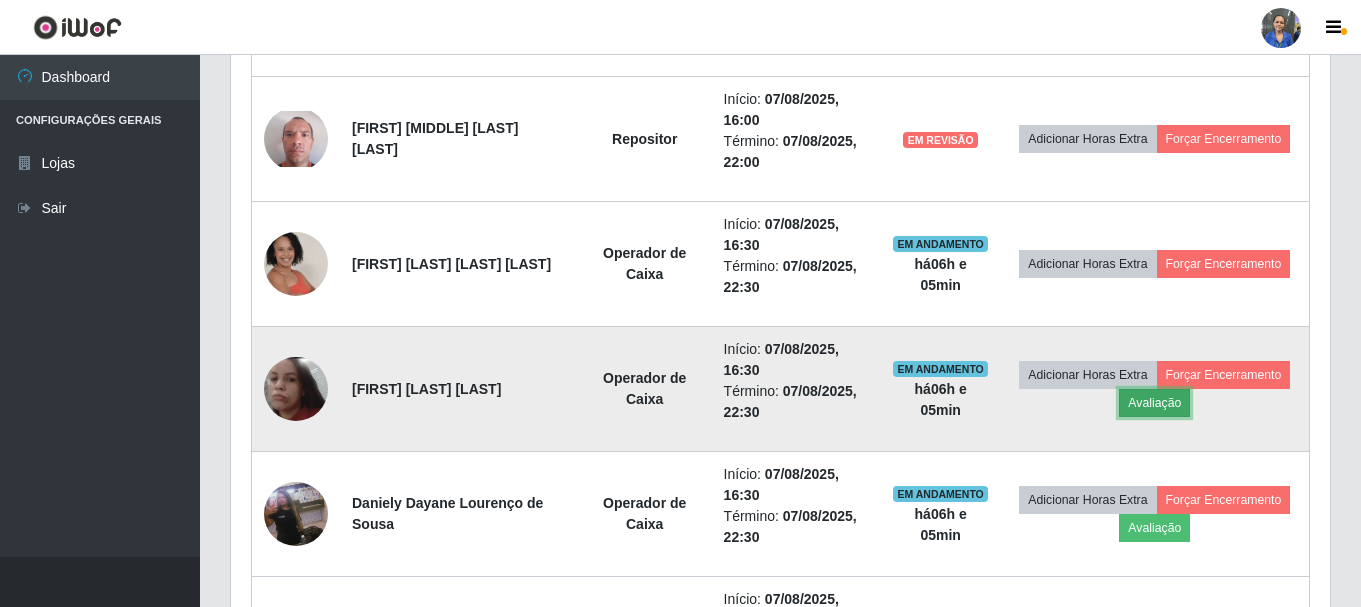 click on "Avaliação" at bounding box center (1154, 403) 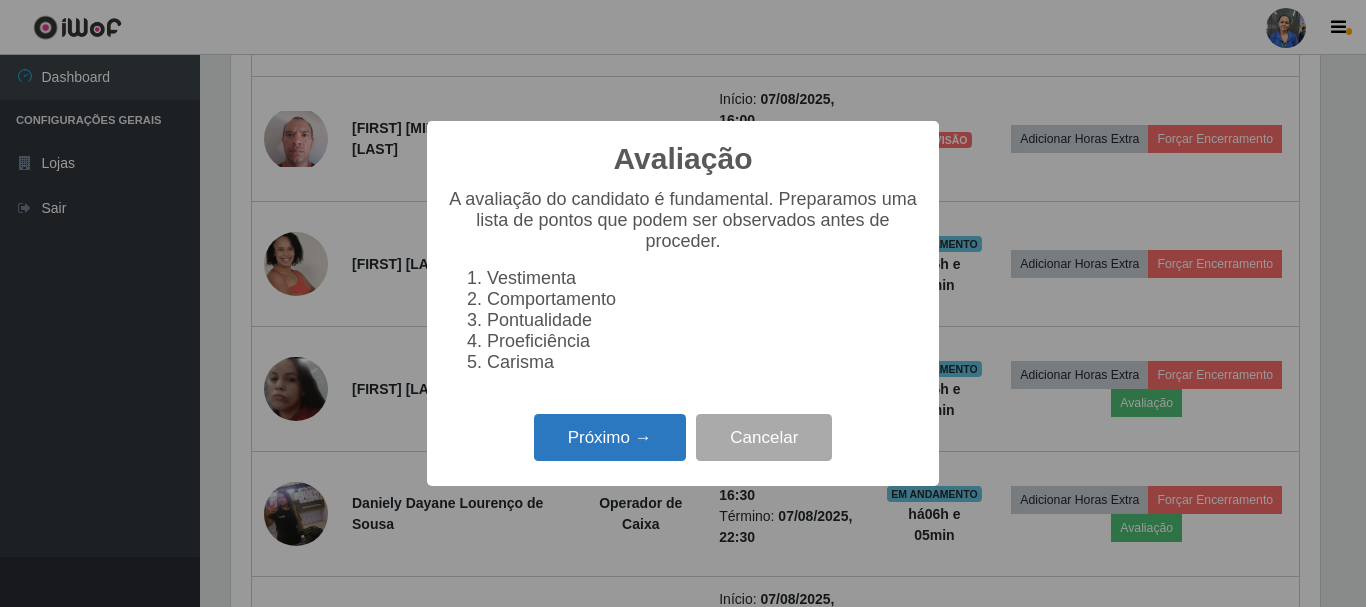 click on "Próximo →" at bounding box center [610, 437] 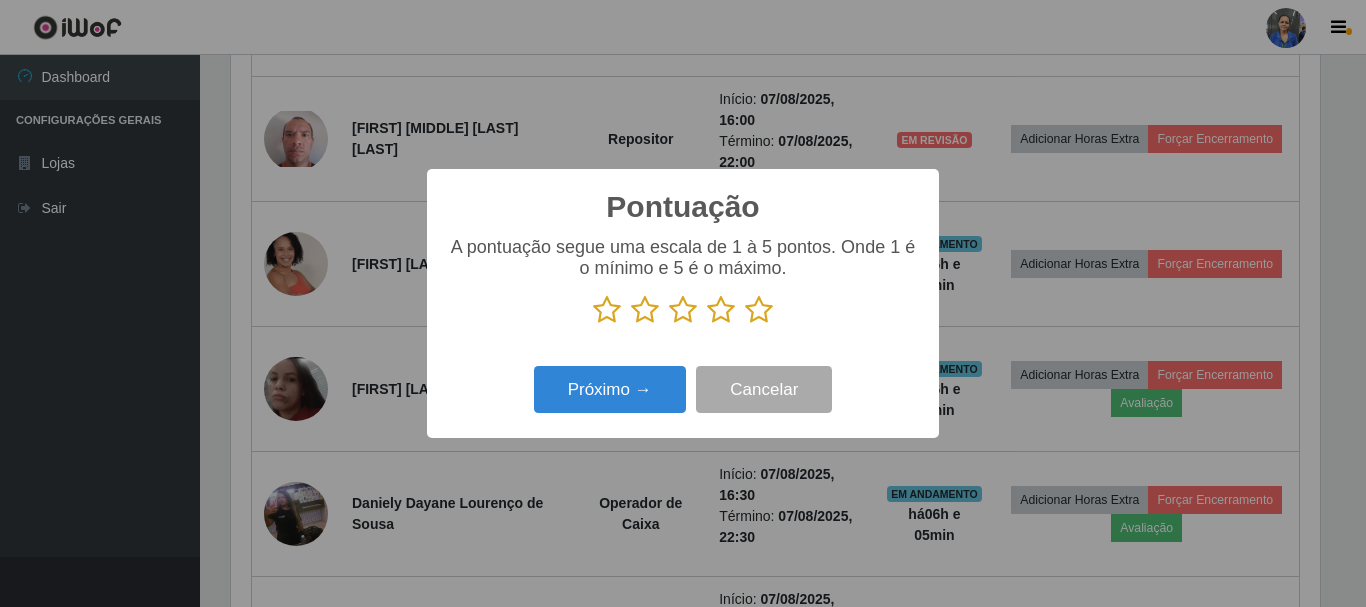 click at bounding box center (759, 310) 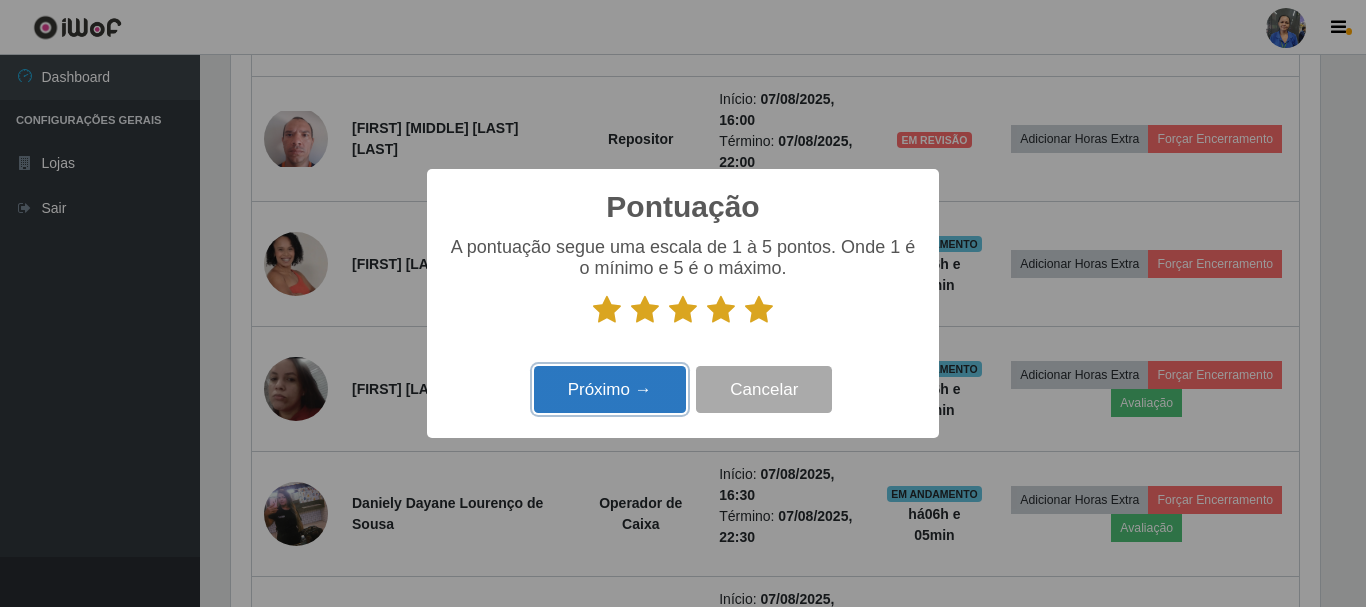click on "Próximo →" at bounding box center (610, 389) 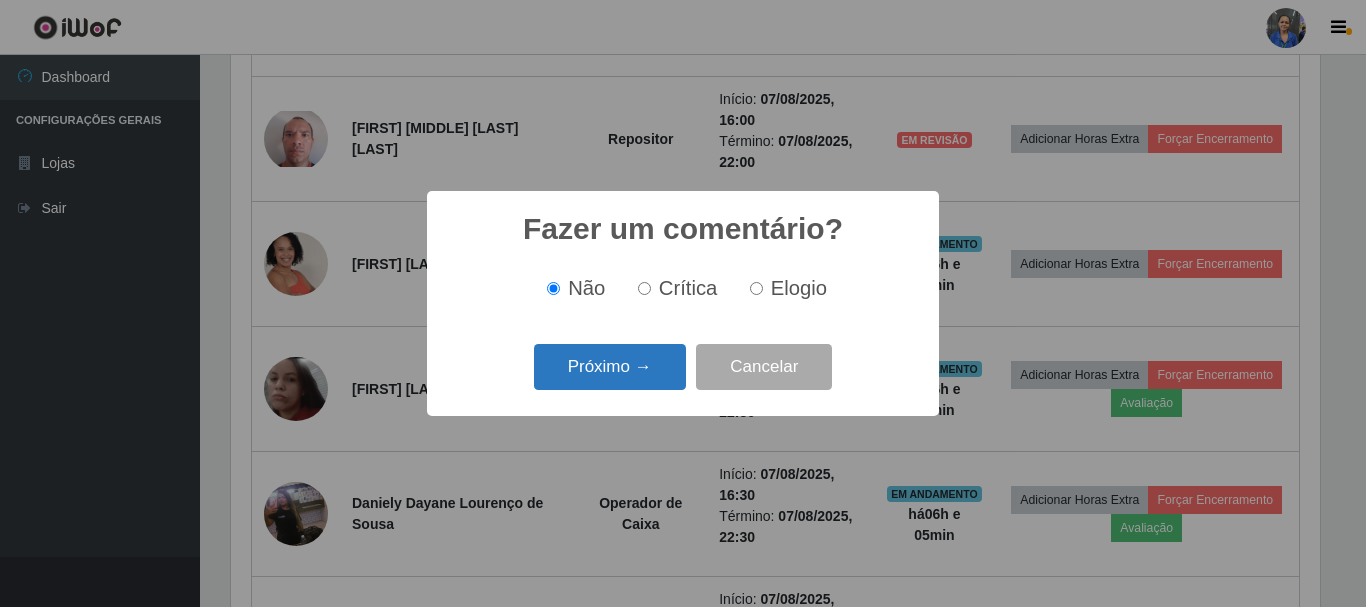 click on "Próximo →" at bounding box center (610, 367) 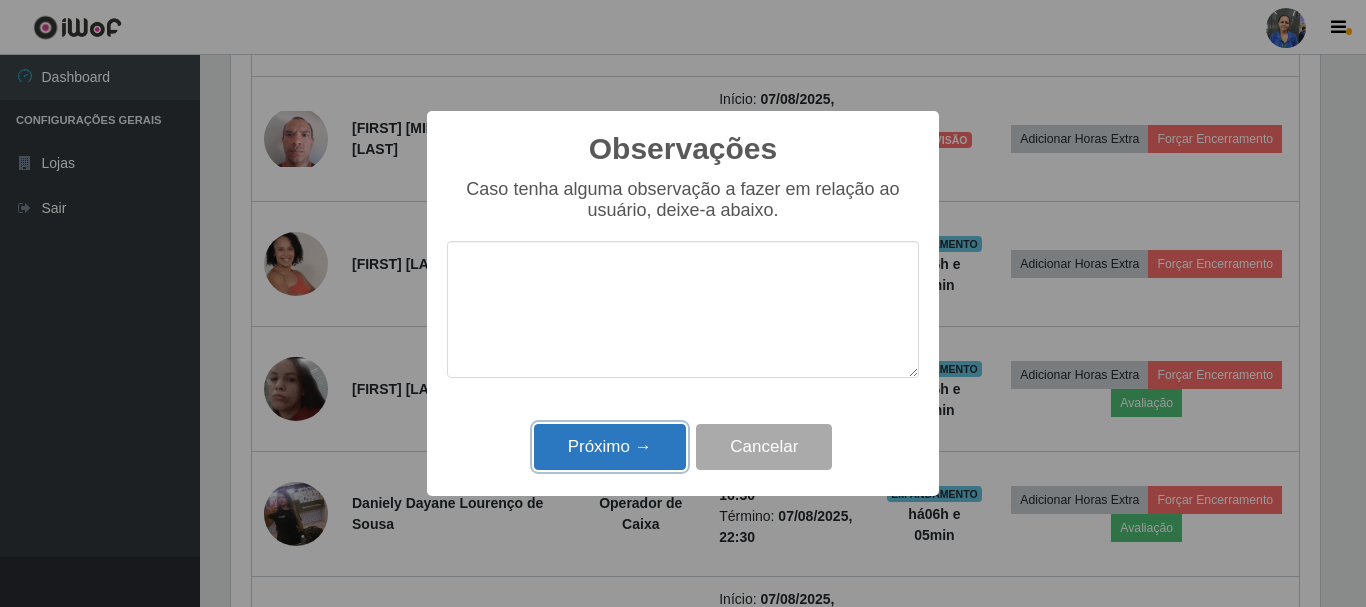 click on "Próximo →" at bounding box center [610, 447] 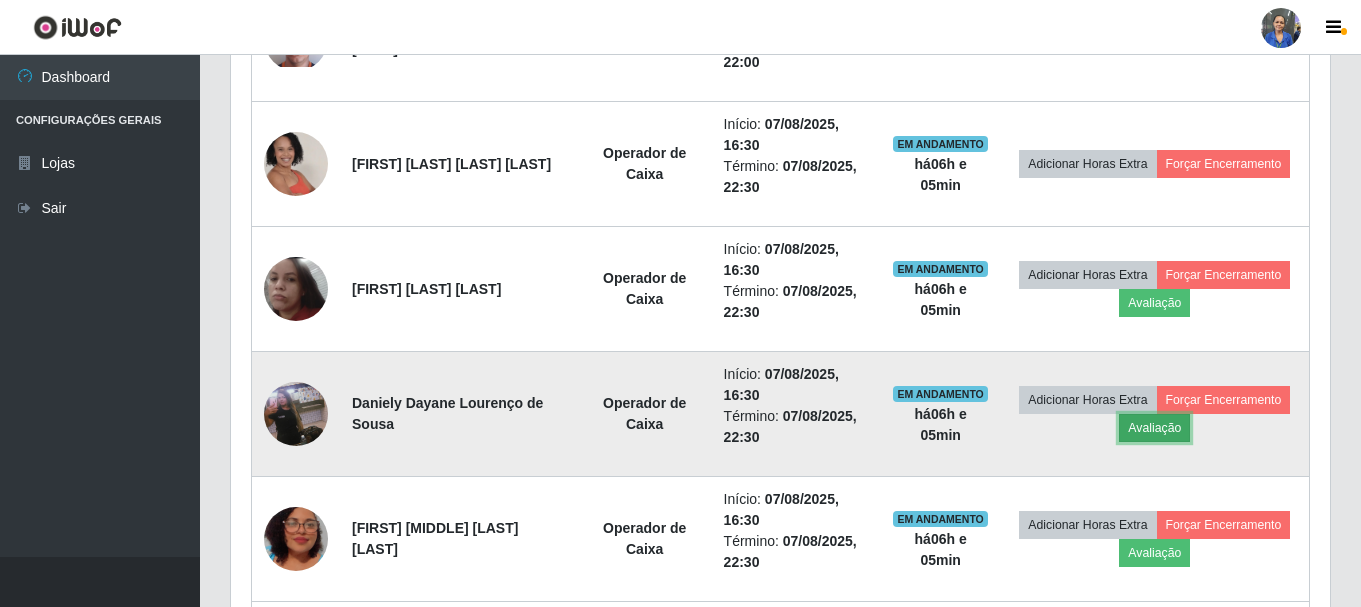 click on "Avaliação" at bounding box center (1154, 428) 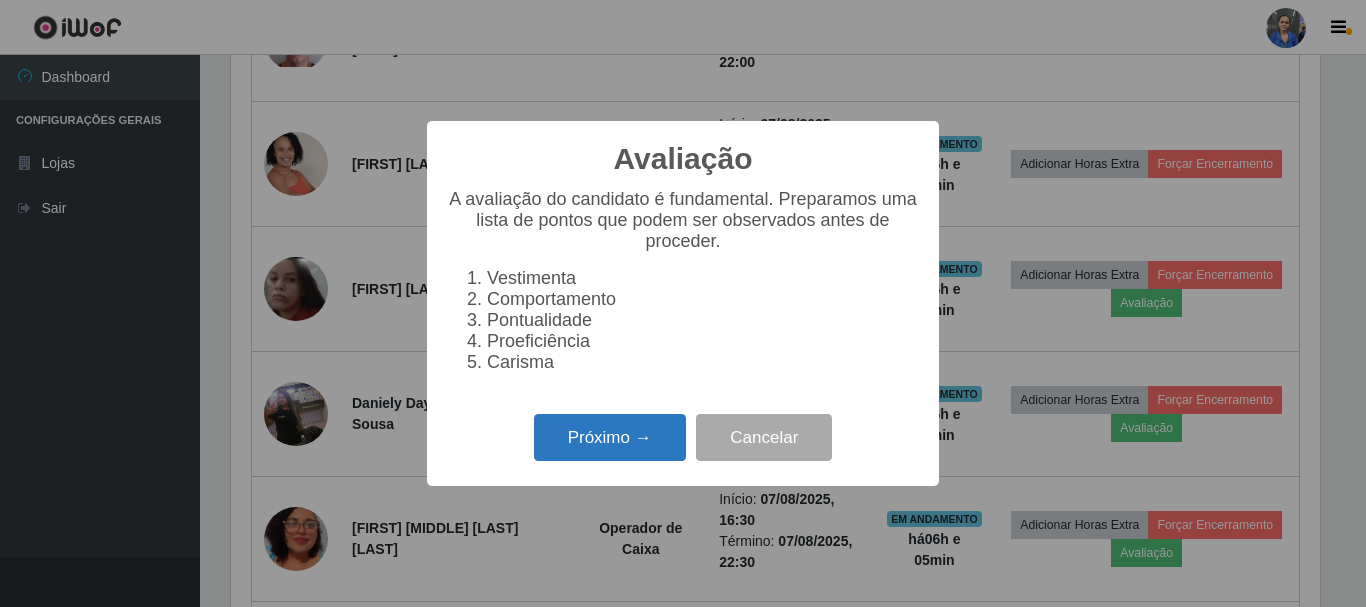 click on "Próximo →" at bounding box center [610, 437] 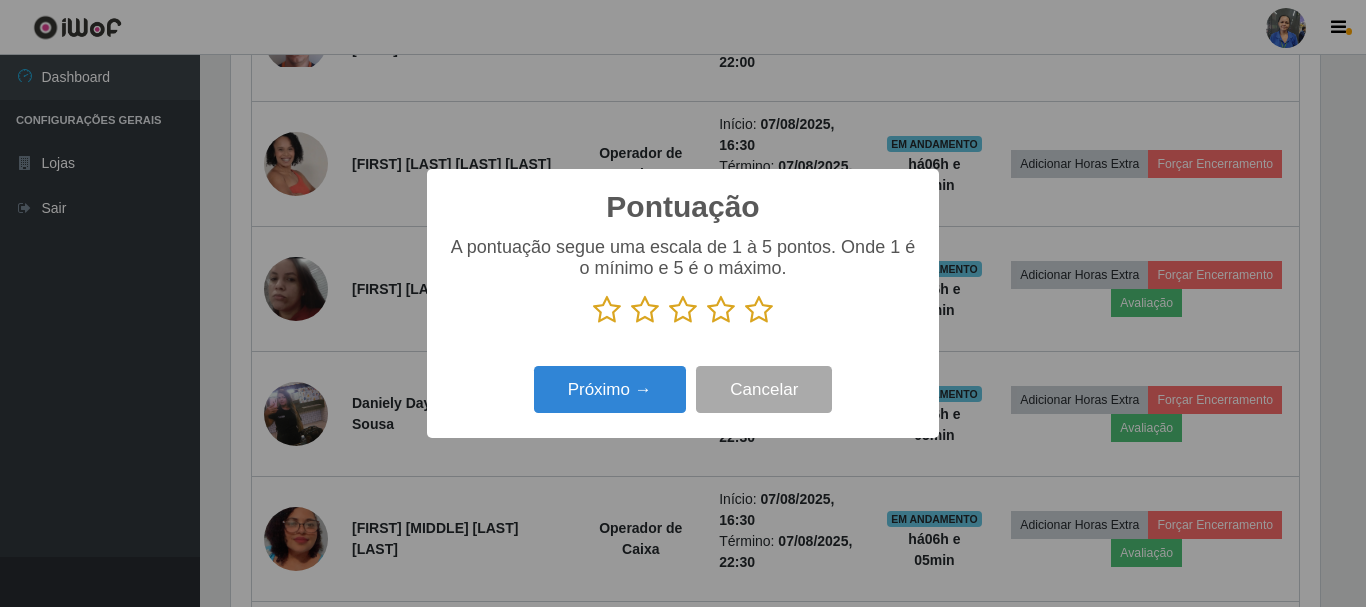 click at bounding box center [759, 310] 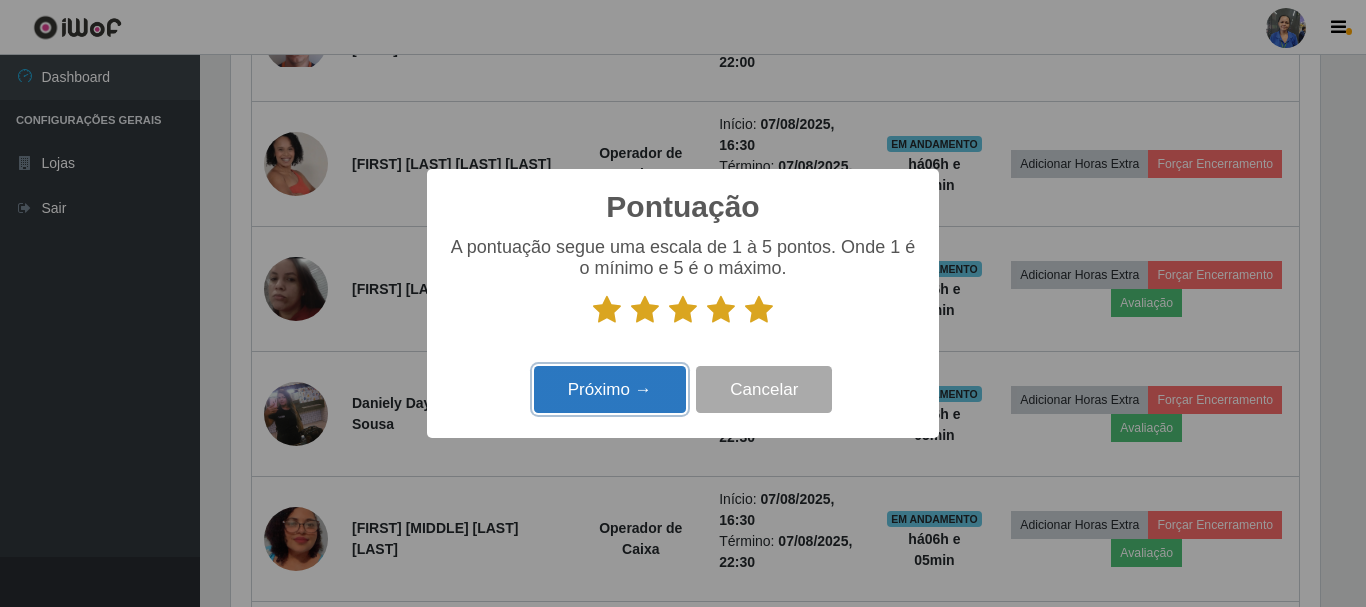 click on "Próximo →" at bounding box center (610, 389) 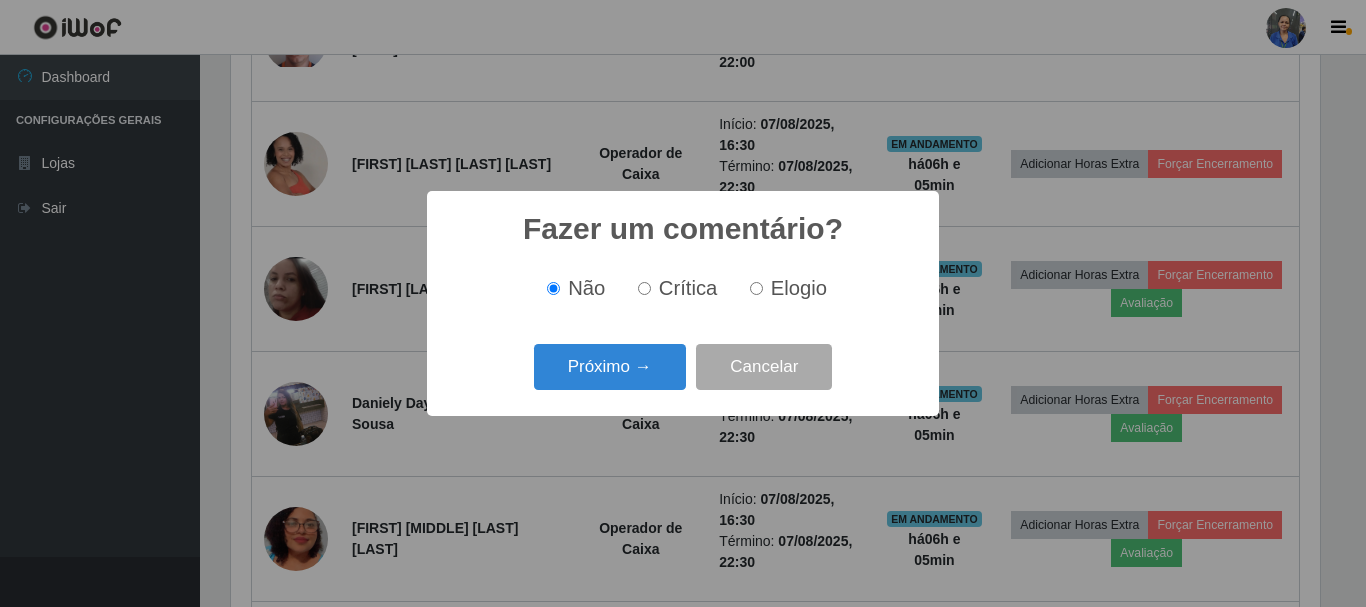 click on "Próximo →" at bounding box center (610, 367) 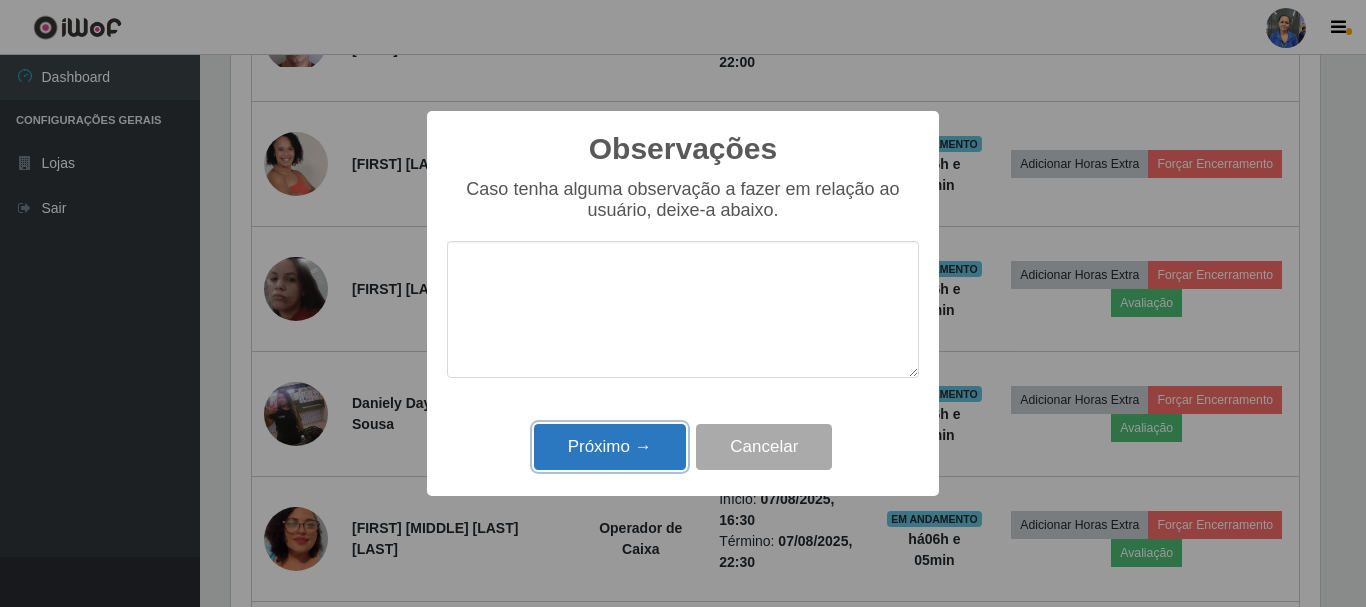 click on "Próximo →" at bounding box center (610, 447) 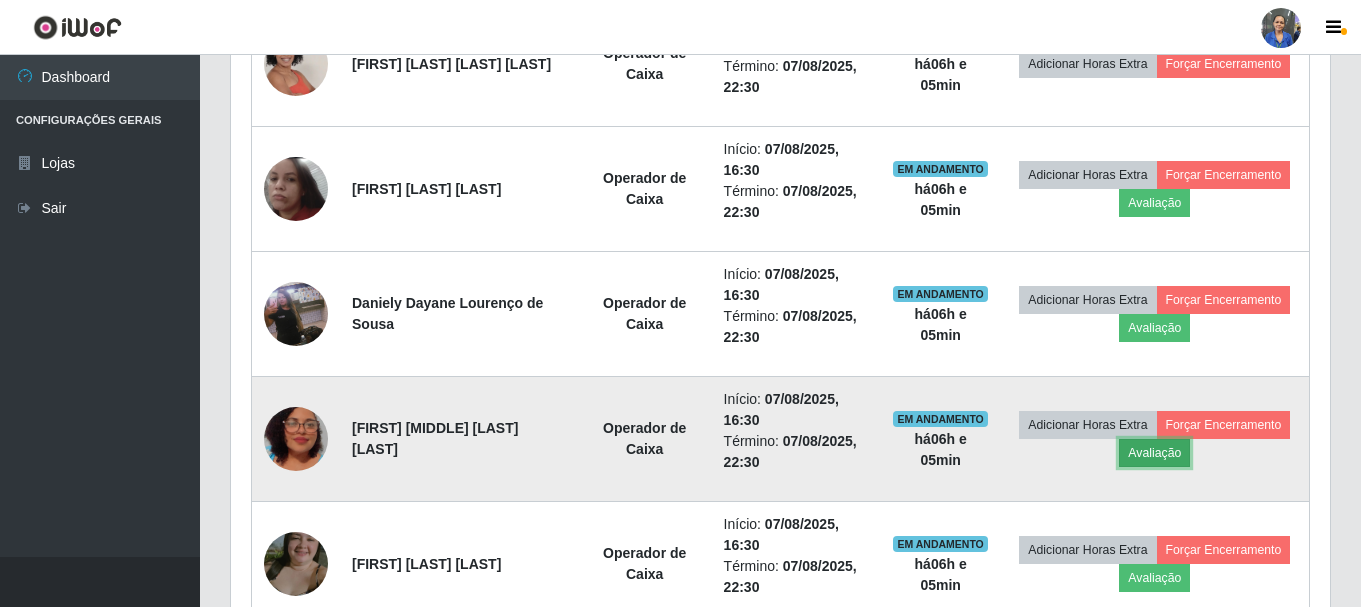 click on "Avaliação" at bounding box center (1154, 453) 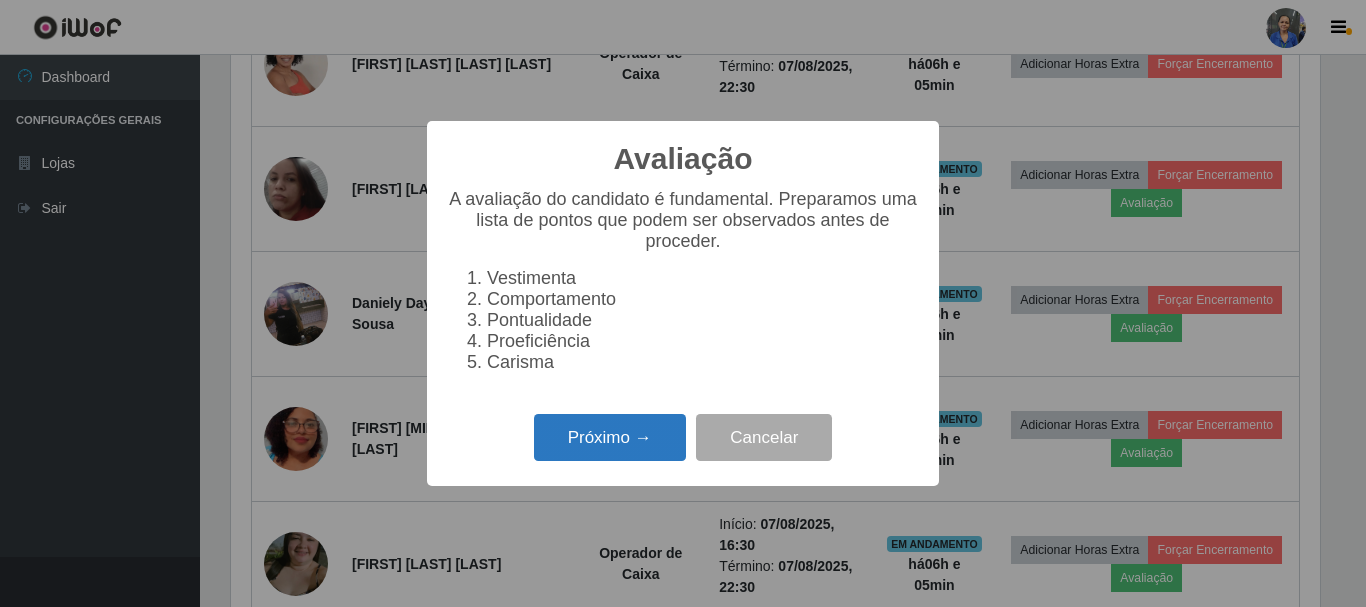 click on "Próximo →" at bounding box center [610, 437] 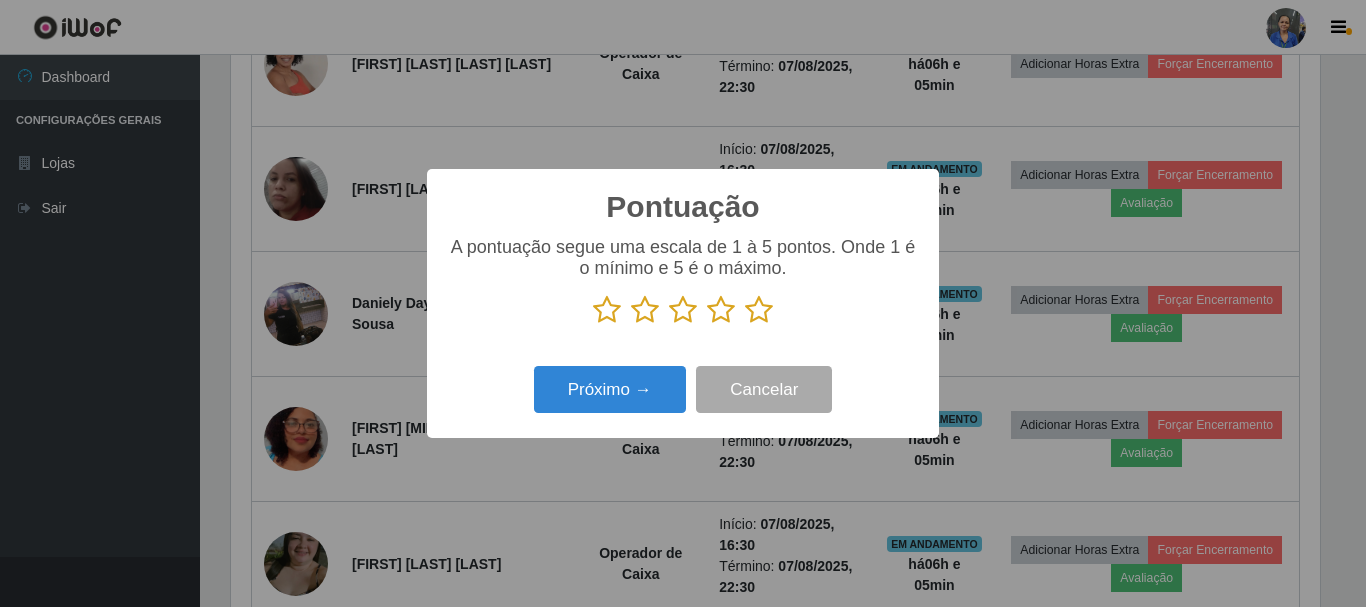 click at bounding box center [759, 310] 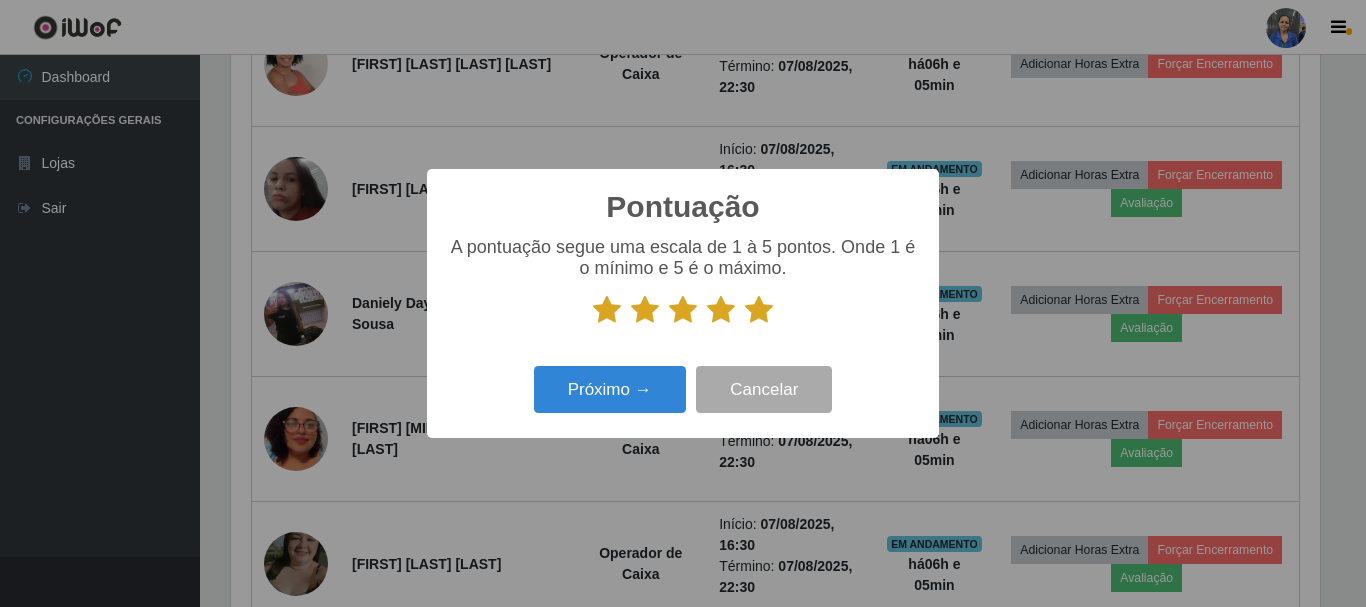 click on "Próximo → Cancelar" at bounding box center [683, 389] 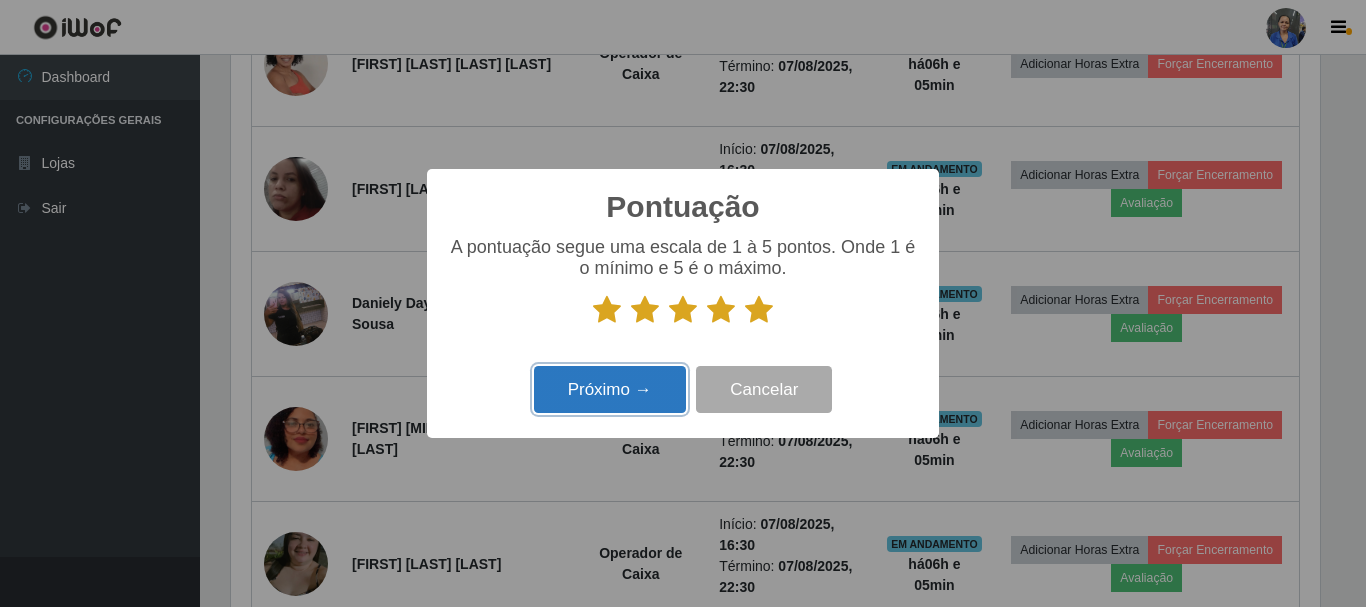 click on "Próximo →" at bounding box center [610, 389] 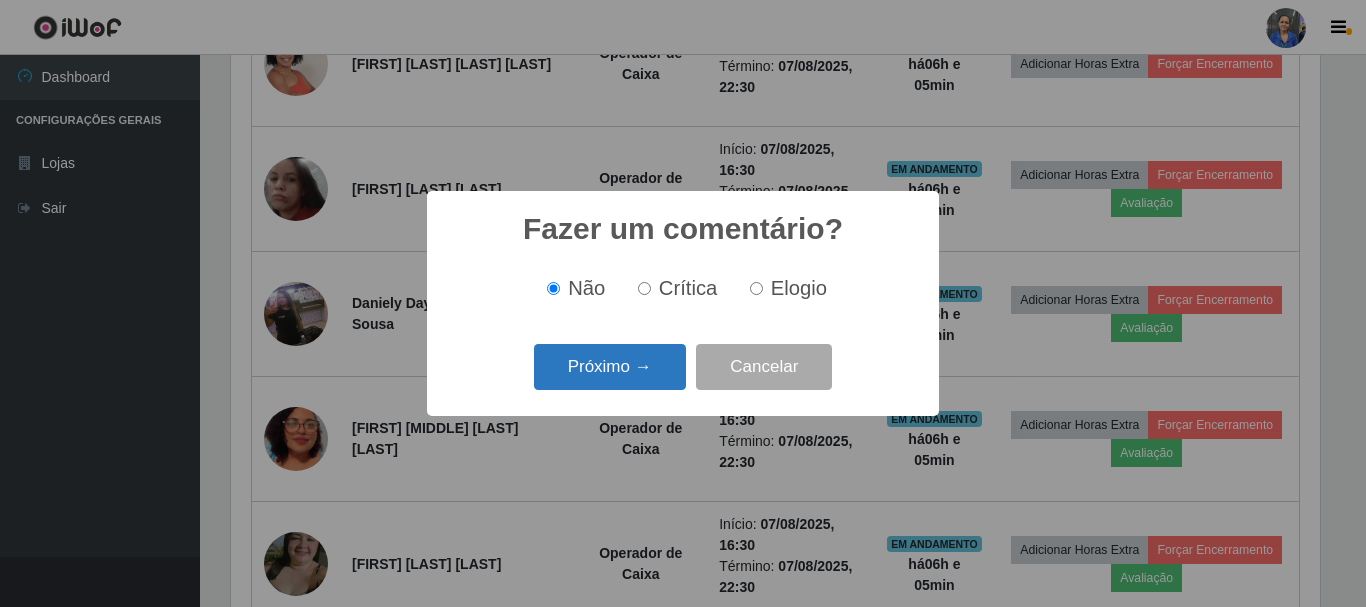 click on "Próximo →" at bounding box center [610, 367] 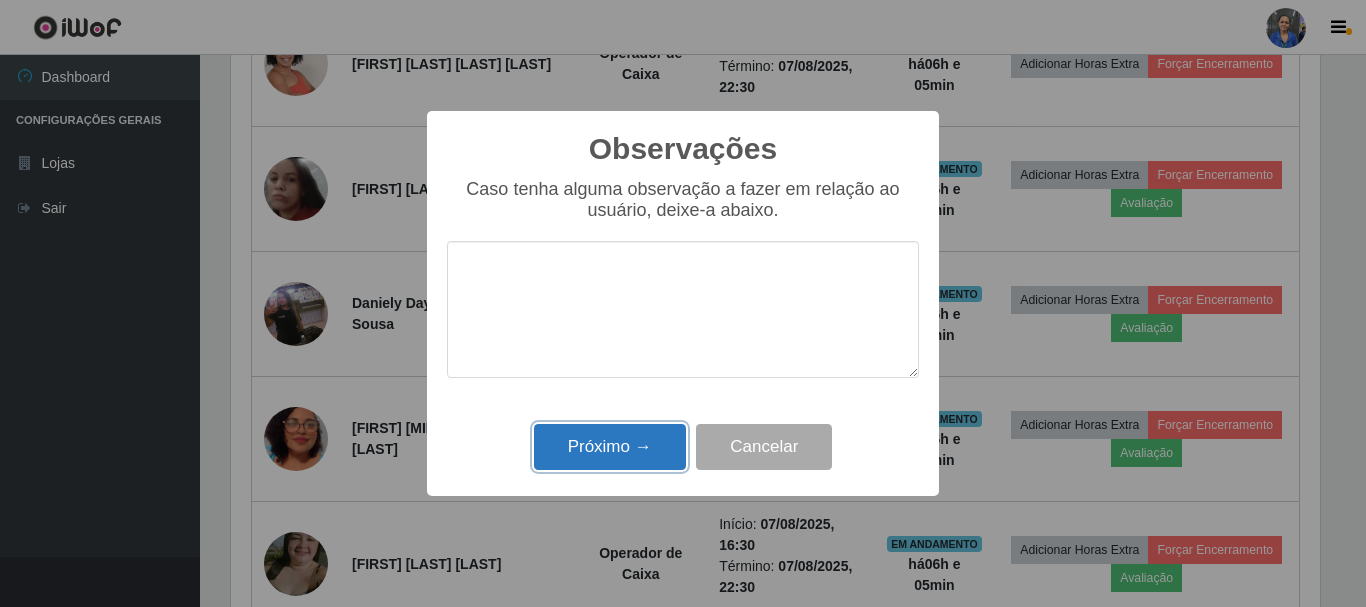 click on "Próximo →" at bounding box center (610, 447) 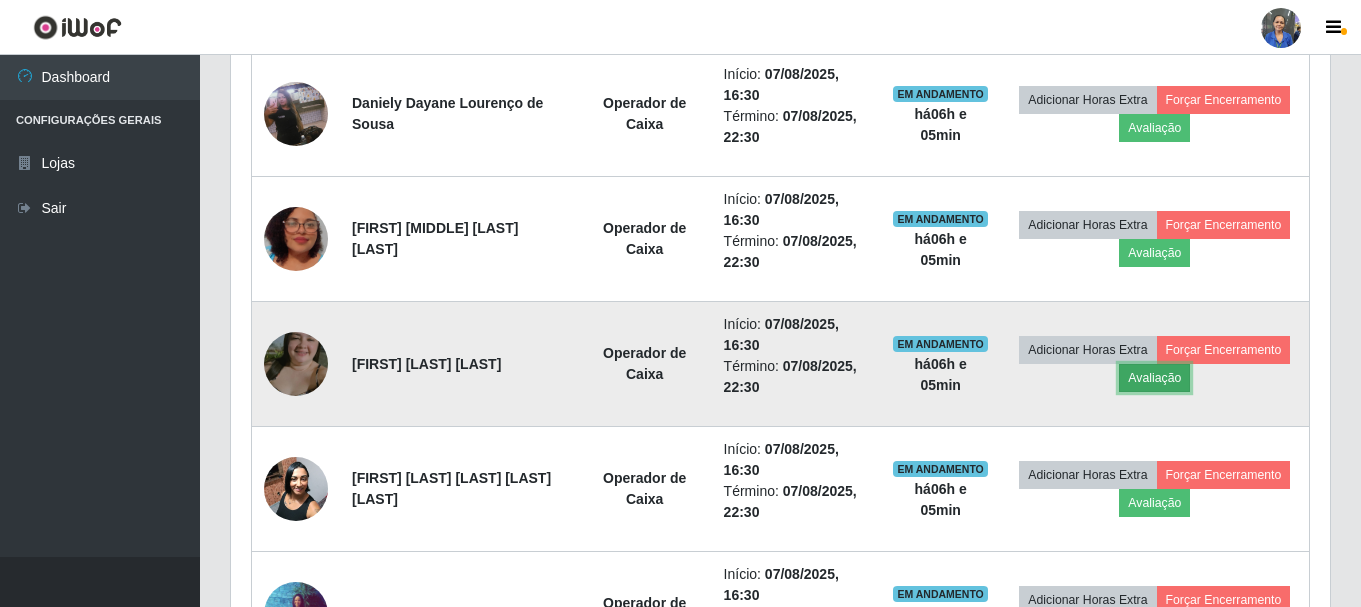 click on "Avaliação" at bounding box center [1154, 378] 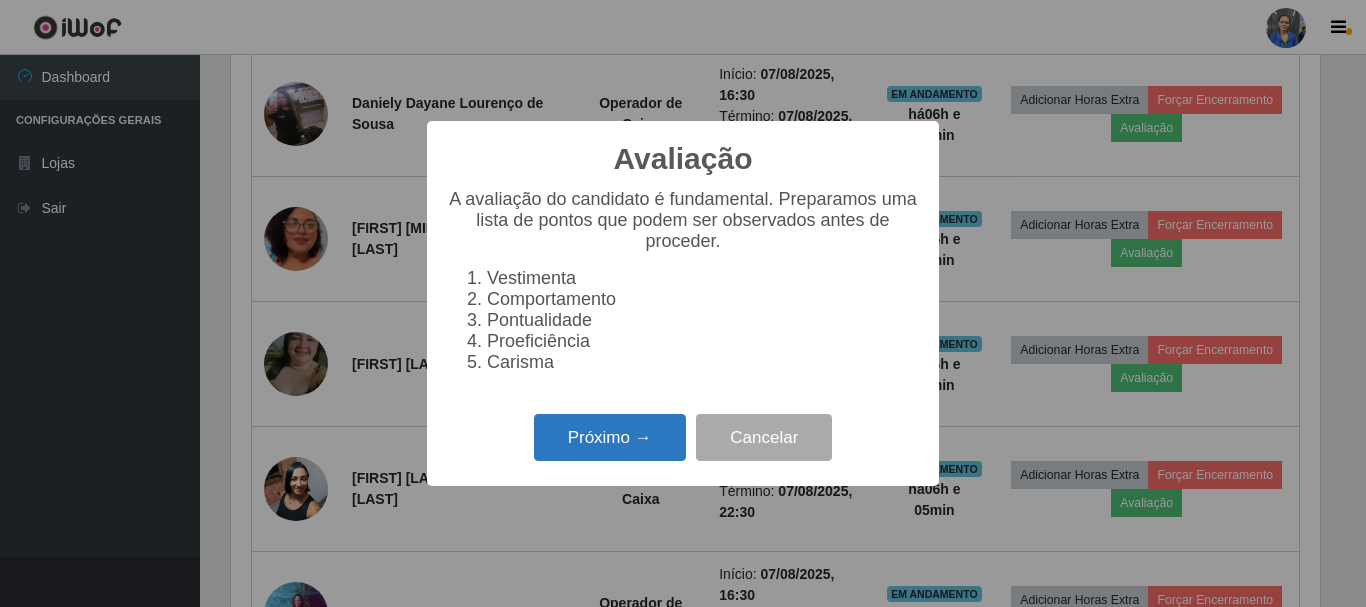 click on "Próximo →" at bounding box center (610, 437) 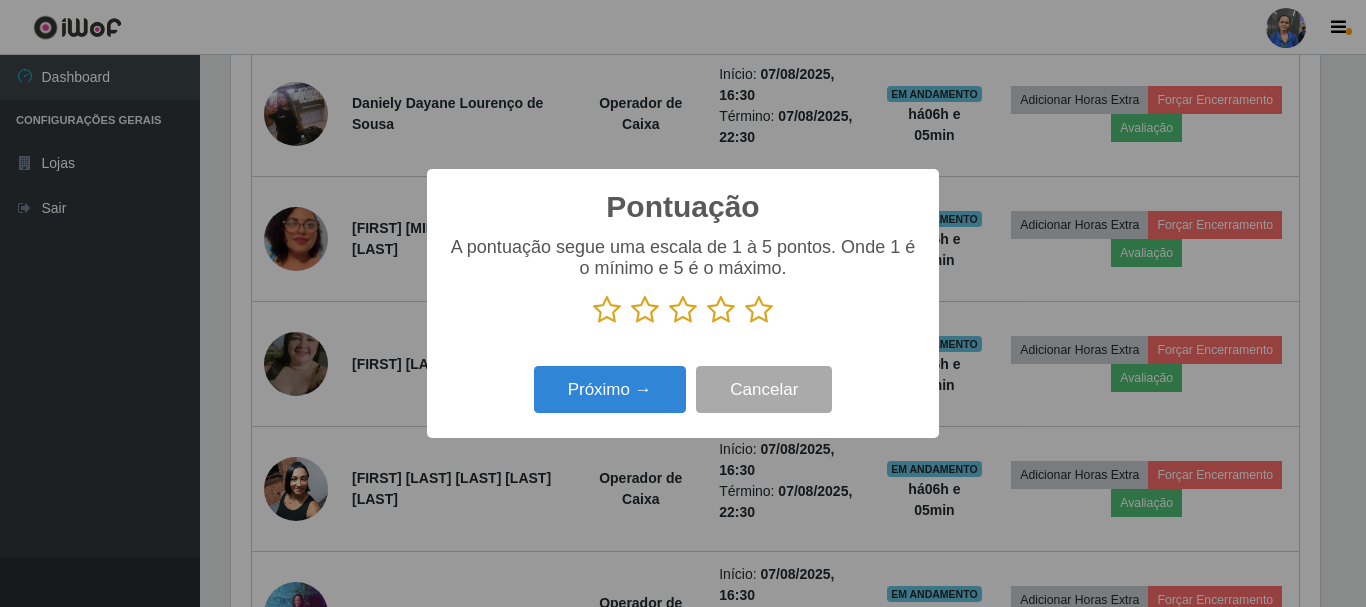 drag, startPoint x: 761, startPoint y: 309, endPoint x: 707, endPoint y: 334, distance: 59.5063 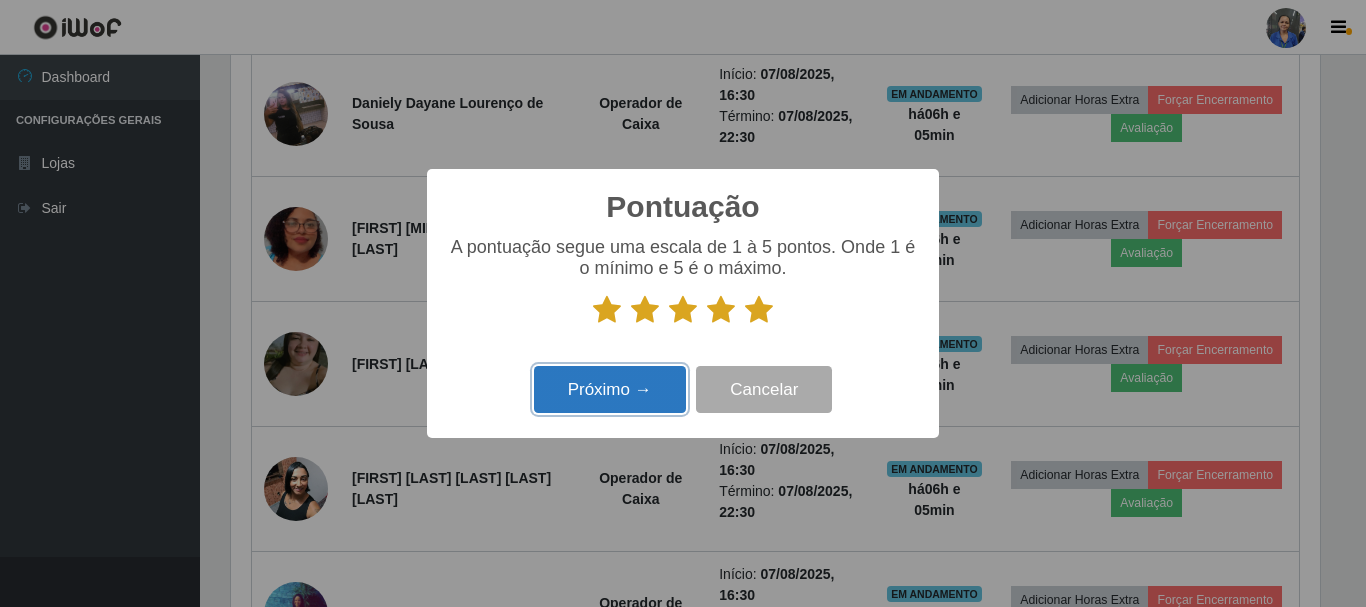 click on "Próximo →" at bounding box center (610, 389) 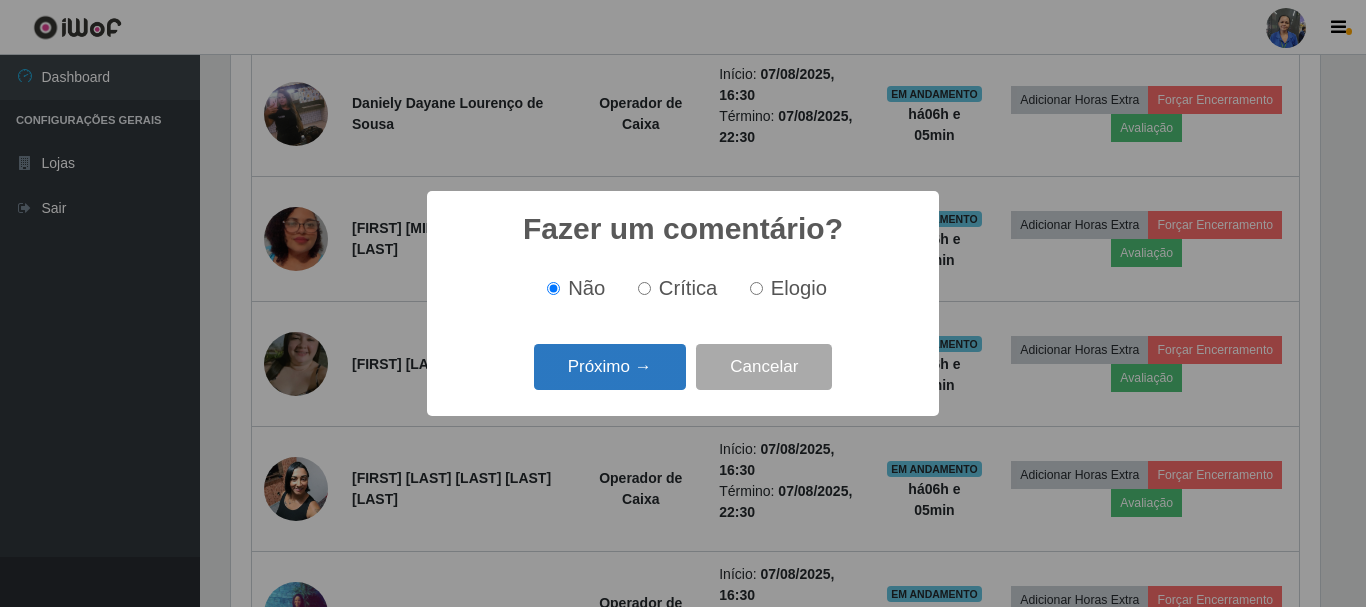 click on "Próximo →" at bounding box center (610, 367) 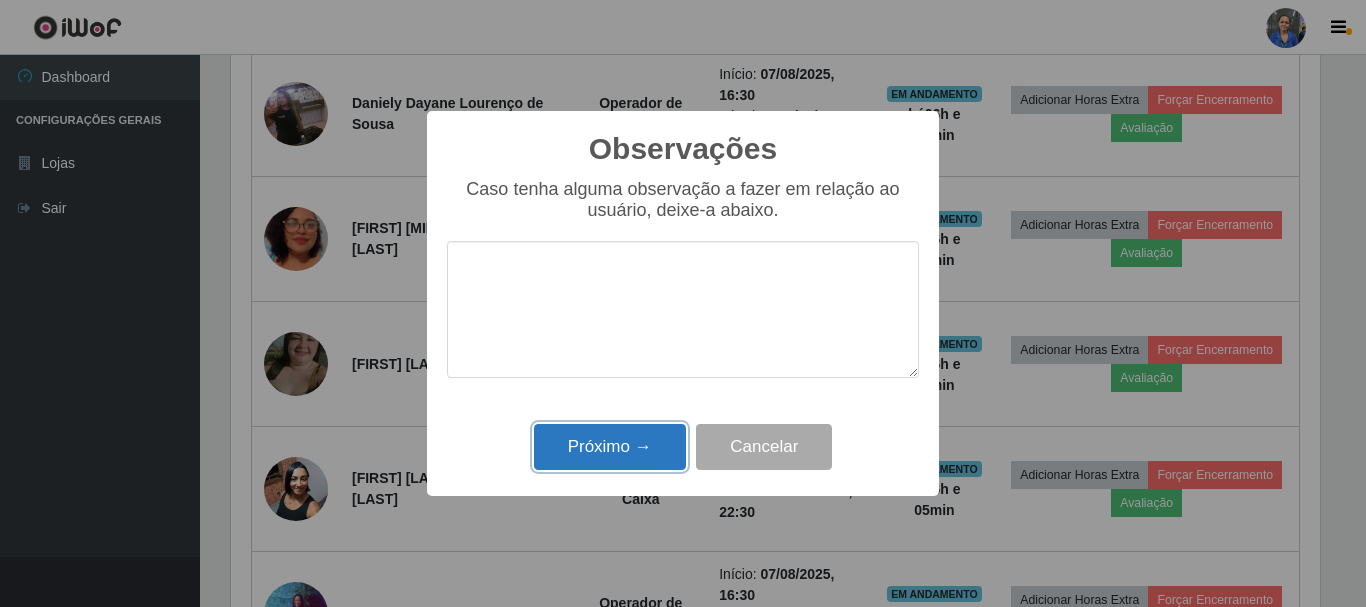 click on "Próximo →" at bounding box center (610, 447) 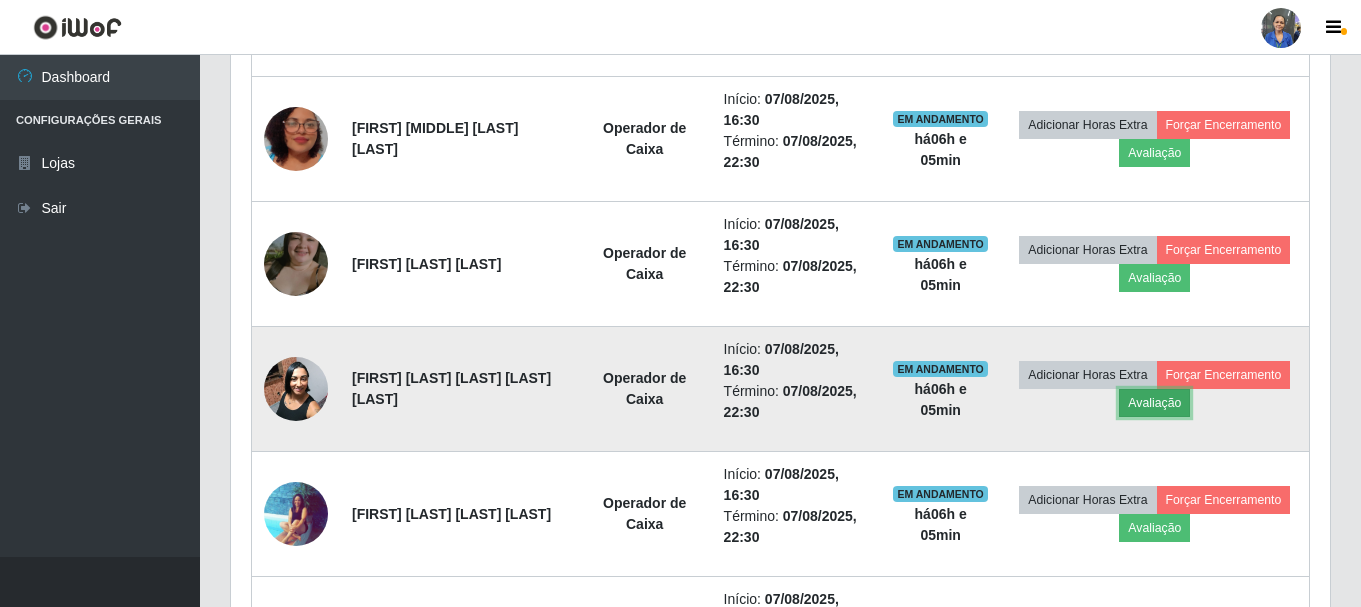 click on "Avaliação" at bounding box center [1154, 403] 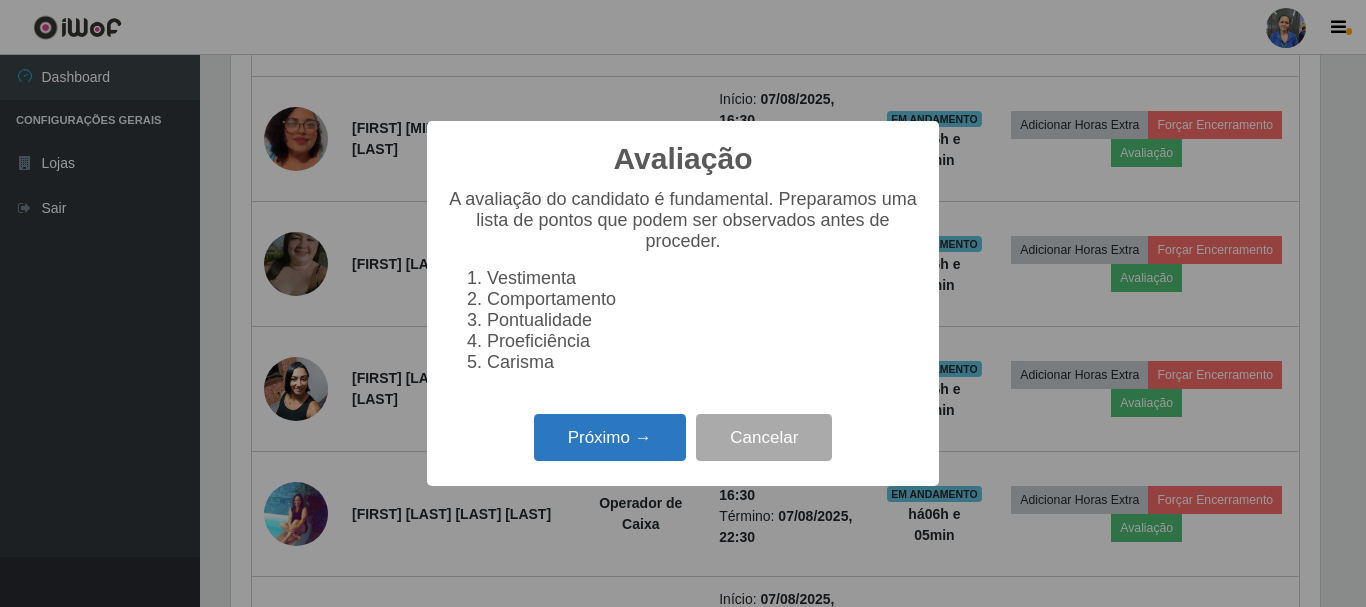 click on "Próximo →" at bounding box center [610, 437] 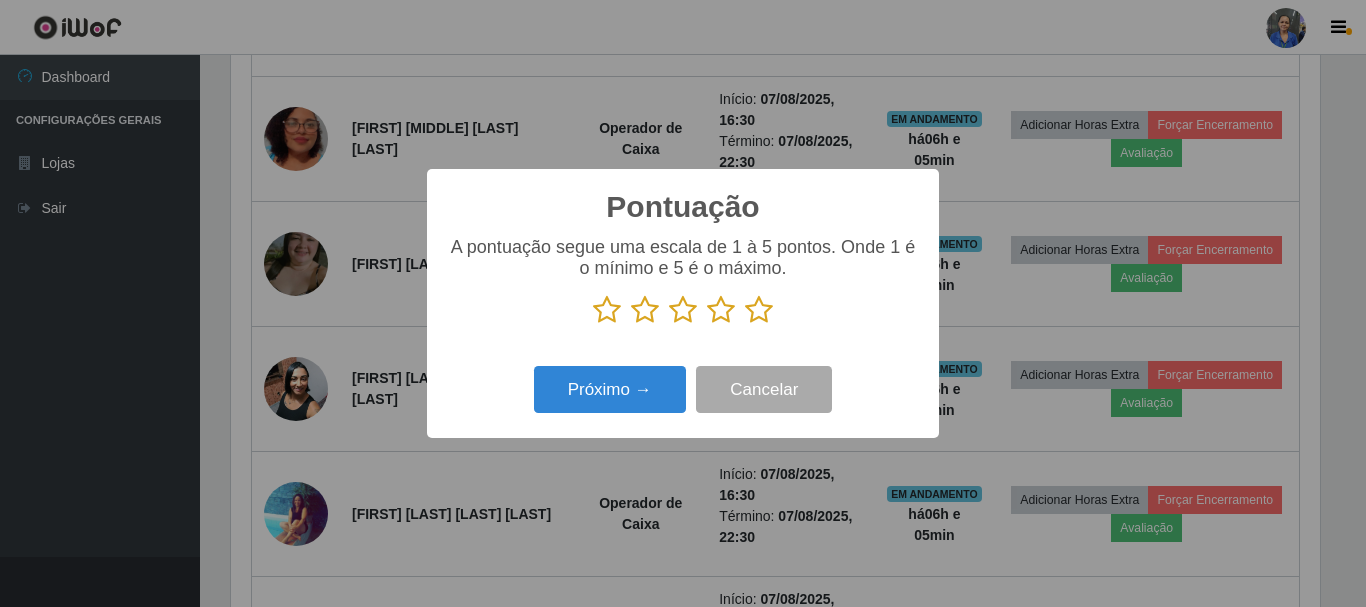 click at bounding box center [759, 310] 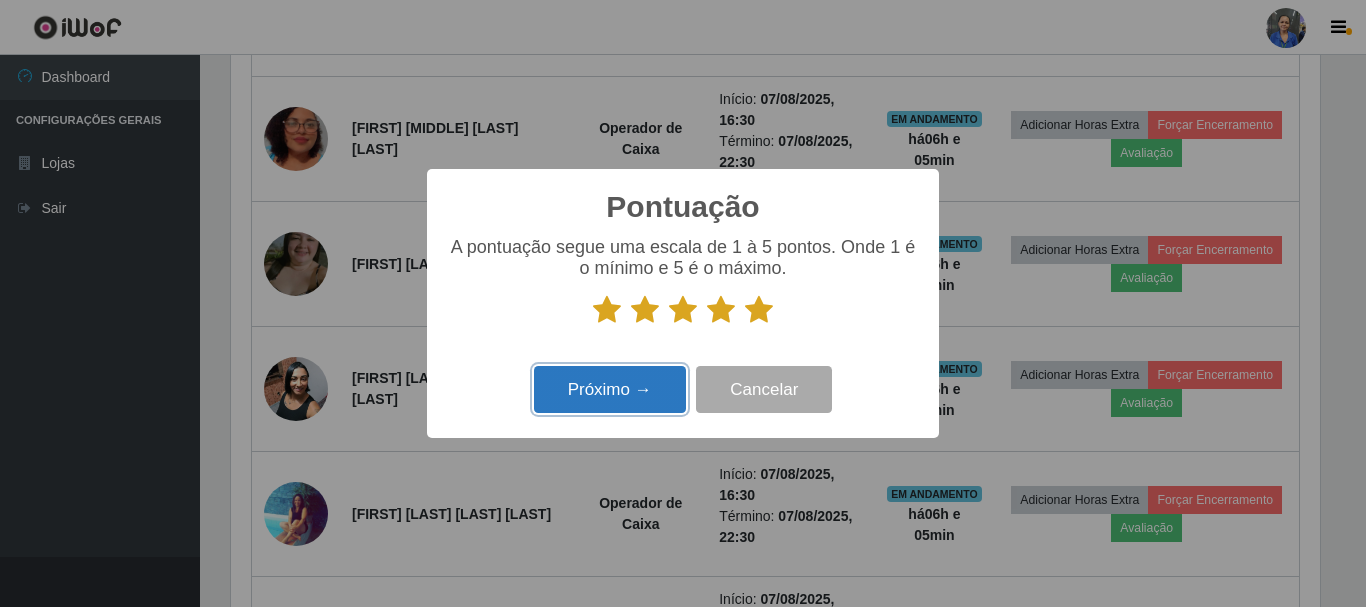 click on "Próximo →" at bounding box center (610, 389) 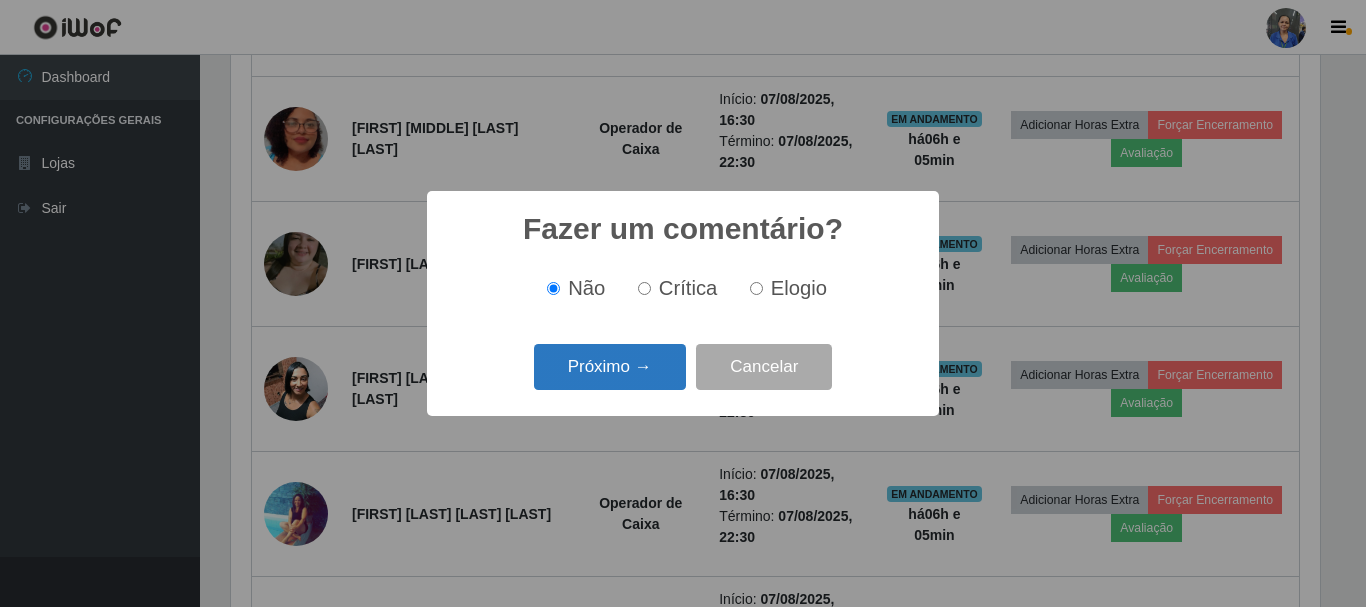 click on "Próximo →" at bounding box center (610, 367) 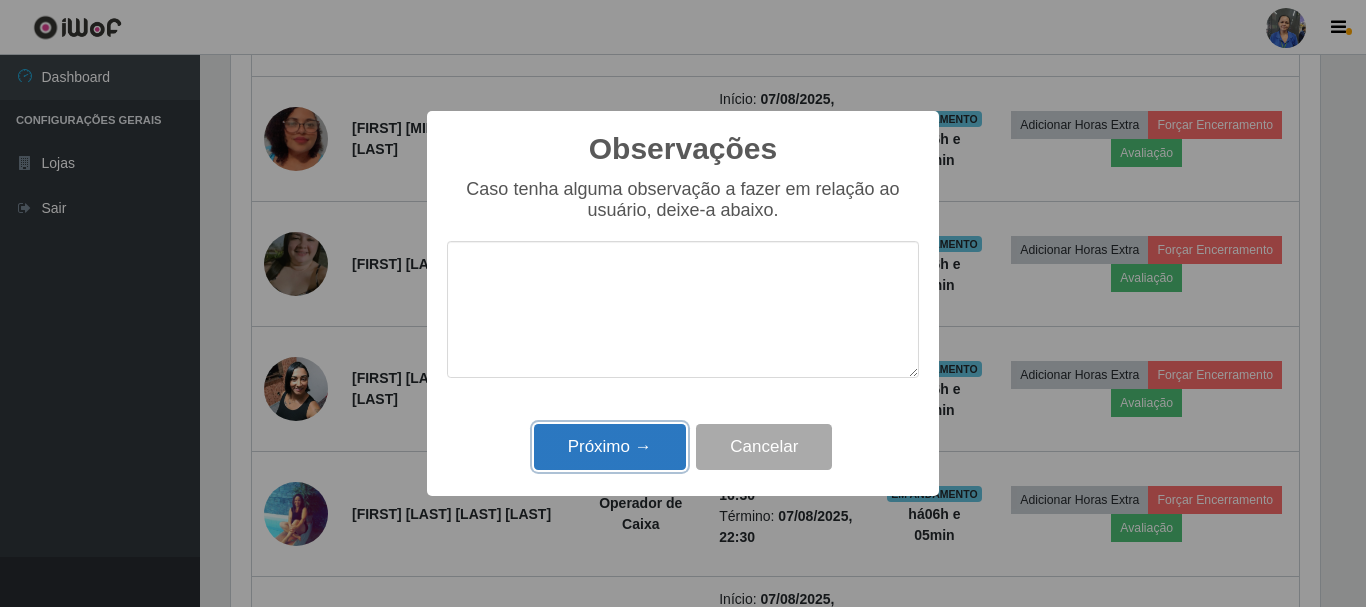click on "Próximo →" at bounding box center [610, 447] 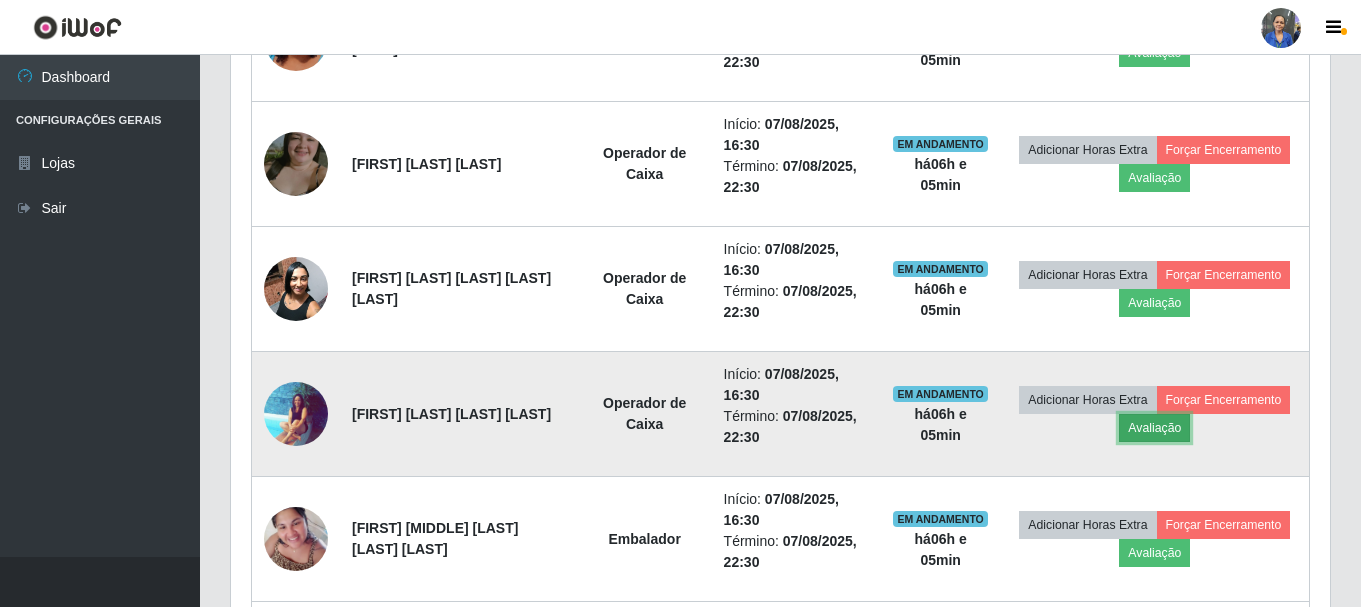 click on "Avaliação" at bounding box center (1154, 428) 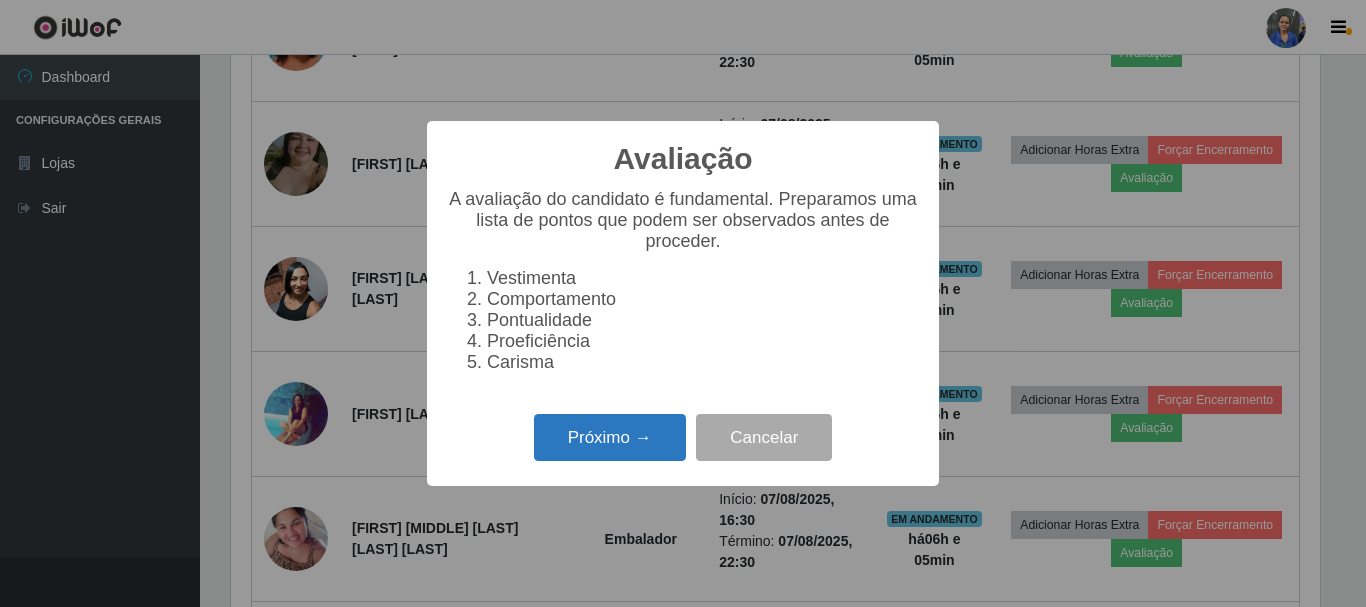 click on "Próximo →" at bounding box center (610, 437) 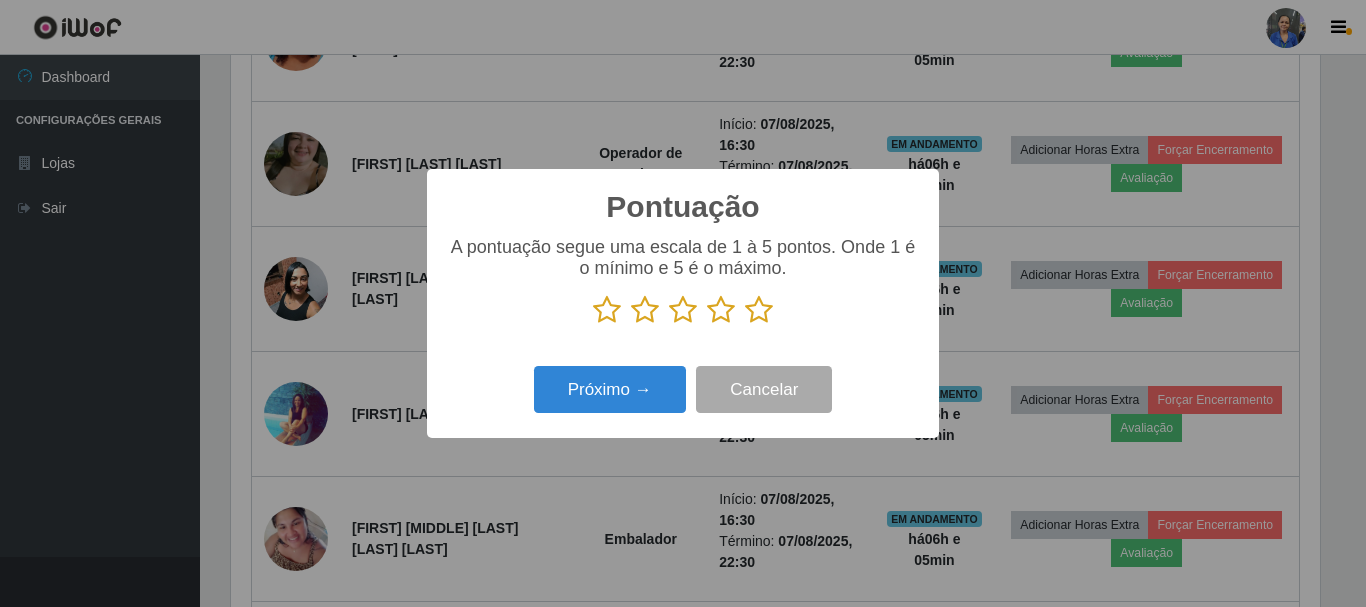 drag, startPoint x: 762, startPoint y: 304, endPoint x: 721, endPoint y: 356, distance: 66.21933 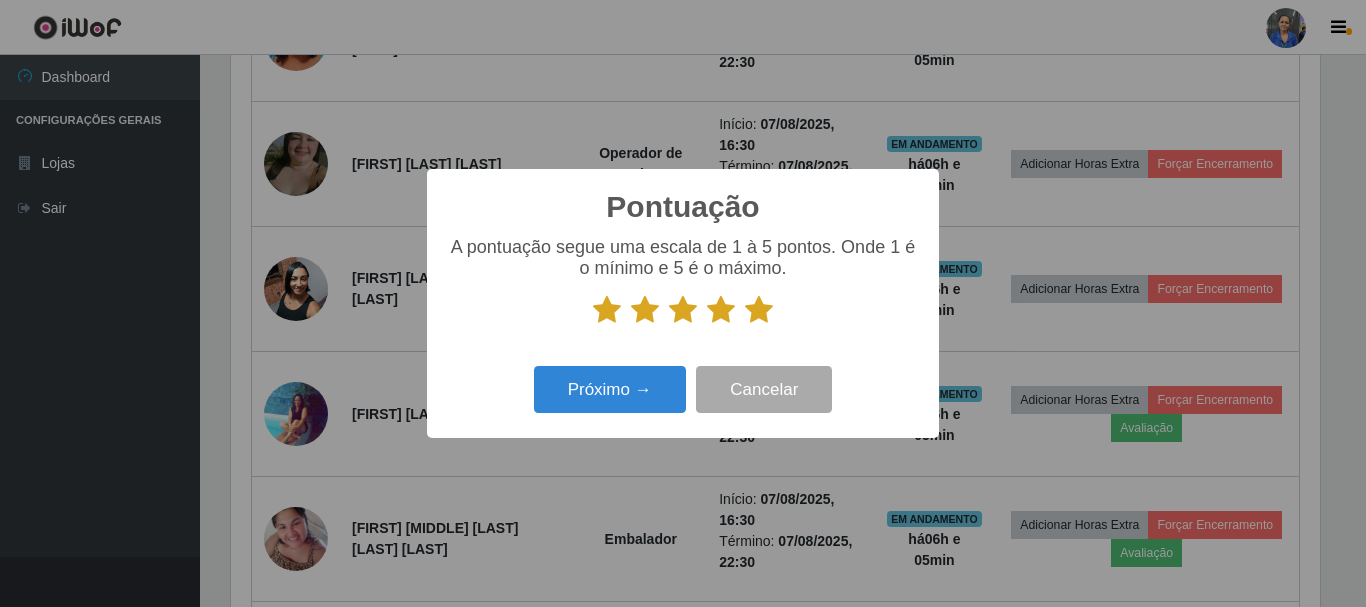 click on "Pontuação × A pontuação segue uma escala de 1 à 5 pontos.
Onde 1 é o mínimo e 5 é o máximo.
Próximo → Cancelar" at bounding box center [683, 303] 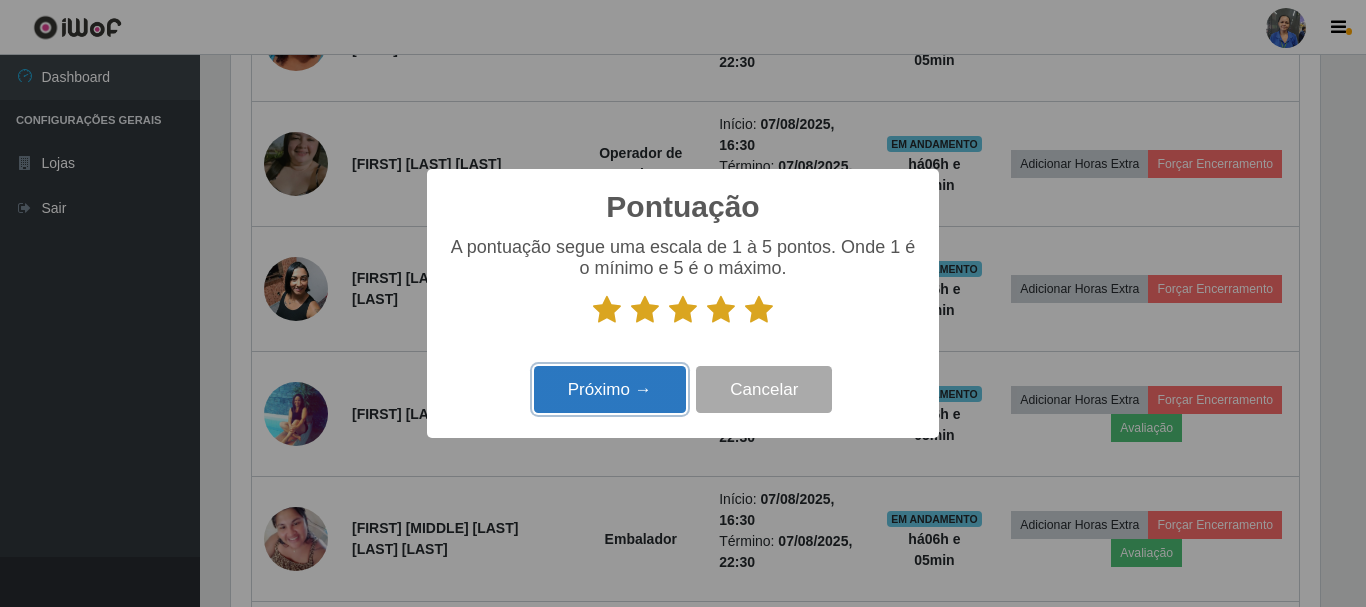click on "Próximo →" at bounding box center [610, 389] 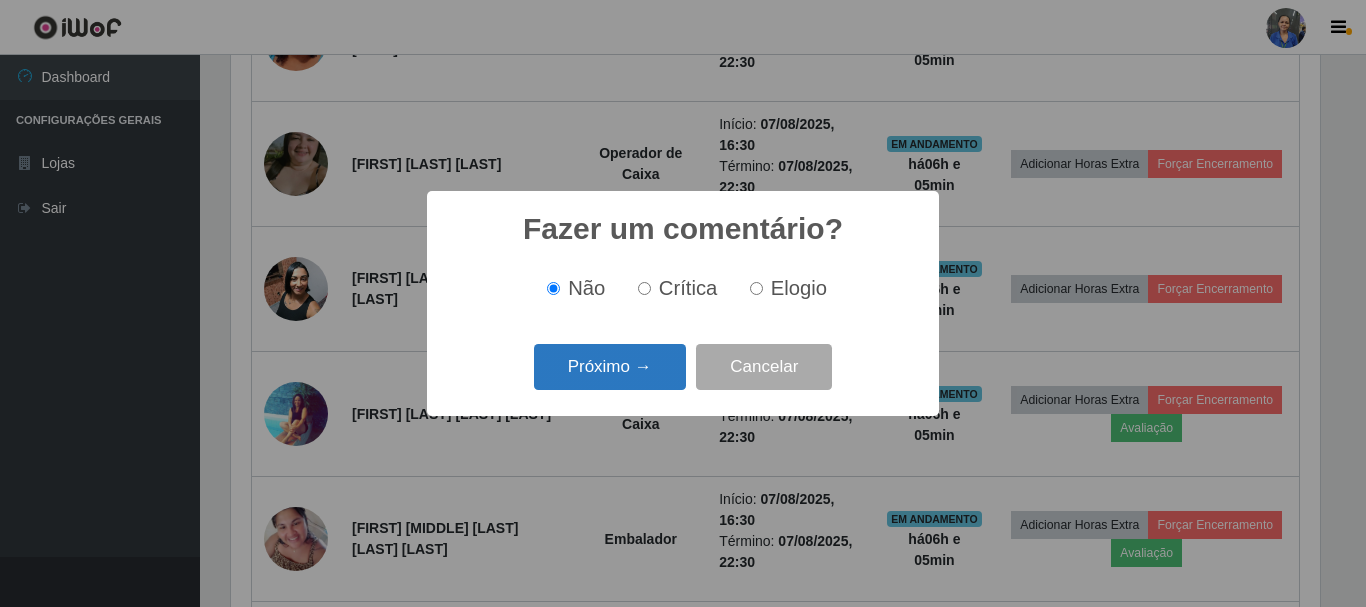 click on "Próximo →" at bounding box center (610, 367) 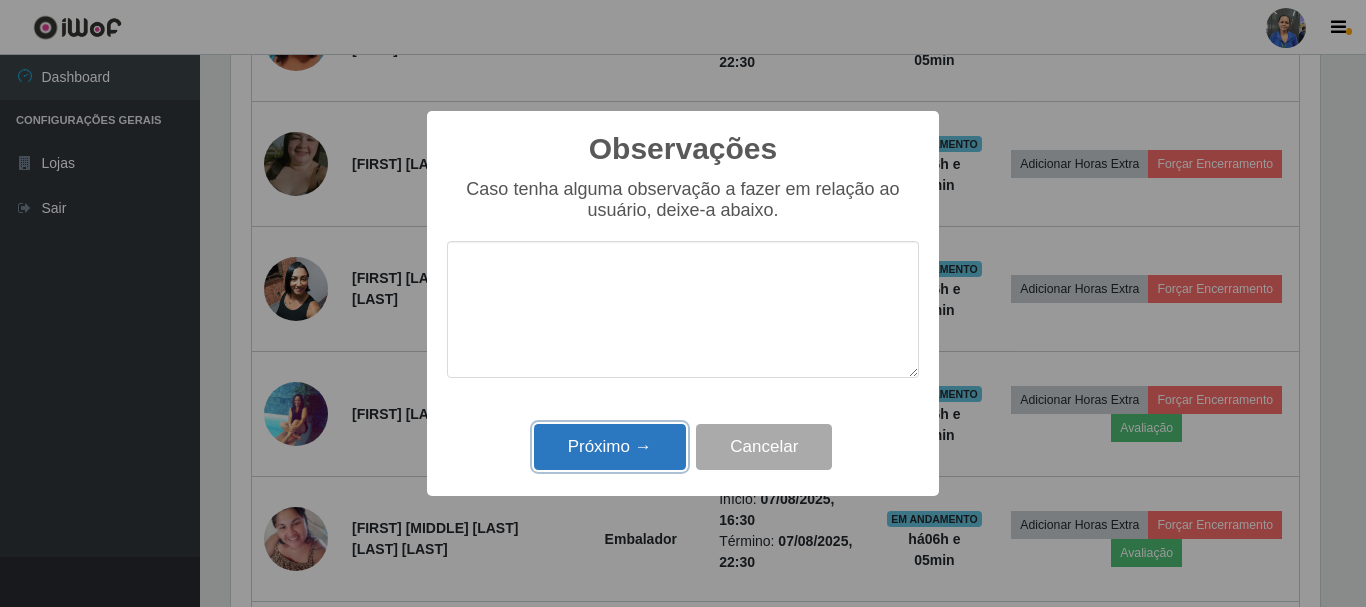 click on "Próximo →" at bounding box center (610, 447) 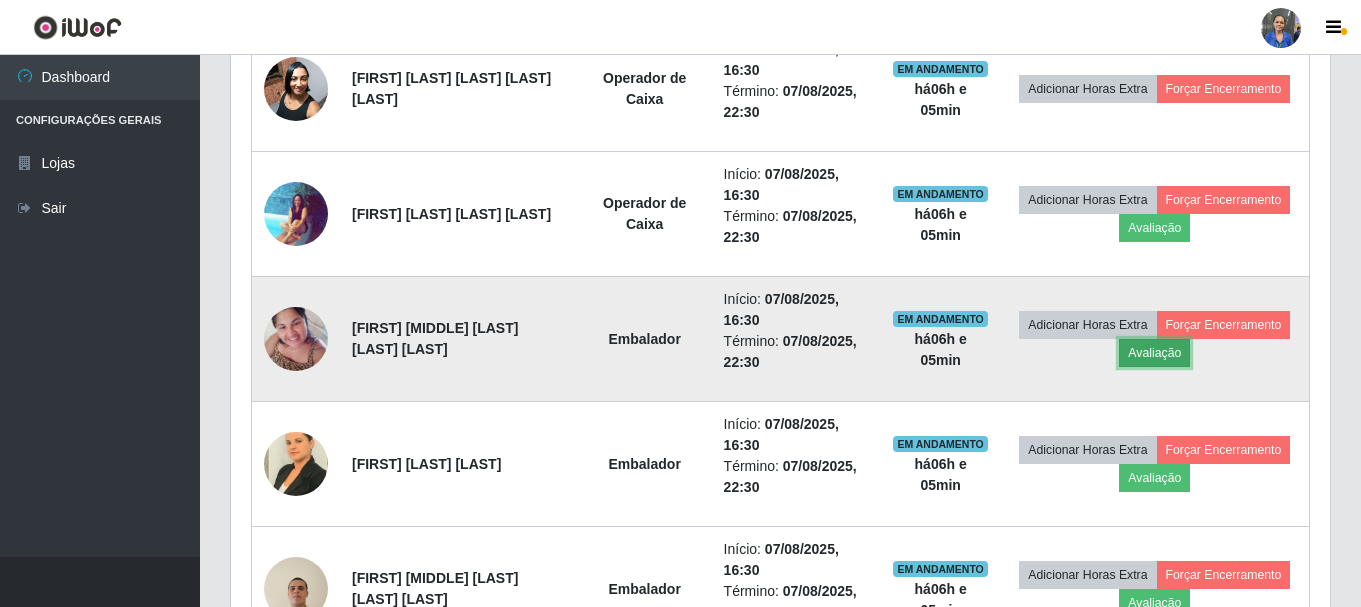 click on "Avaliação" at bounding box center [1154, 353] 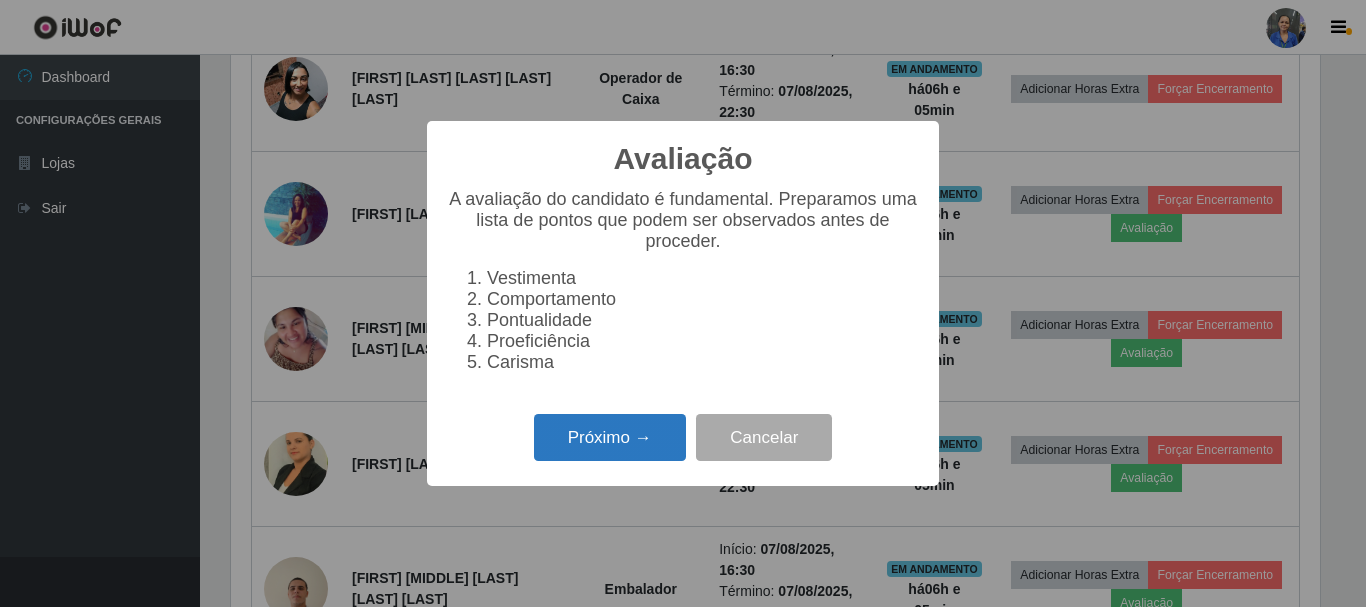 click on "Próximo →" at bounding box center (610, 437) 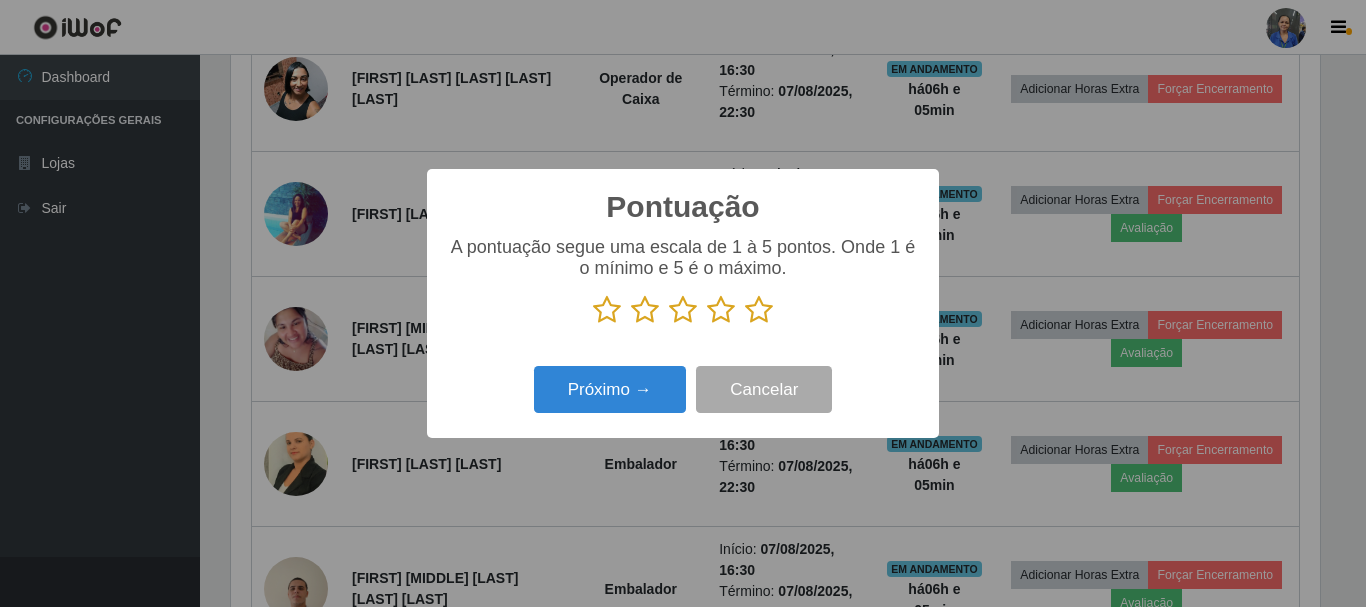 click at bounding box center [759, 310] 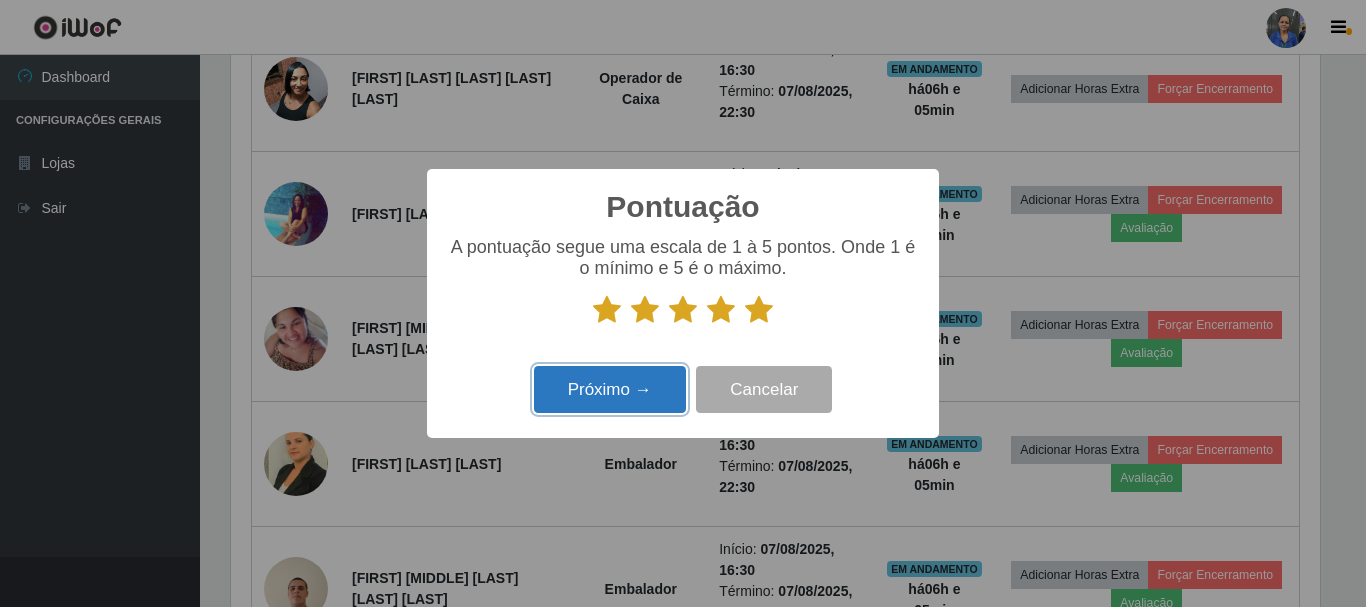 click on "Próximo →" at bounding box center (610, 389) 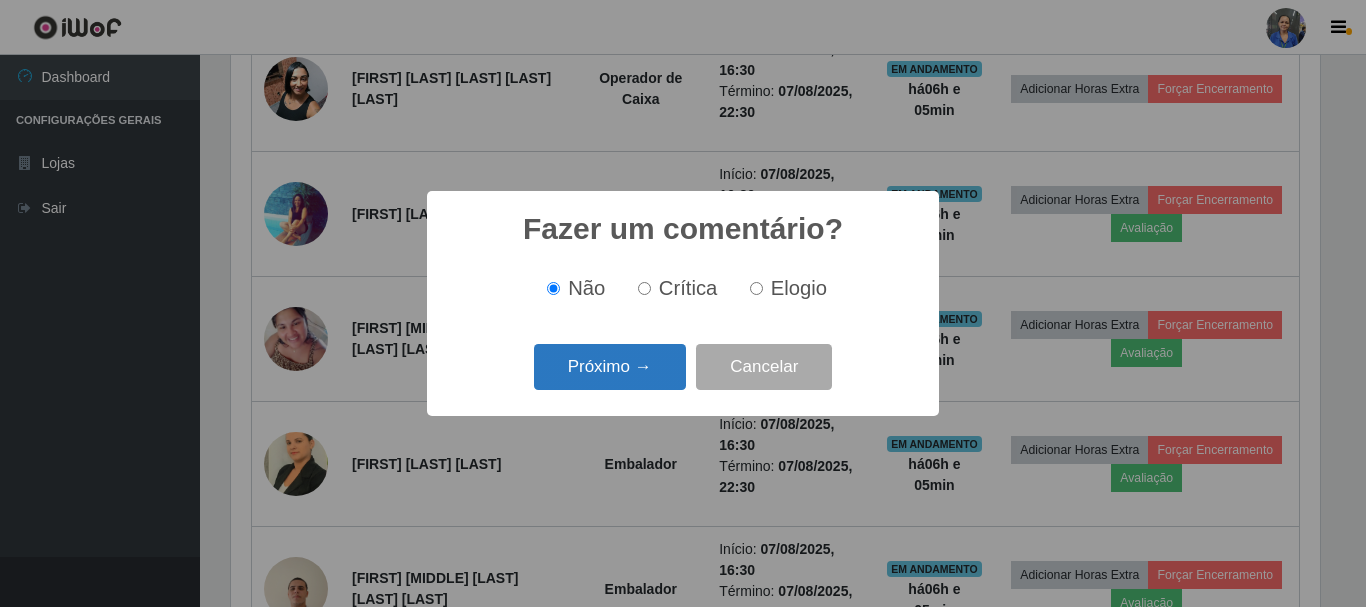 click on "Próximo →" at bounding box center [610, 367] 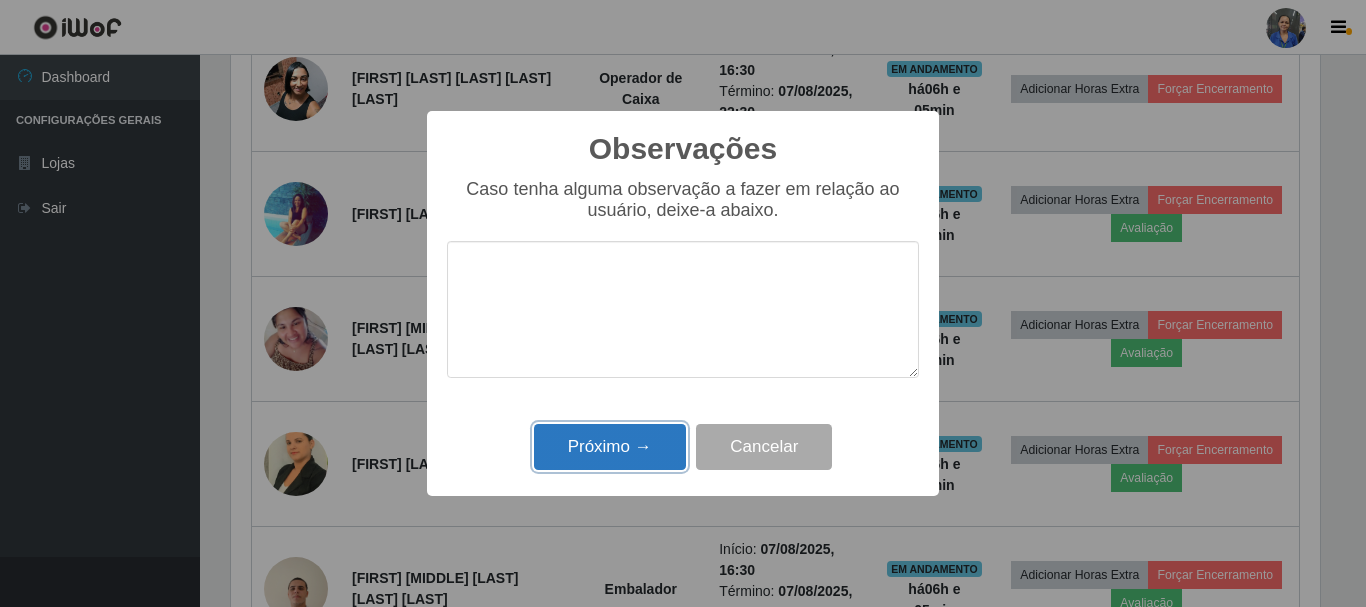 click on "Próximo →" at bounding box center [610, 447] 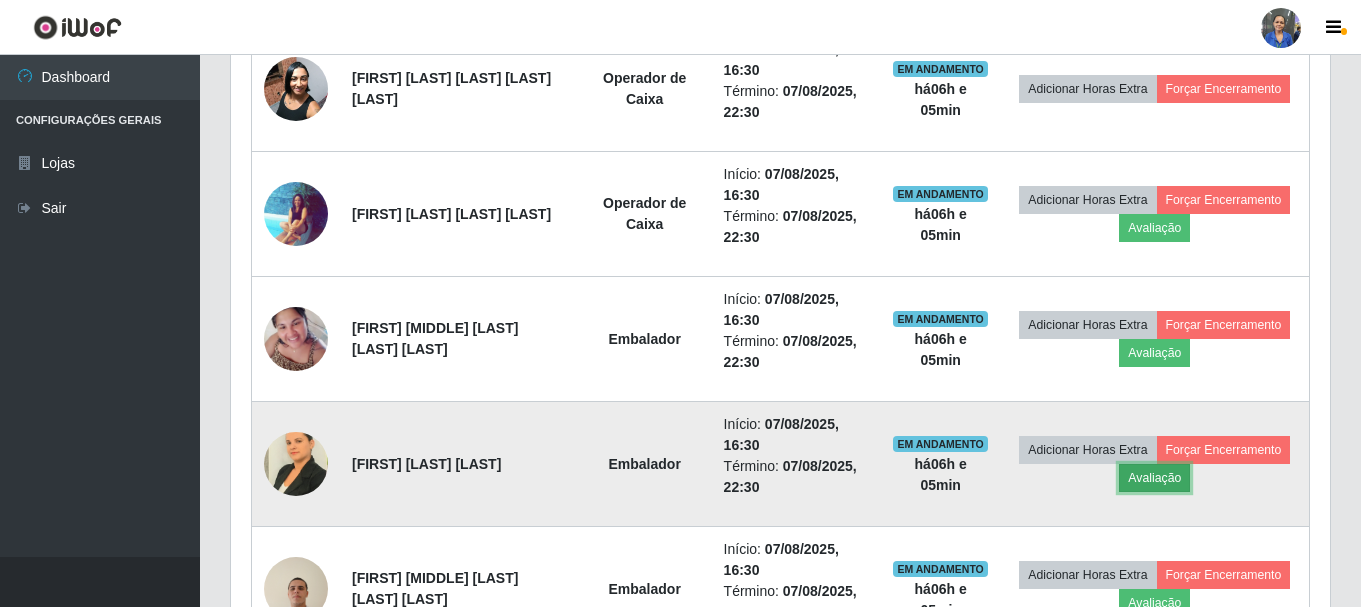 click on "Avaliação" at bounding box center [1154, 478] 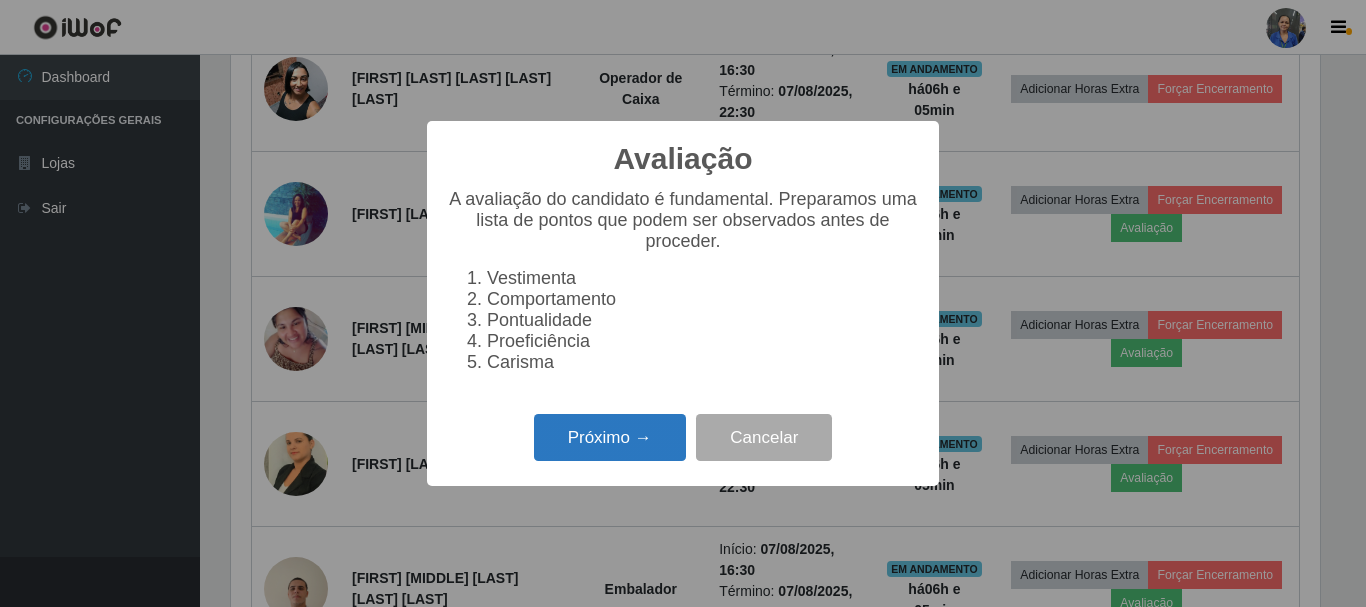 click on "Próximo →" at bounding box center [610, 437] 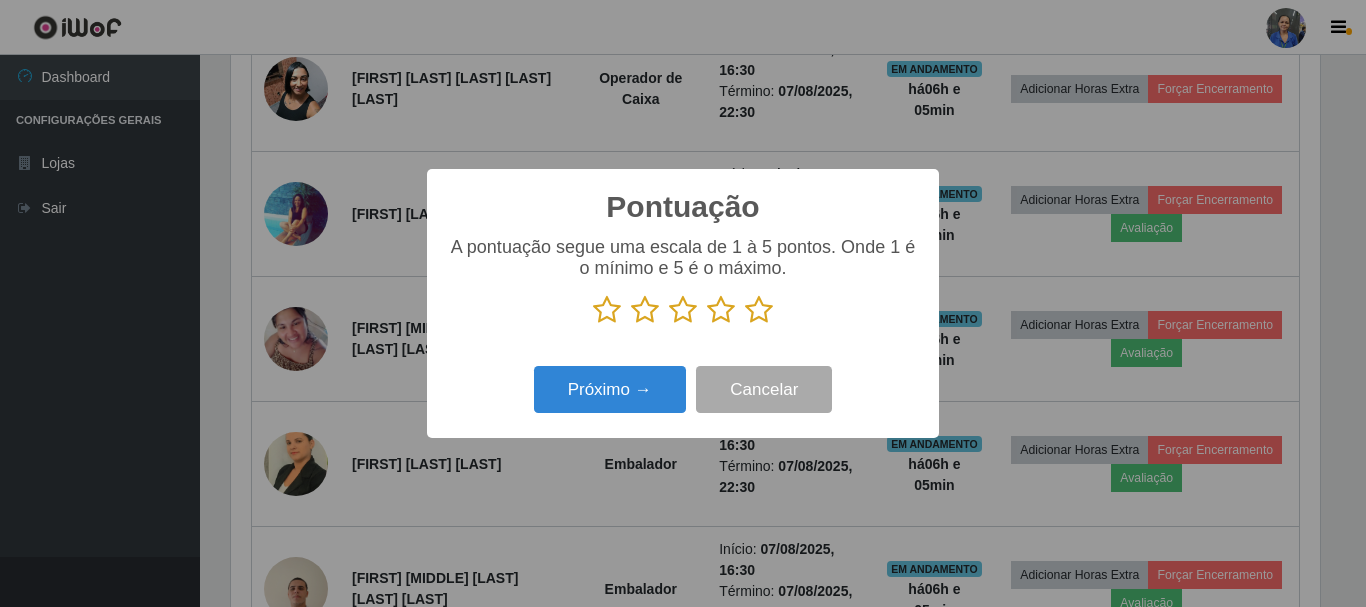 click at bounding box center (759, 310) 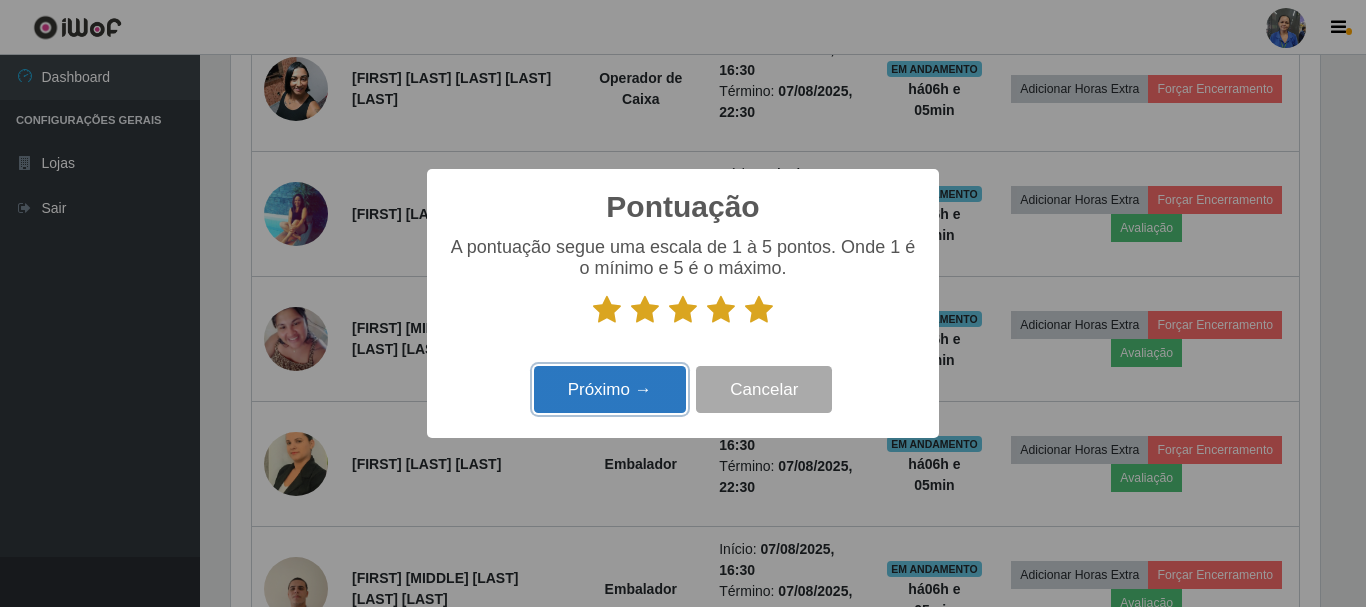 click on "Próximo →" at bounding box center (610, 389) 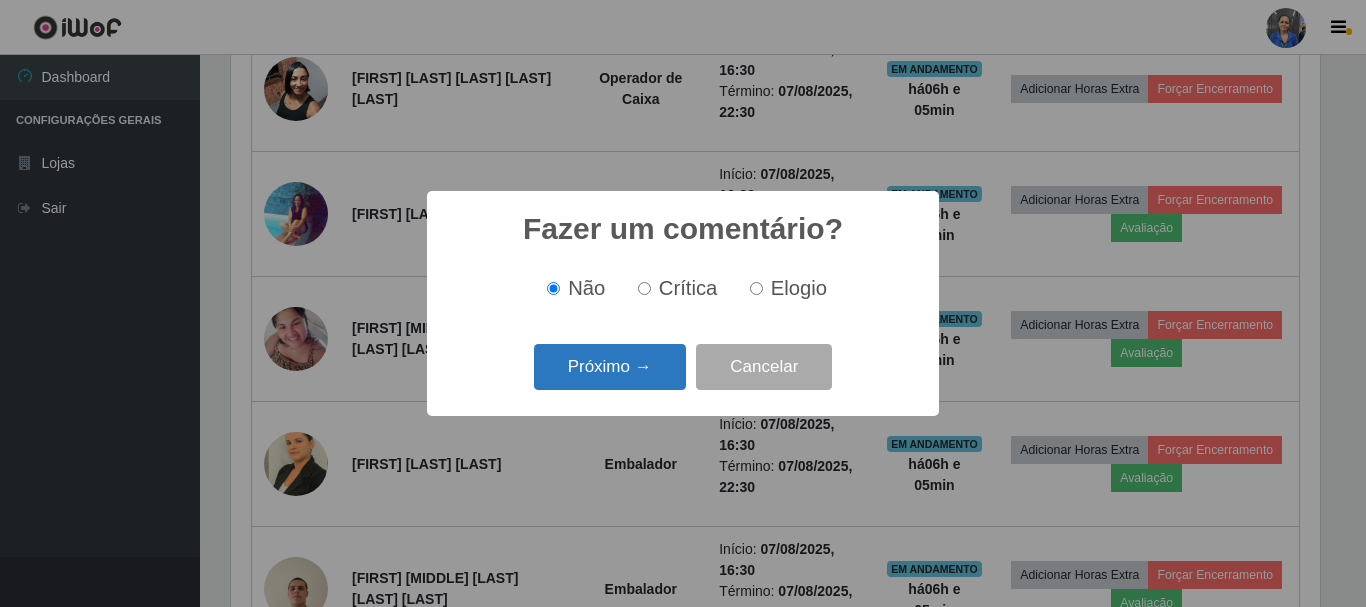 click on "Próximo →" at bounding box center (610, 367) 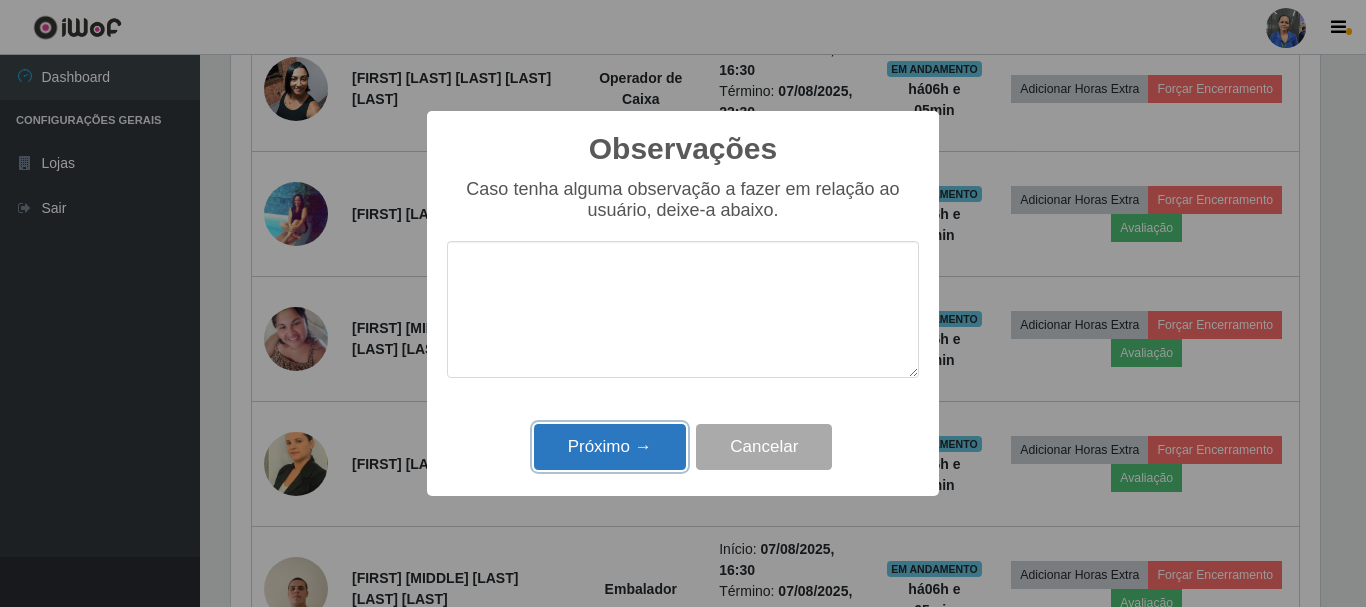 click on "Próximo →" at bounding box center [610, 447] 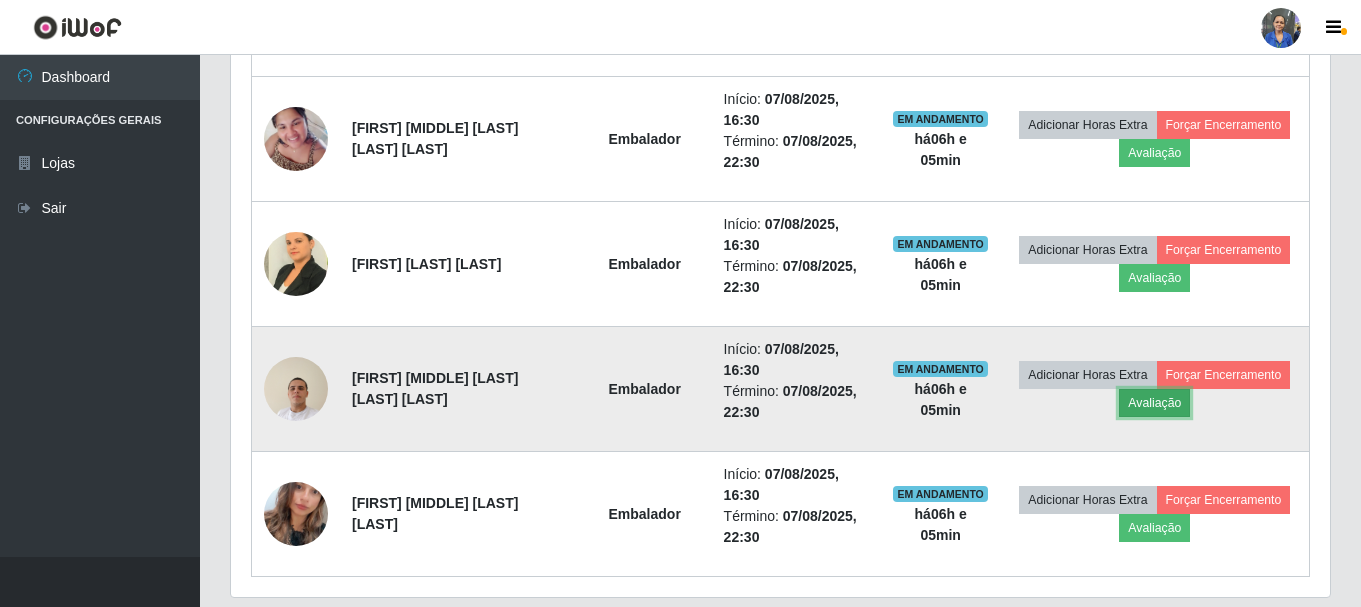 click on "Avaliação" at bounding box center (1154, 403) 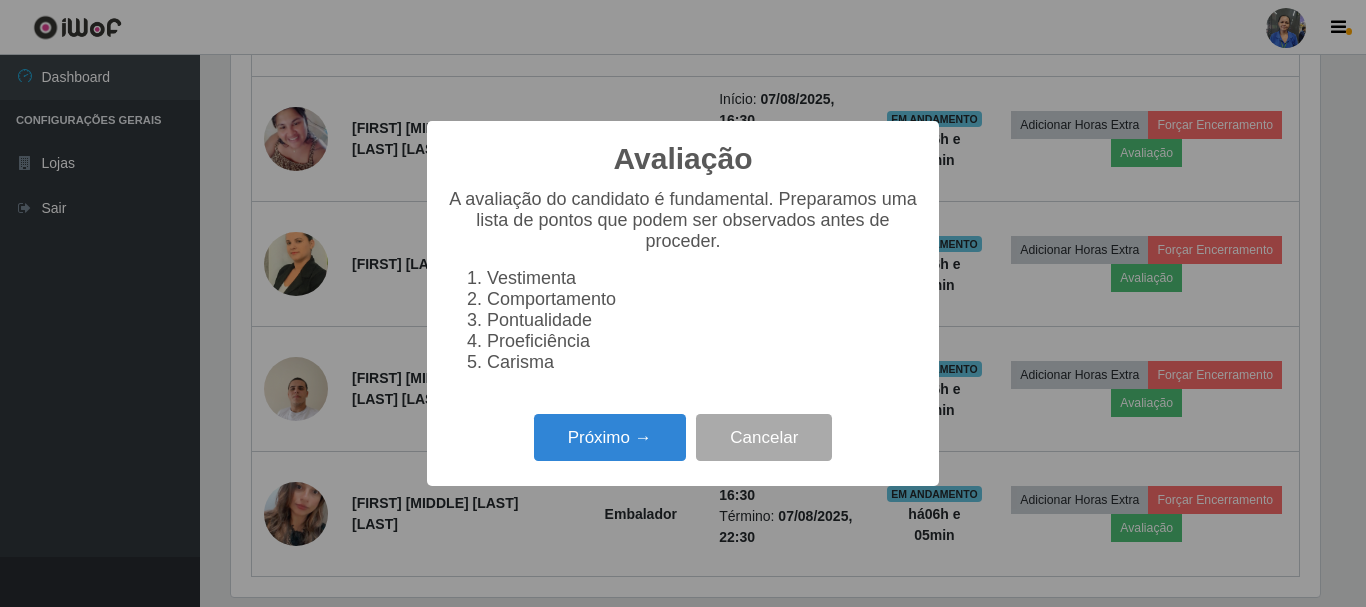 click on "Avaliação × A avaliação do candidato é fundamental.
Preparamos uma lista de pontos que podem ser
observados antes de proceder.
Vestimenta
Comportamento
Pontualidade
Proeficiência
Carisma
Próximo → Cancelar" at bounding box center [683, 303] 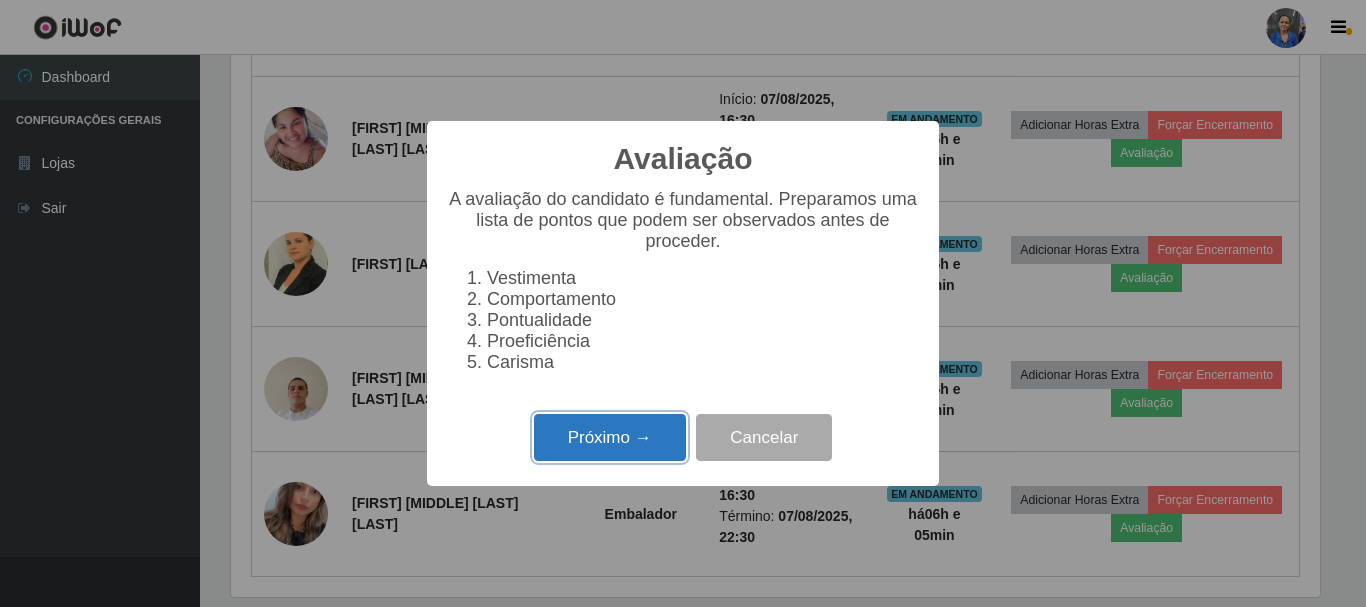 click on "Próximo →" at bounding box center (610, 437) 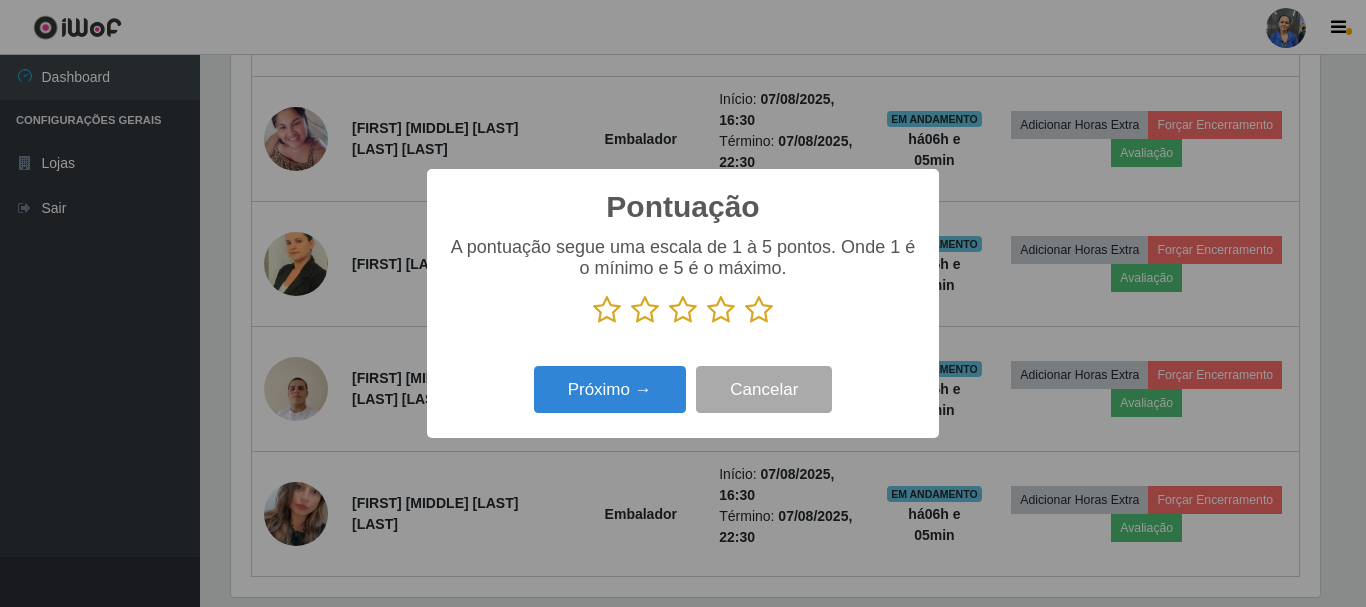 click at bounding box center (759, 310) 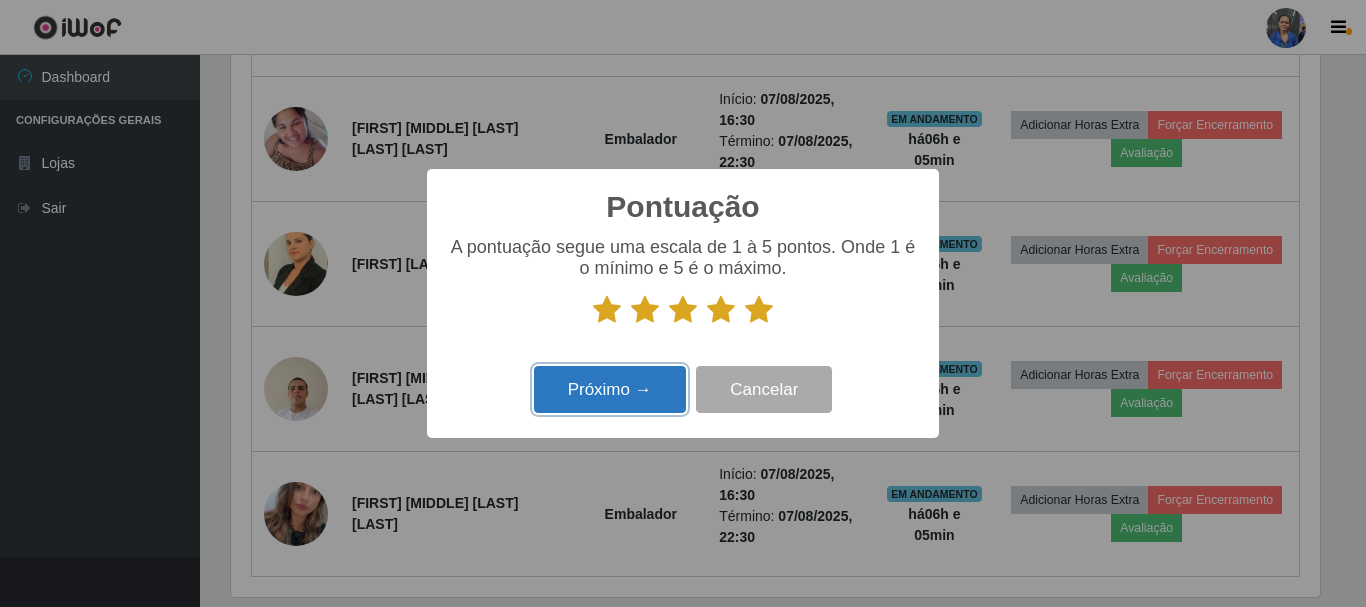 click on "Próximo →" at bounding box center [610, 389] 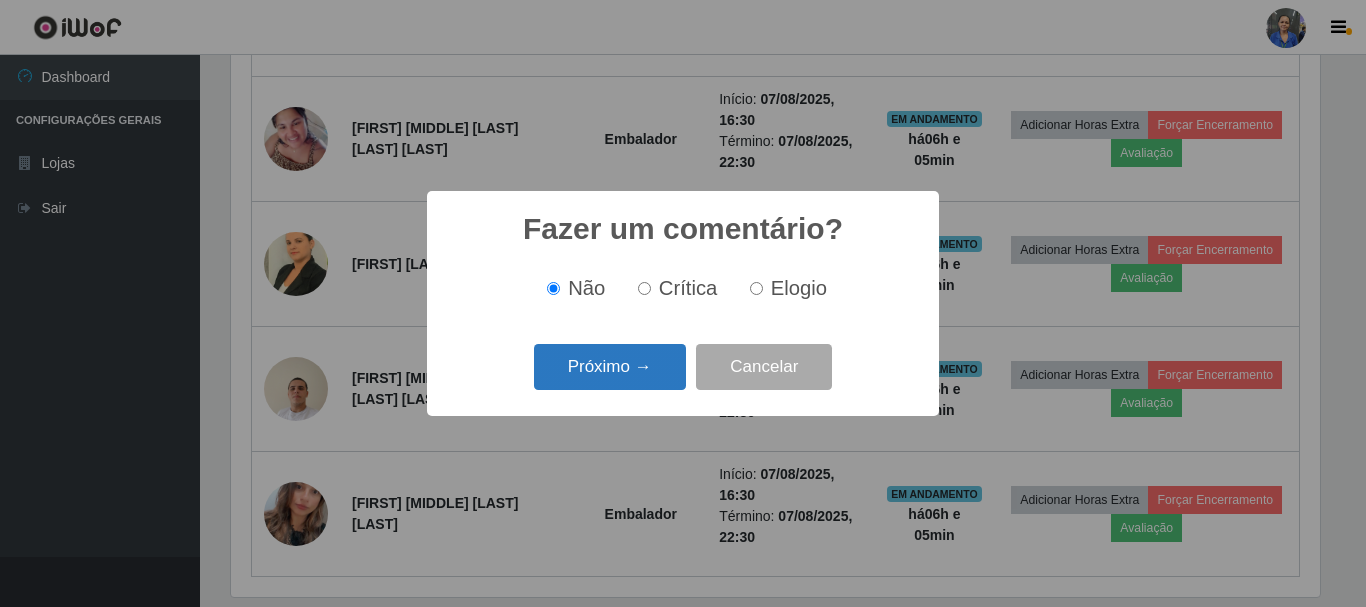 click on "Próximo →" at bounding box center (610, 367) 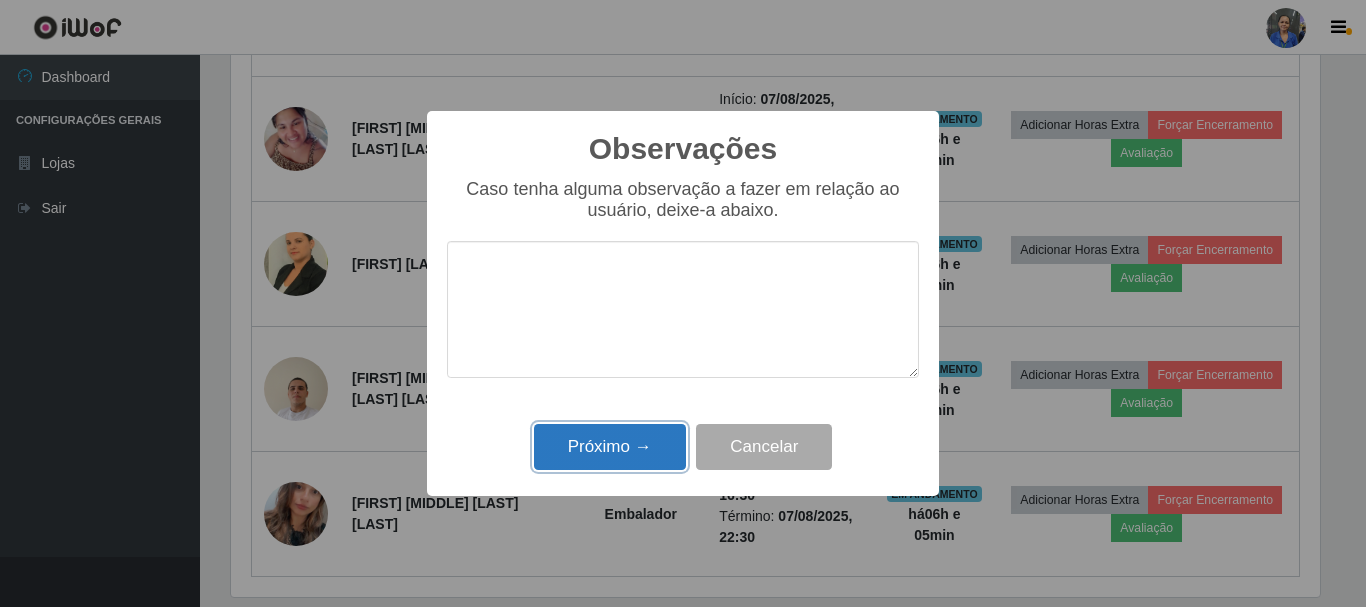 click on "Próximo →" at bounding box center (610, 447) 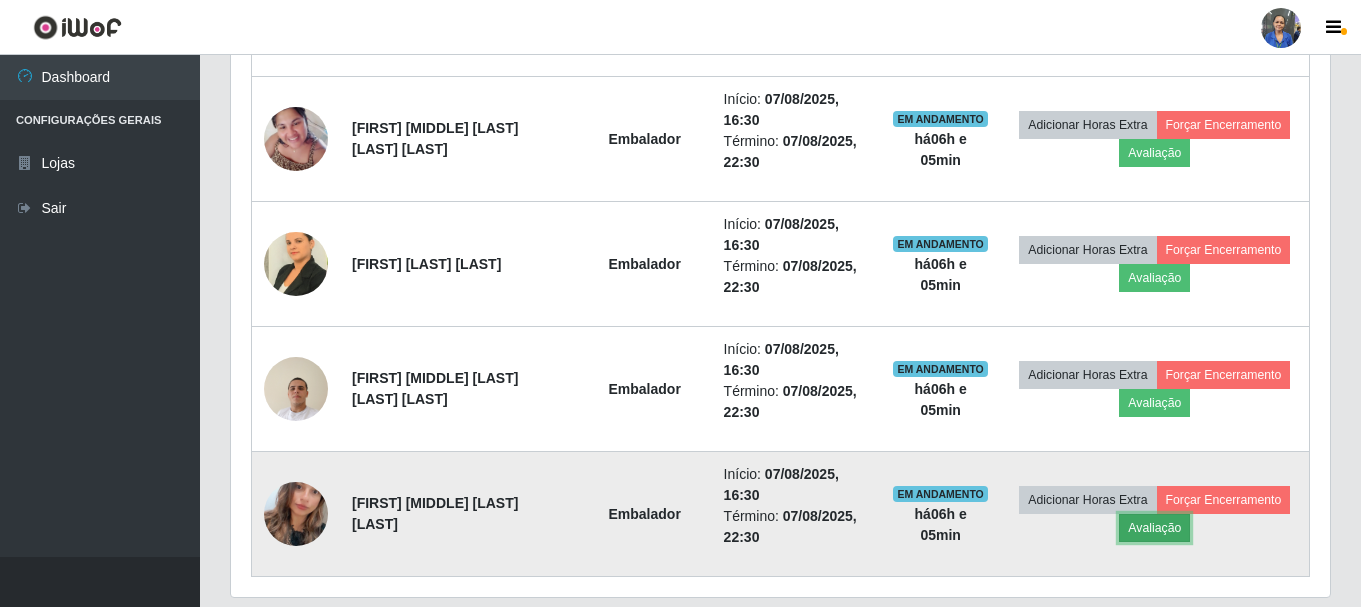 click on "Avaliação" at bounding box center [1154, 528] 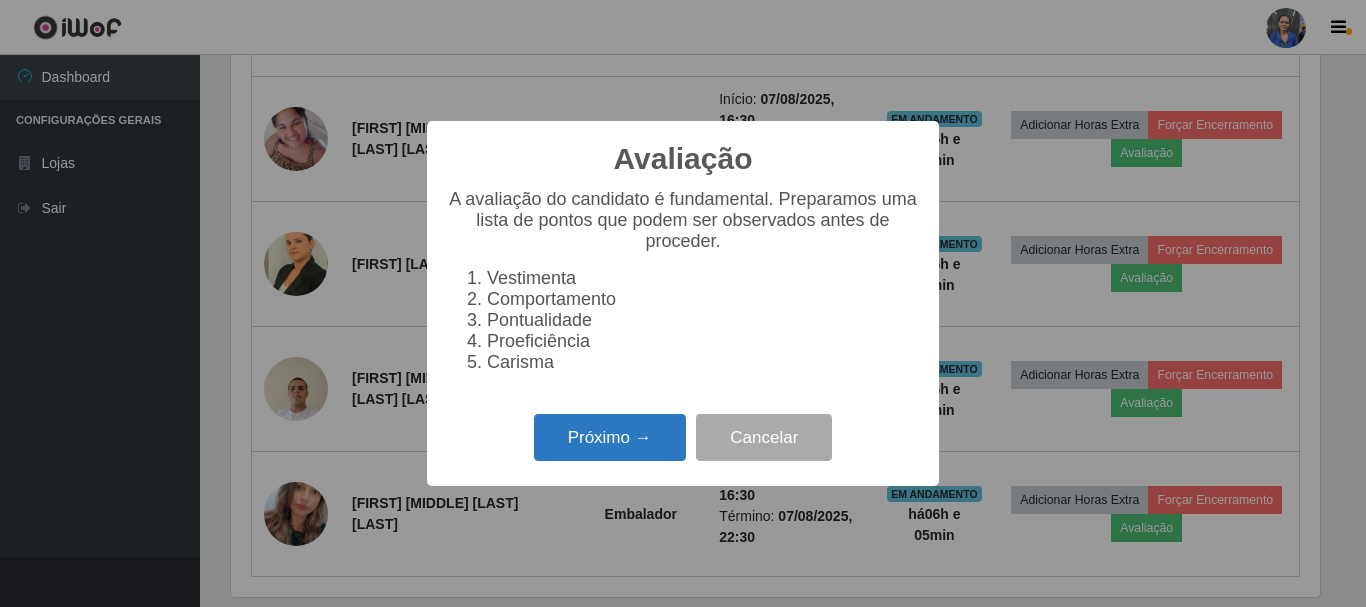 click on "Próximo →" at bounding box center (610, 437) 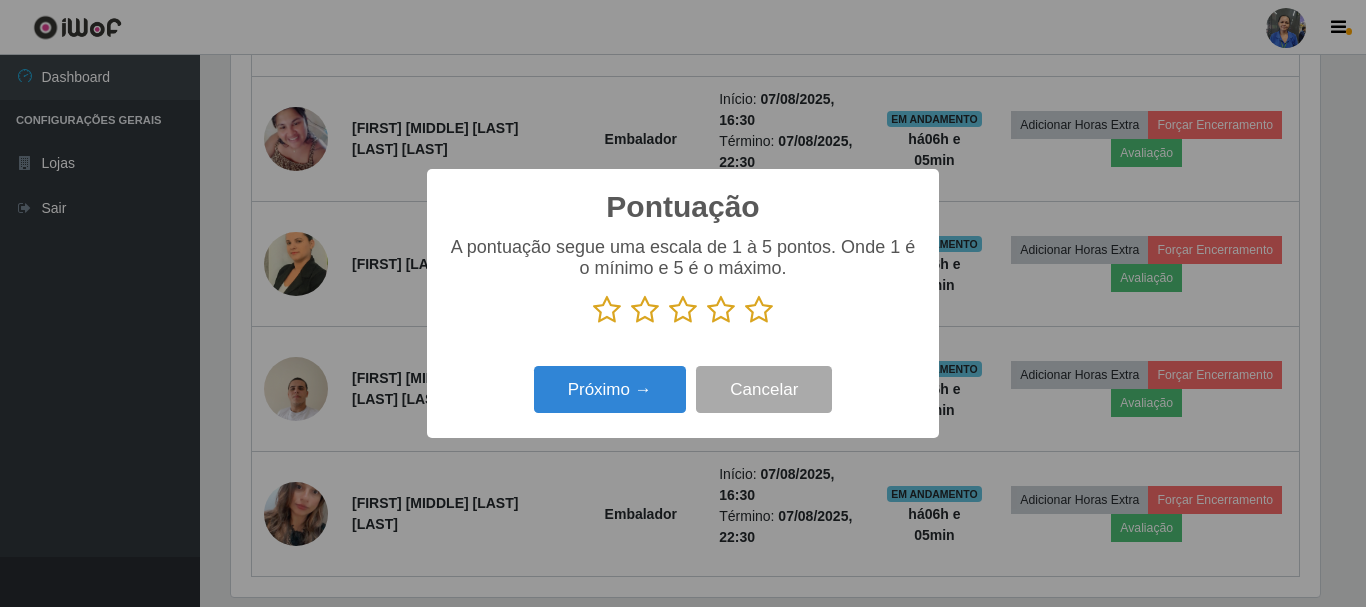 click at bounding box center (759, 310) 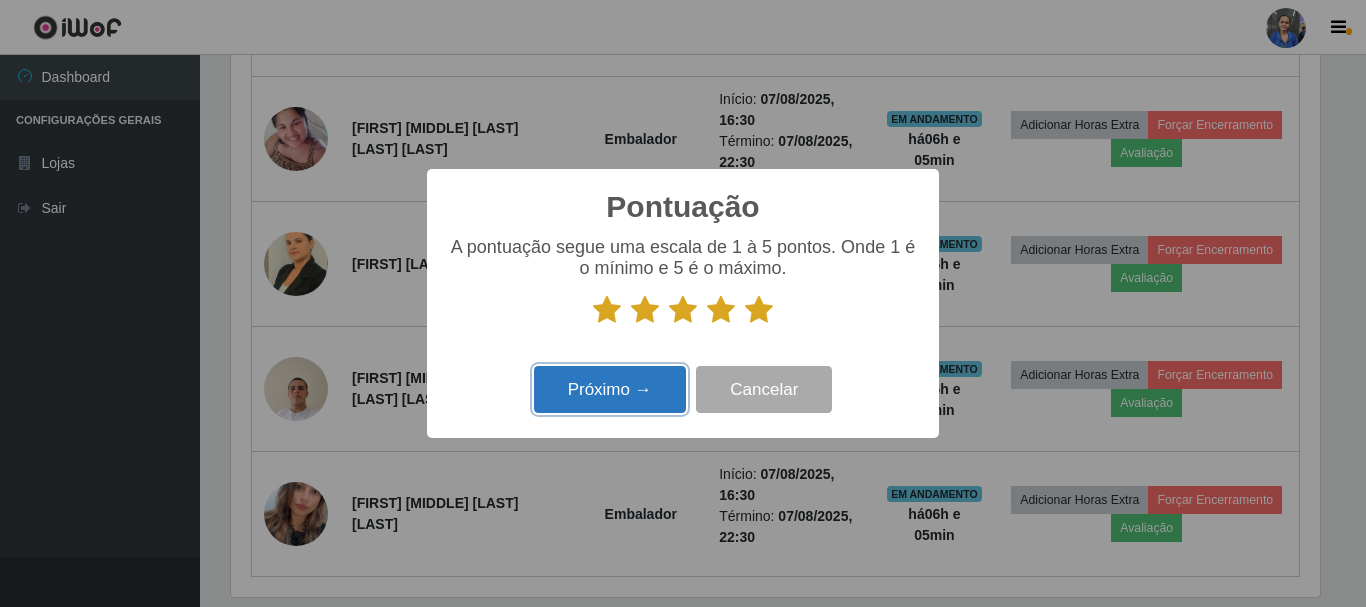 click on "Próximo →" at bounding box center (610, 389) 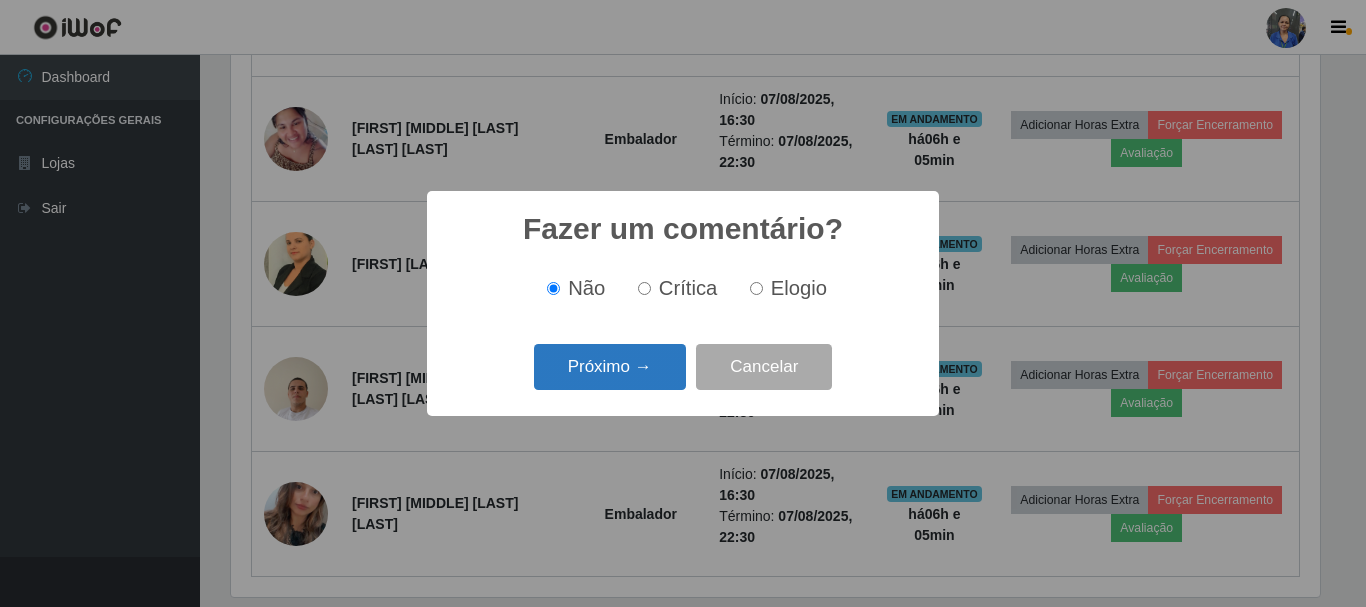 click on "Próximo →" at bounding box center (610, 367) 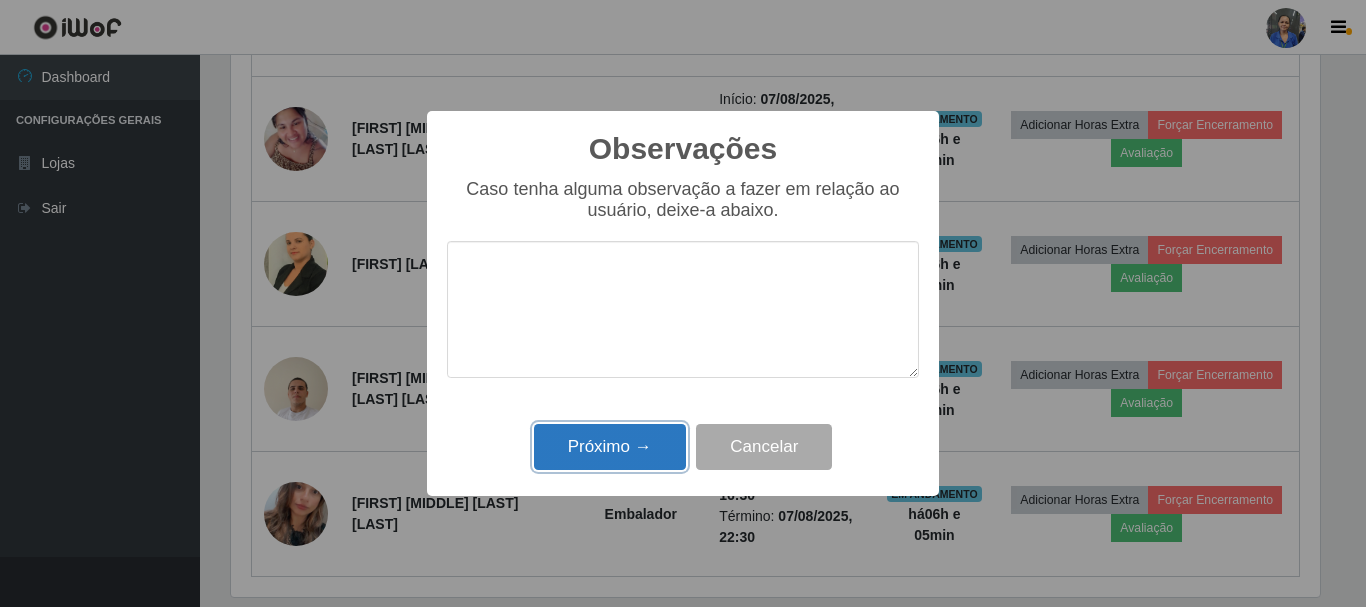 click on "Próximo →" at bounding box center [610, 447] 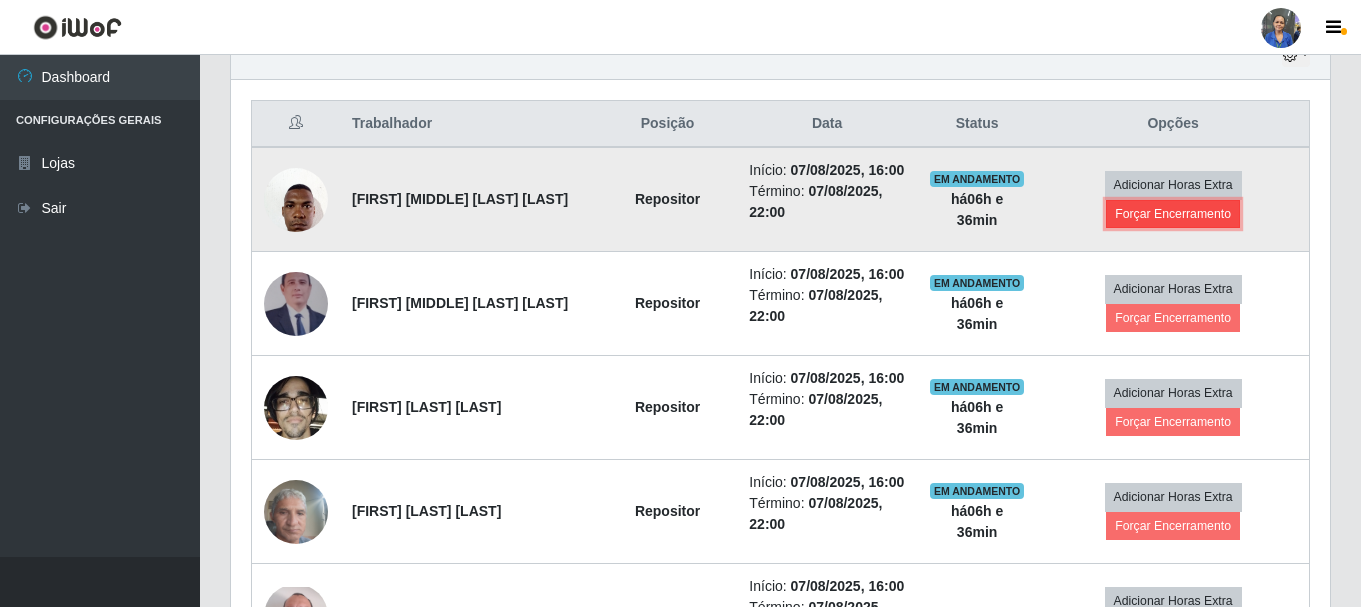 click on "Forçar Encerramento" at bounding box center [1173, 214] 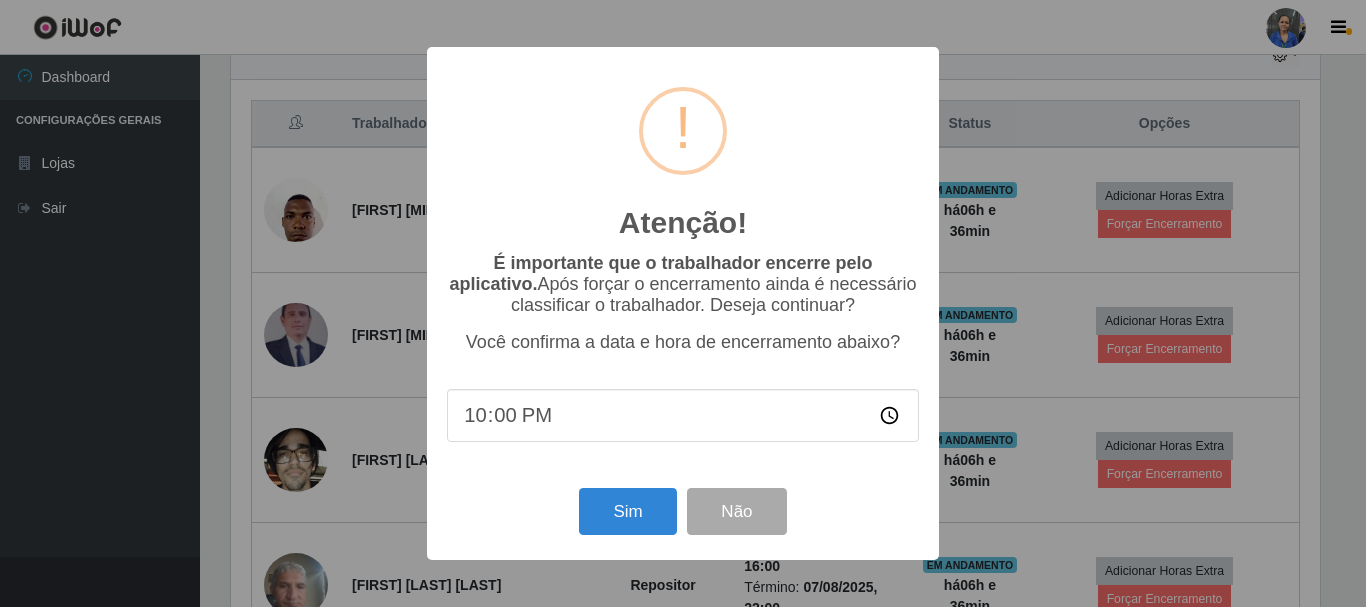 click on "Sim Não" at bounding box center [683, 511] 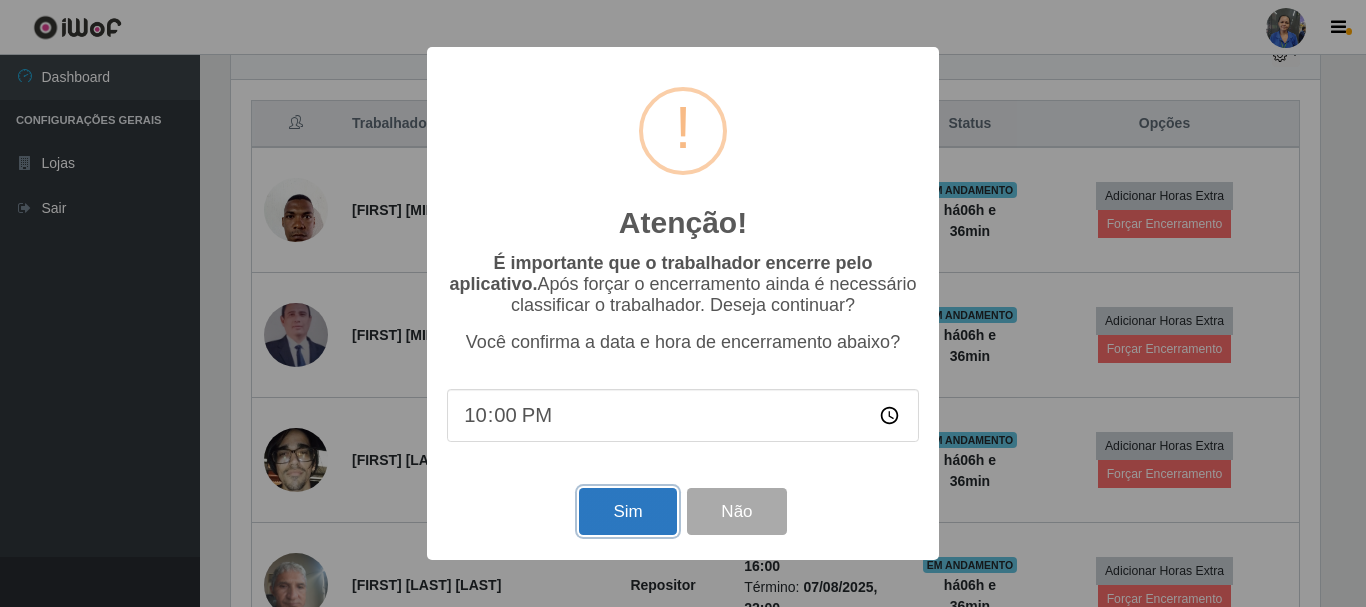 click on "Sim" at bounding box center [627, 511] 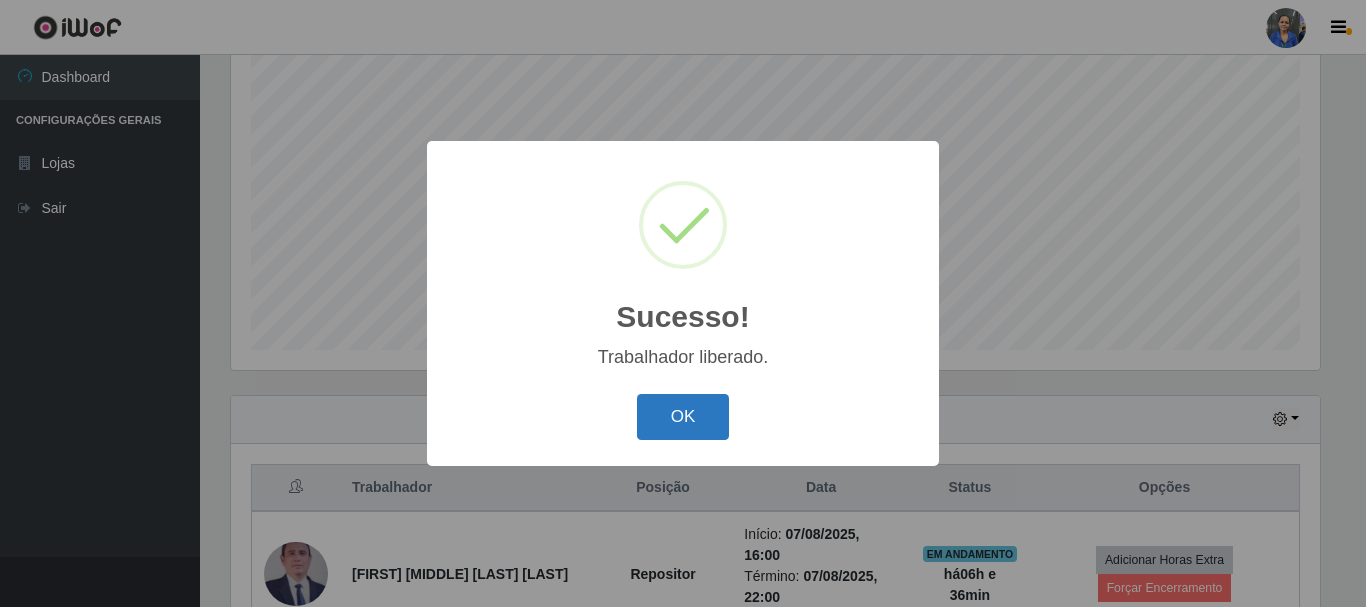 click on "OK" at bounding box center [683, 417] 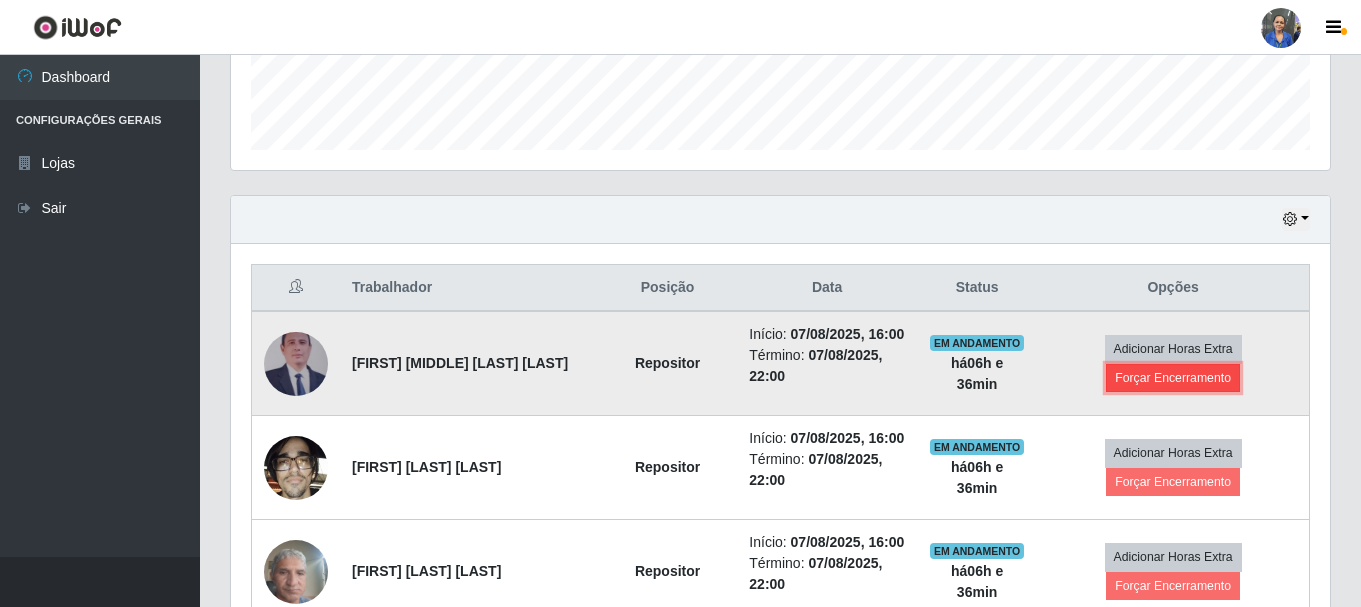 click on "Forçar Encerramento" at bounding box center (1173, 378) 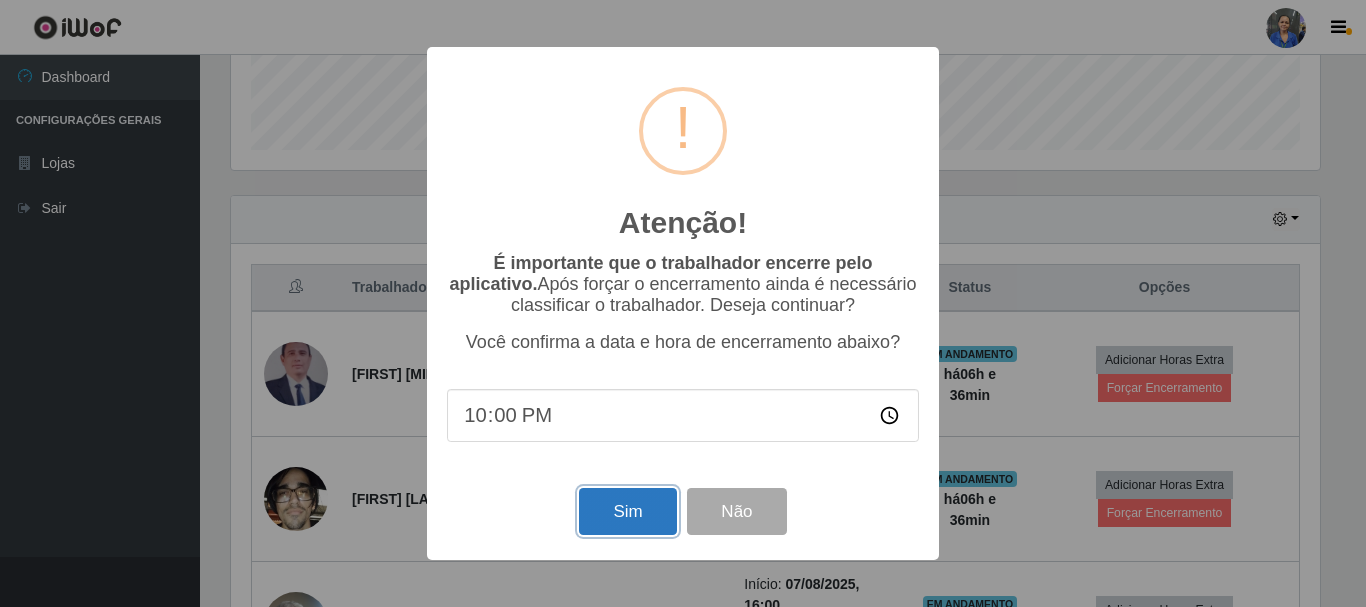 click on "Sim" at bounding box center (627, 511) 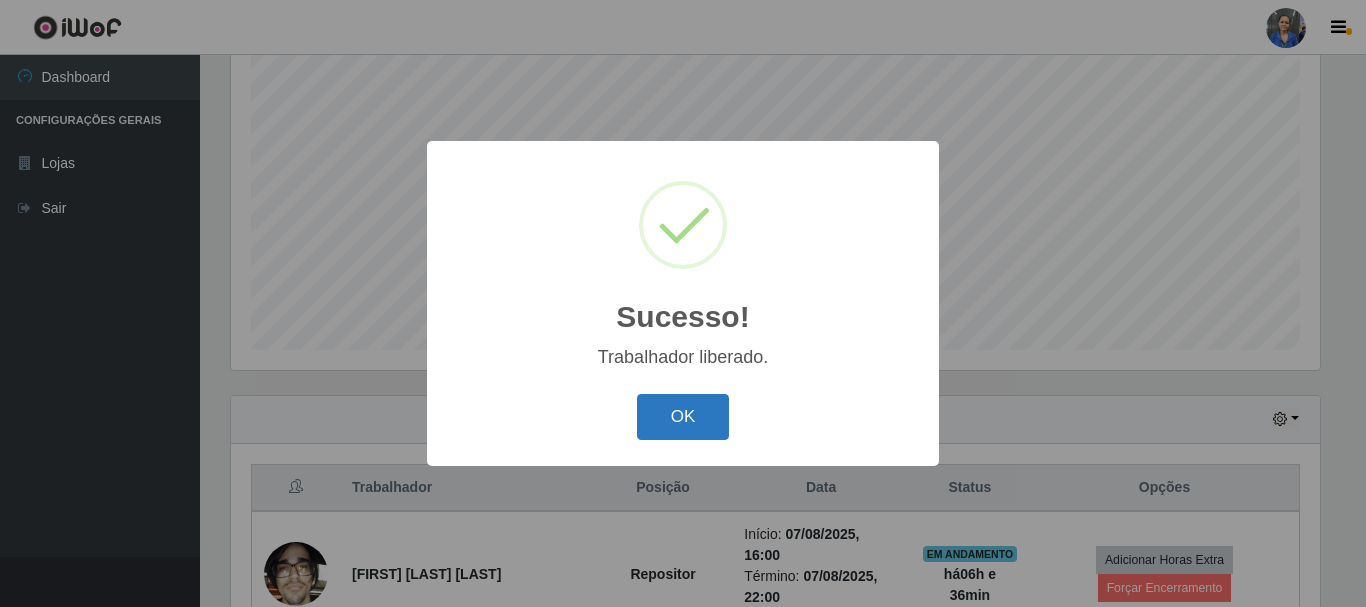 click on "OK" at bounding box center [683, 417] 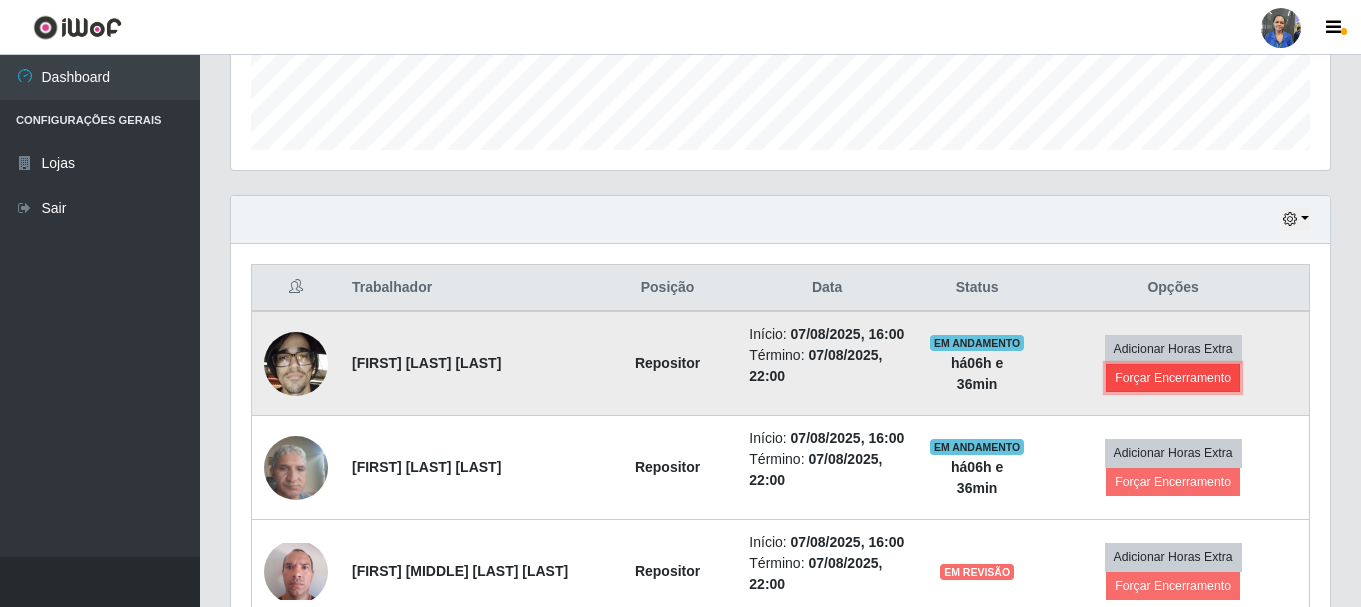 click on "Forçar Encerramento" at bounding box center [1173, 378] 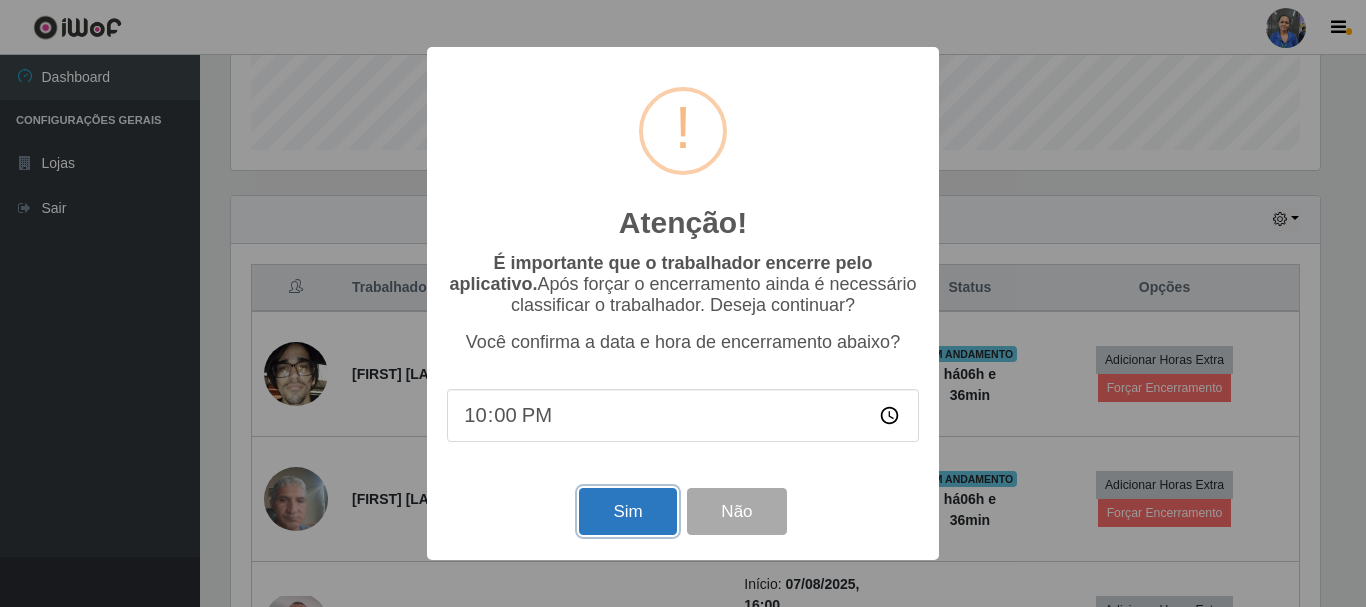 click on "Sim" at bounding box center (627, 511) 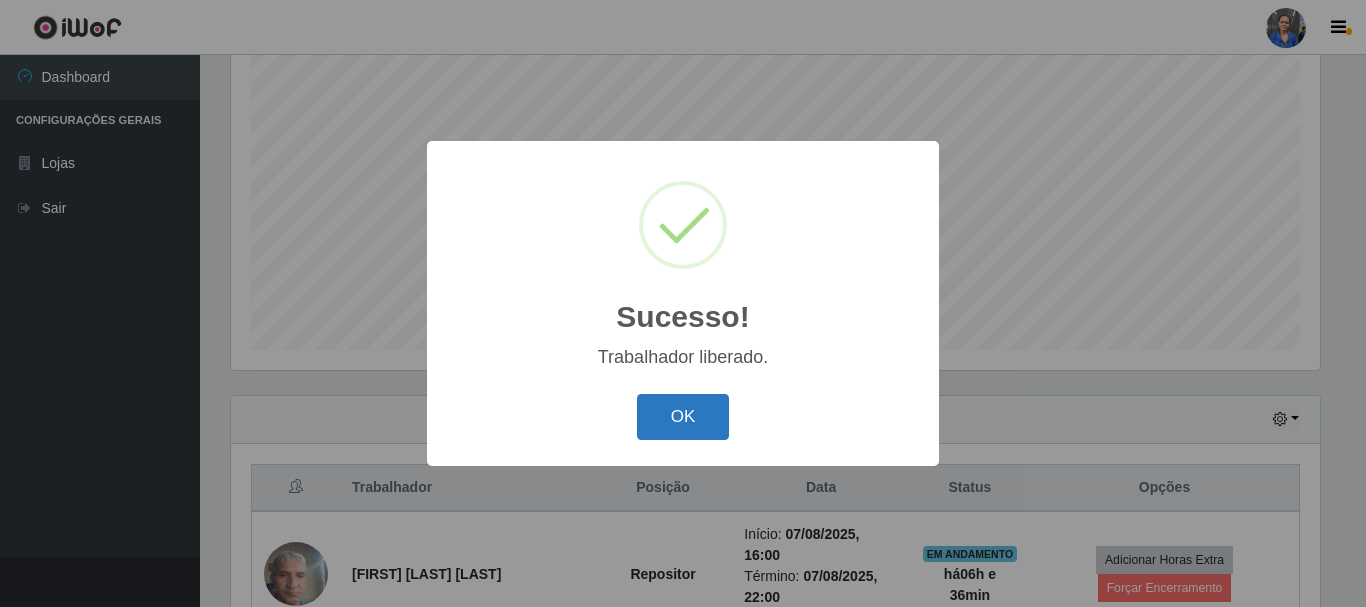 click on "OK" at bounding box center [683, 417] 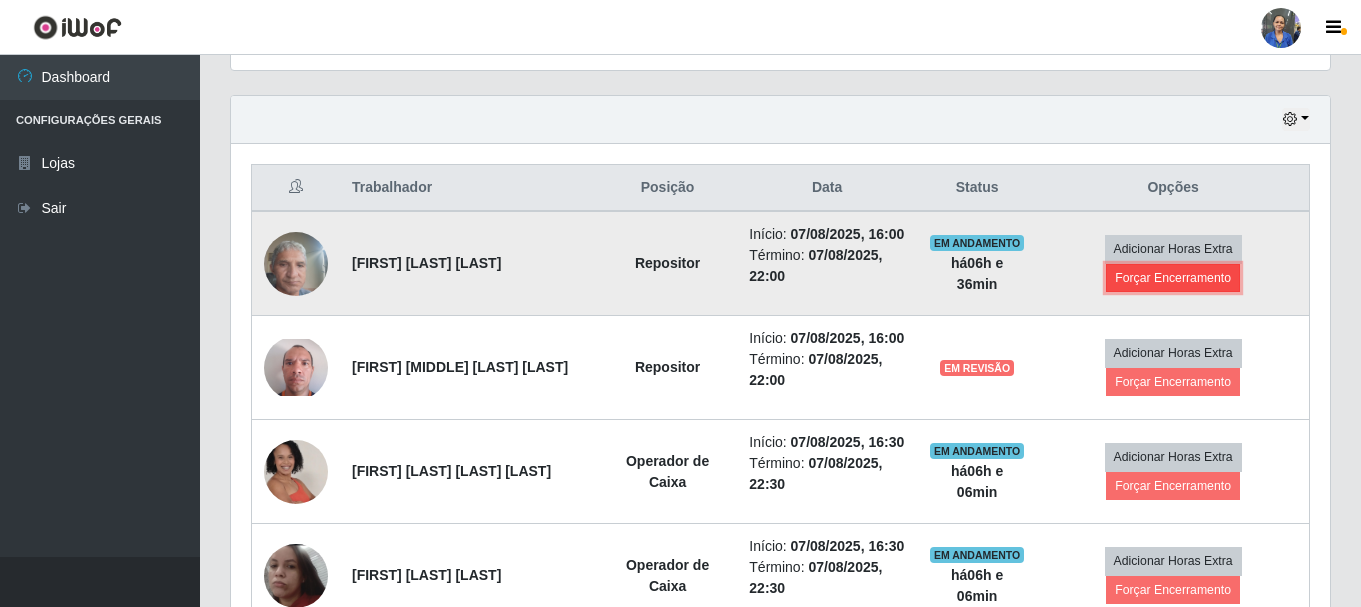 click on "Forçar Encerramento" at bounding box center [1173, 278] 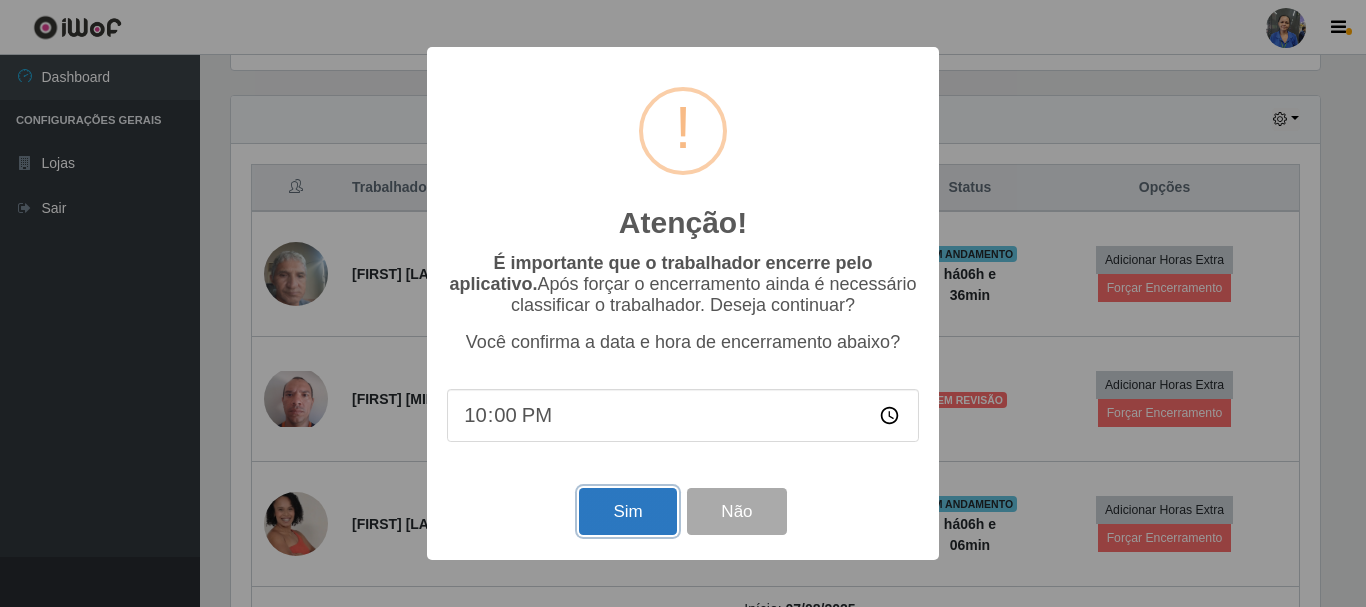 click on "Sim" at bounding box center (627, 511) 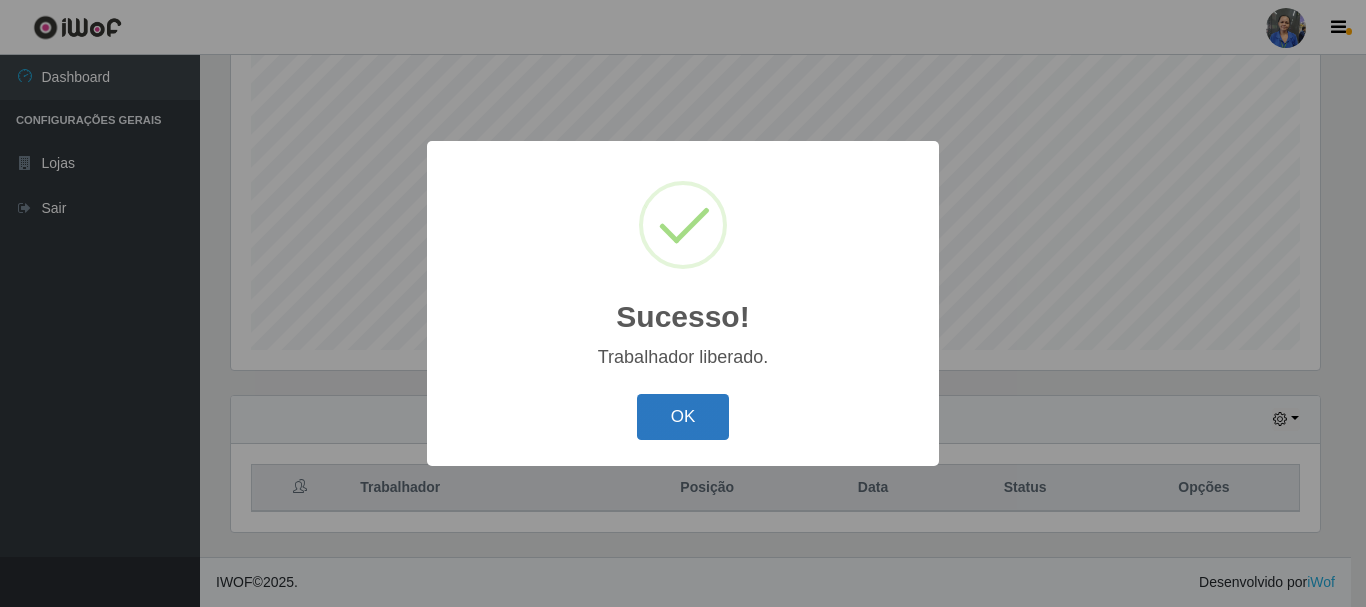 click on "OK" at bounding box center (683, 417) 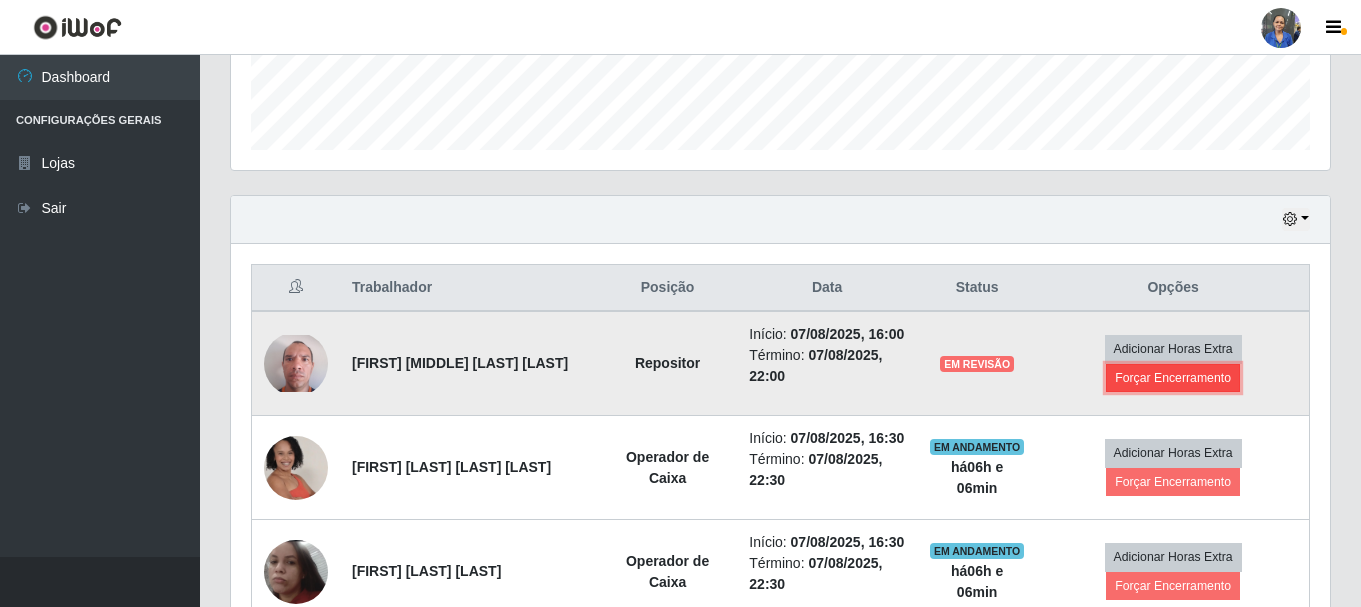 click on "Forçar Encerramento" at bounding box center [1173, 378] 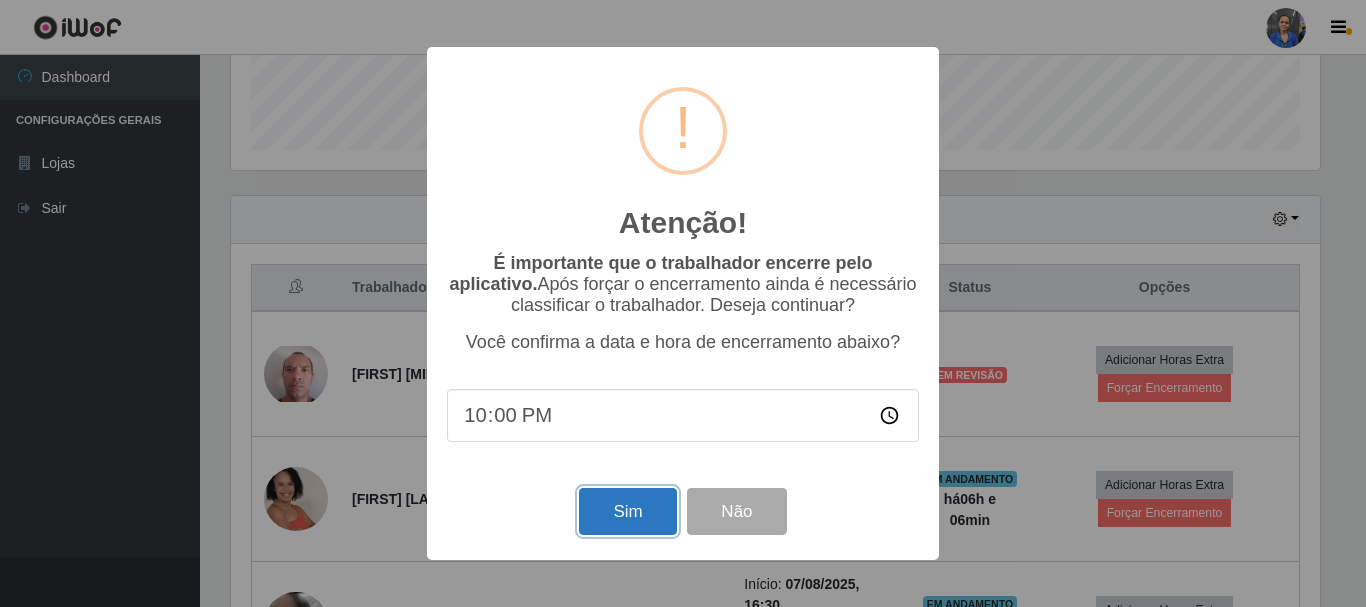 click on "Sim" at bounding box center (627, 511) 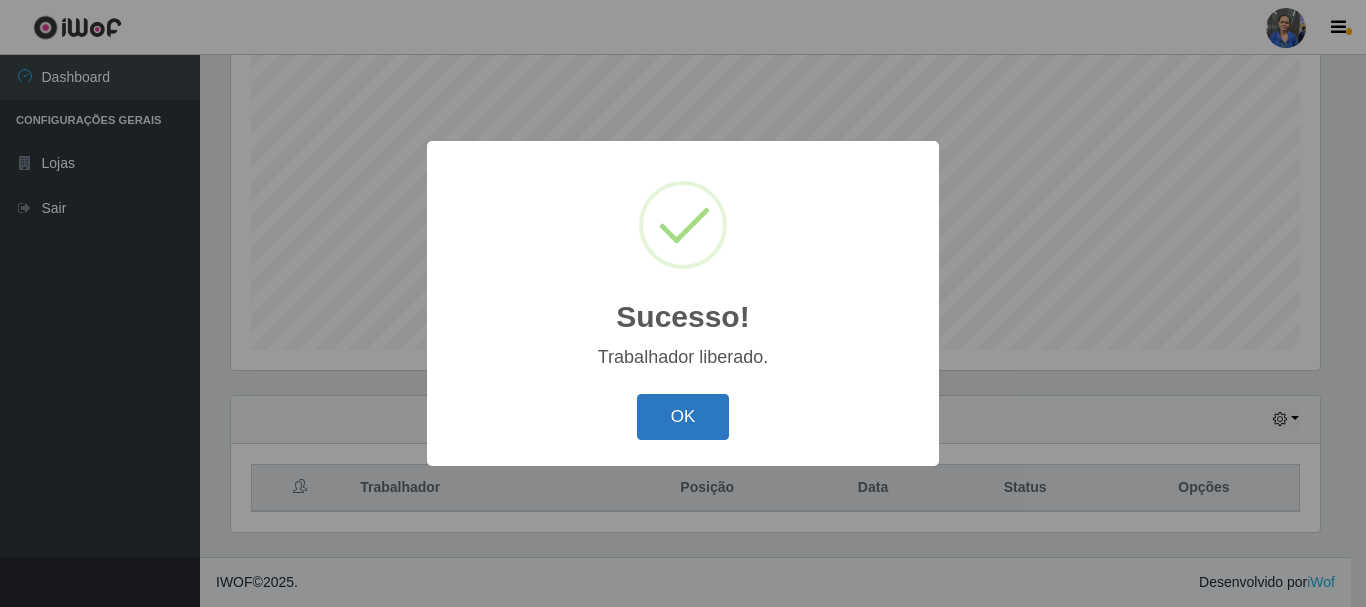 click on "OK" at bounding box center [683, 417] 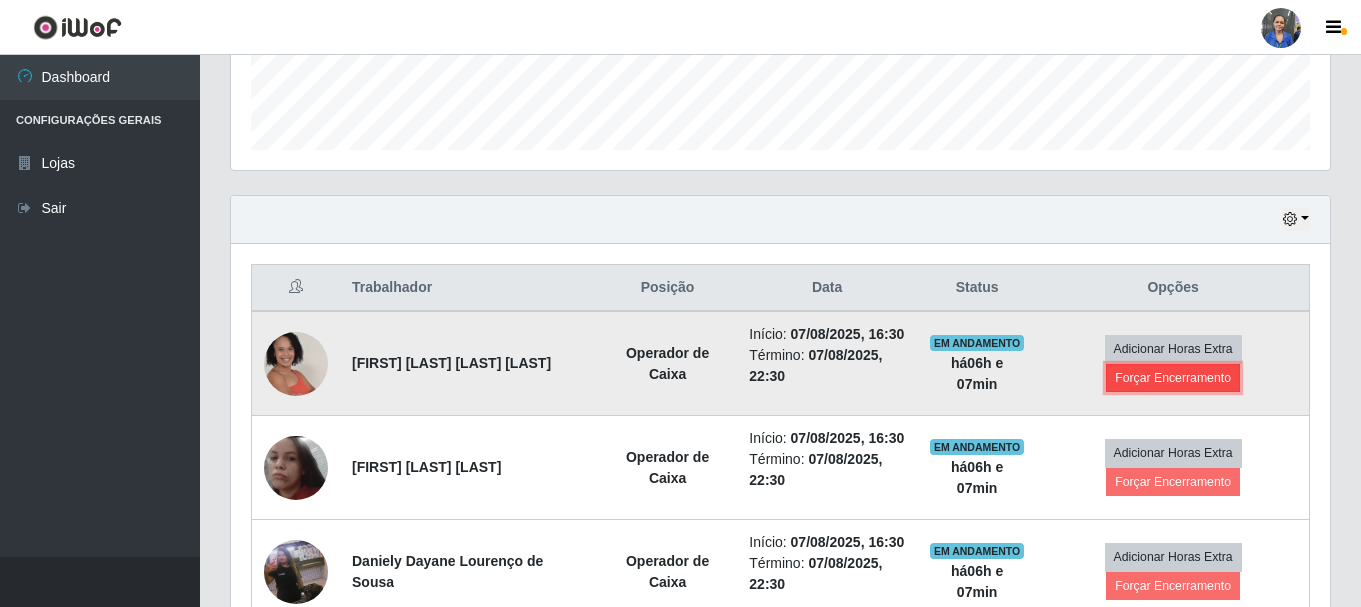 click on "Forçar Encerramento" at bounding box center [1173, 378] 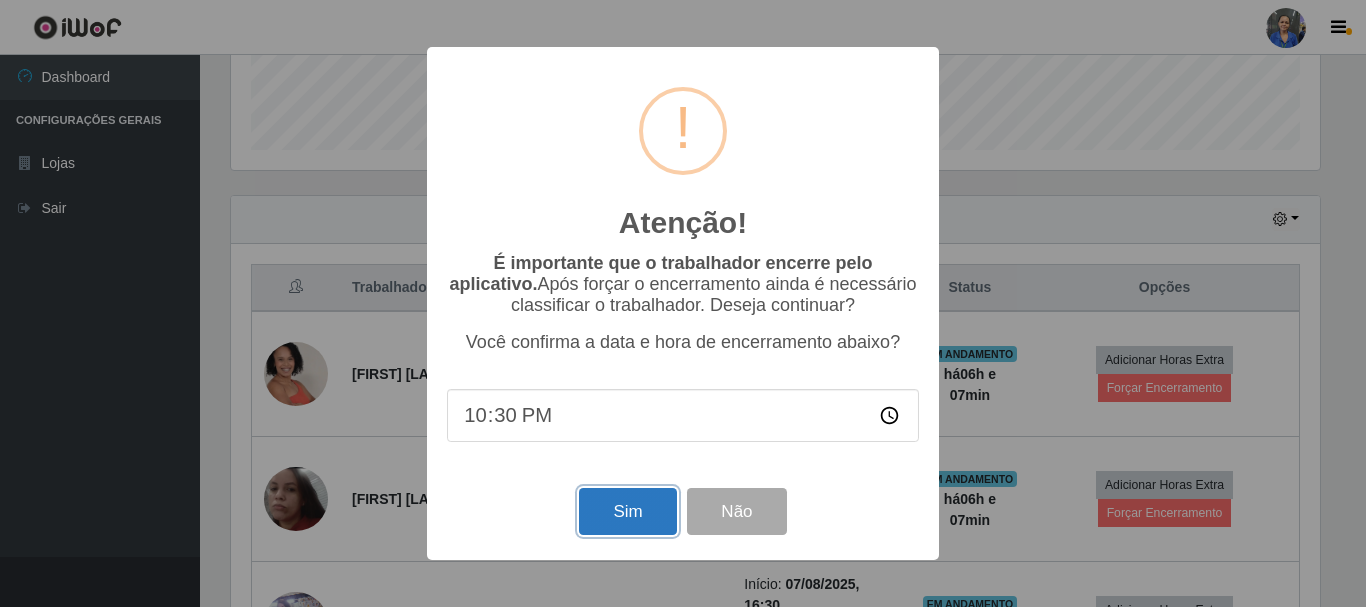 click on "Sim" at bounding box center (627, 511) 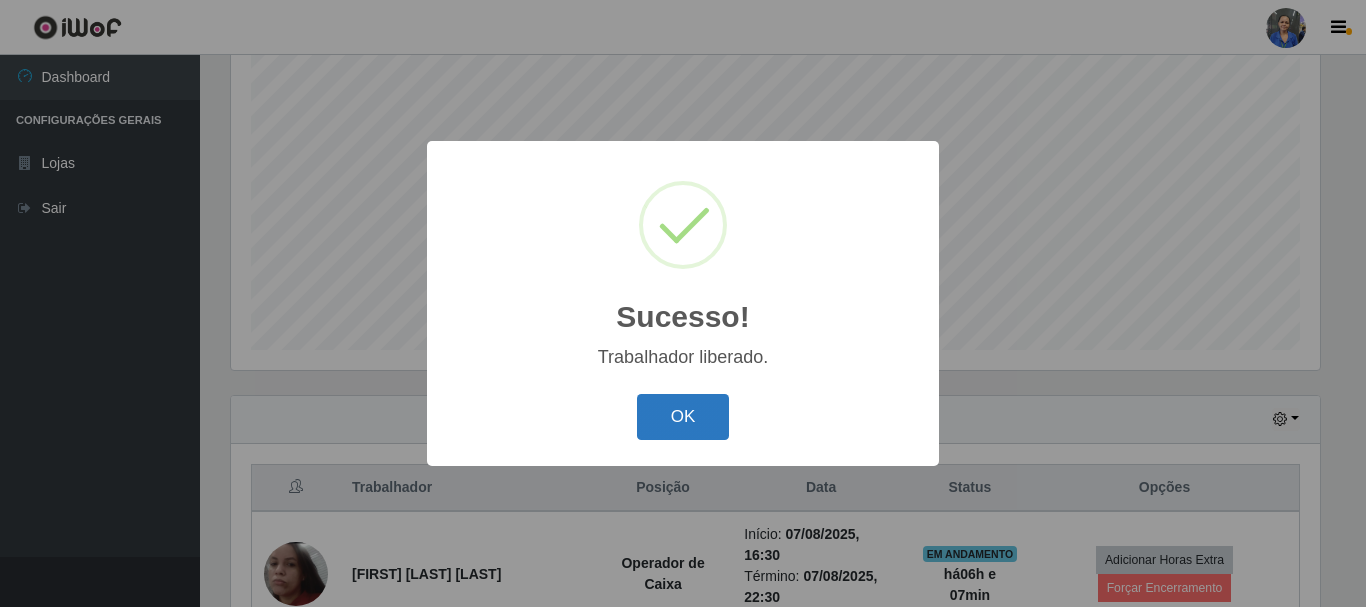 click on "OK" at bounding box center [683, 417] 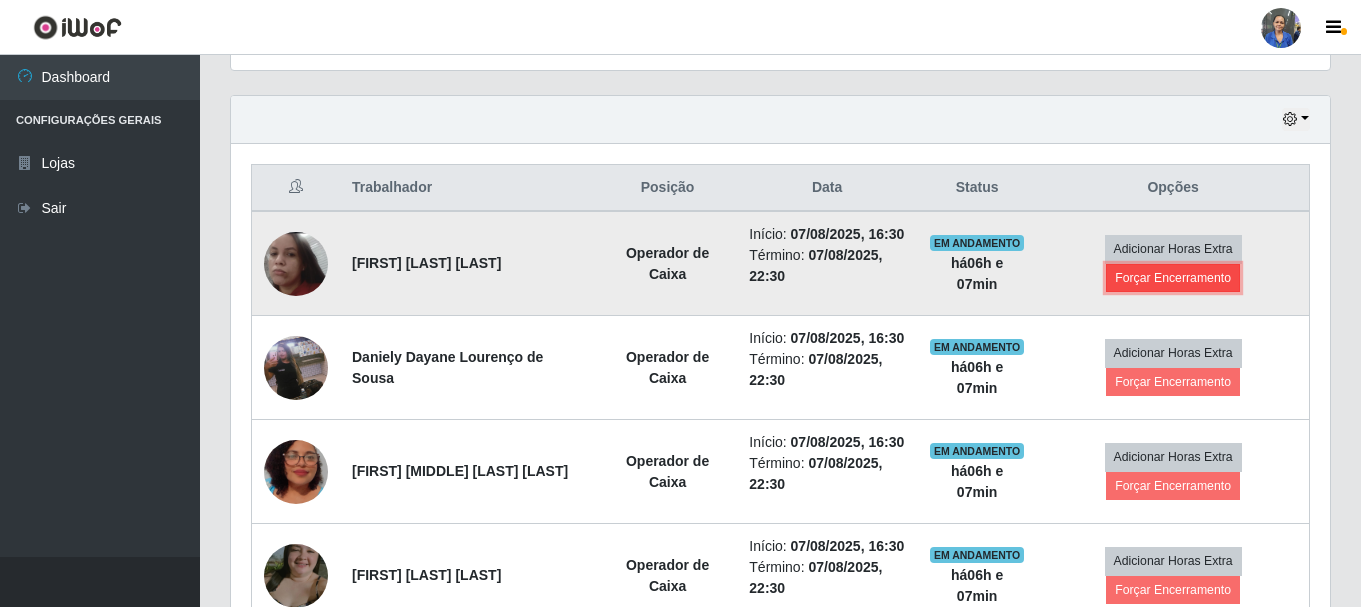 click on "Forçar Encerramento" at bounding box center [1173, 278] 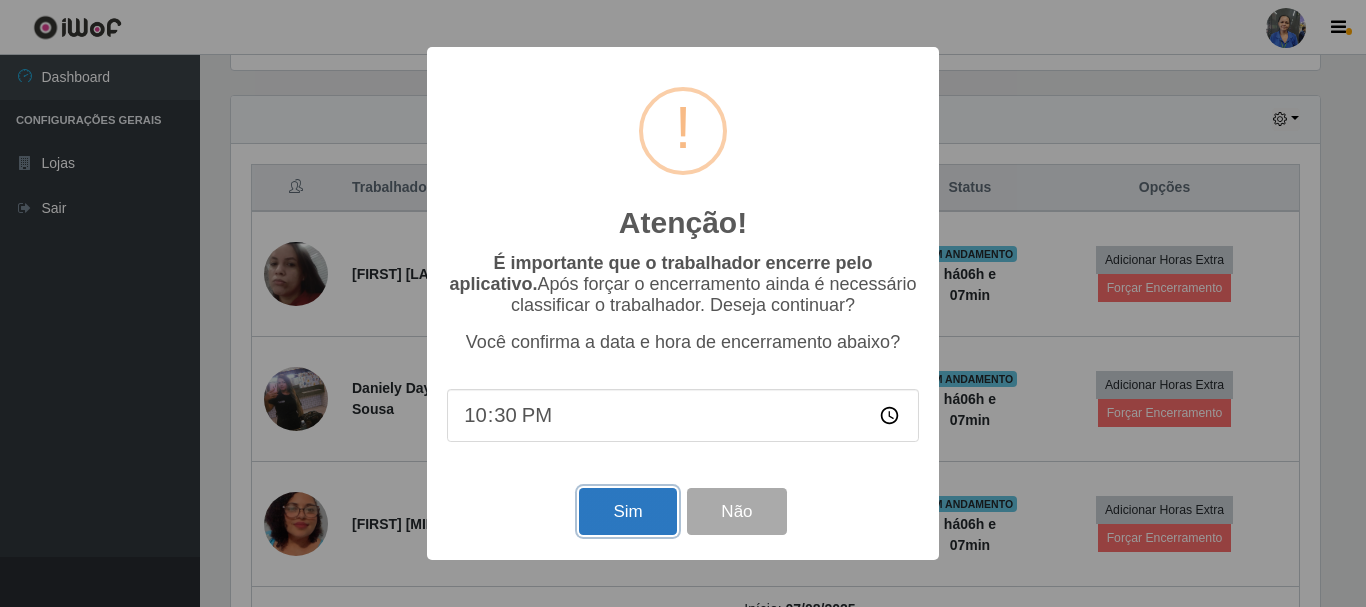 click on "Sim" at bounding box center [627, 511] 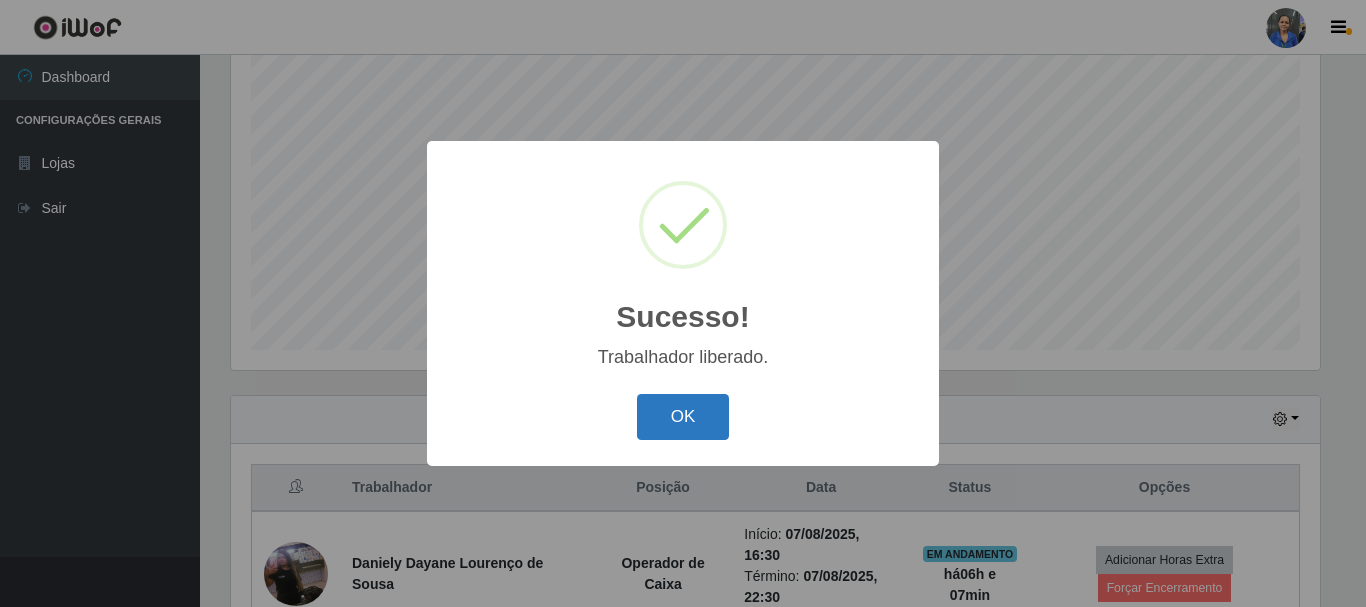 click on "OK" at bounding box center (683, 417) 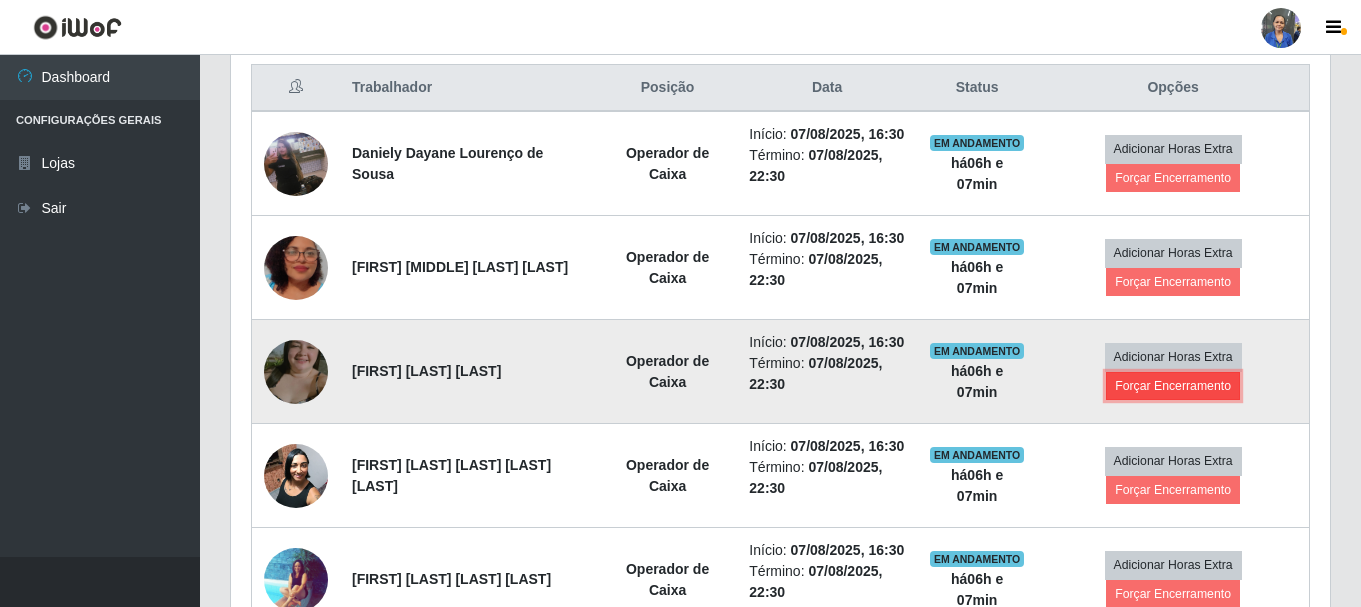 click on "Forçar Encerramento" at bounding box center (1173, 386) 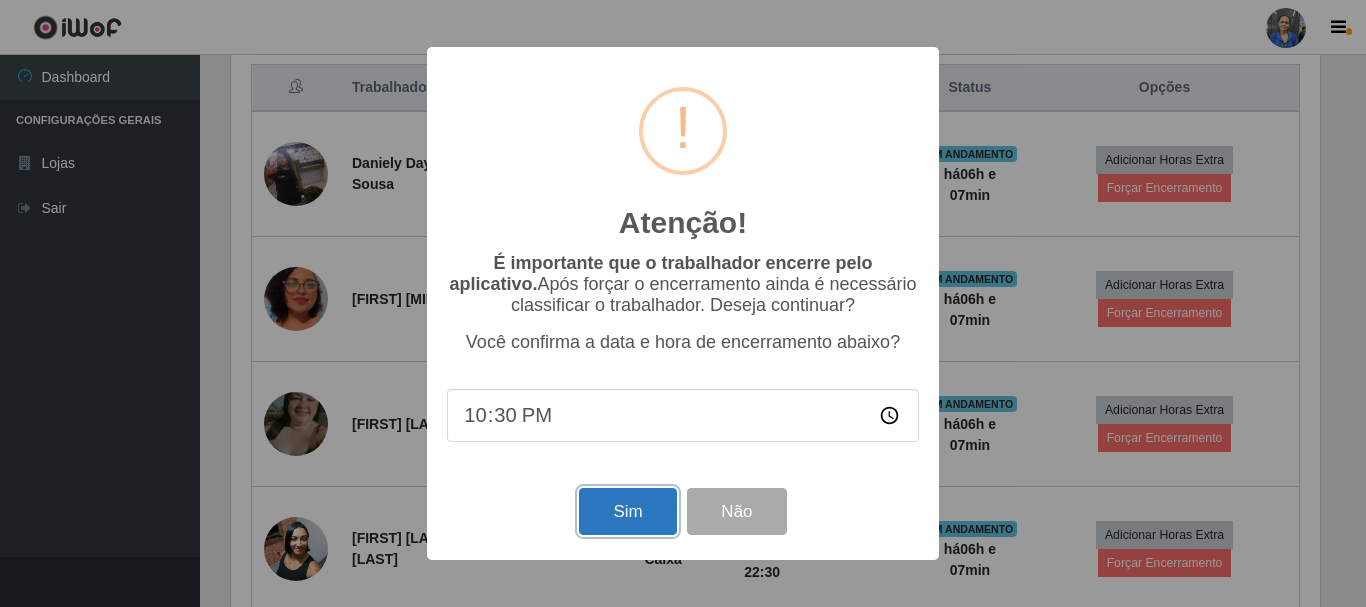 click on "Sim" at bounding box center (627, 511) 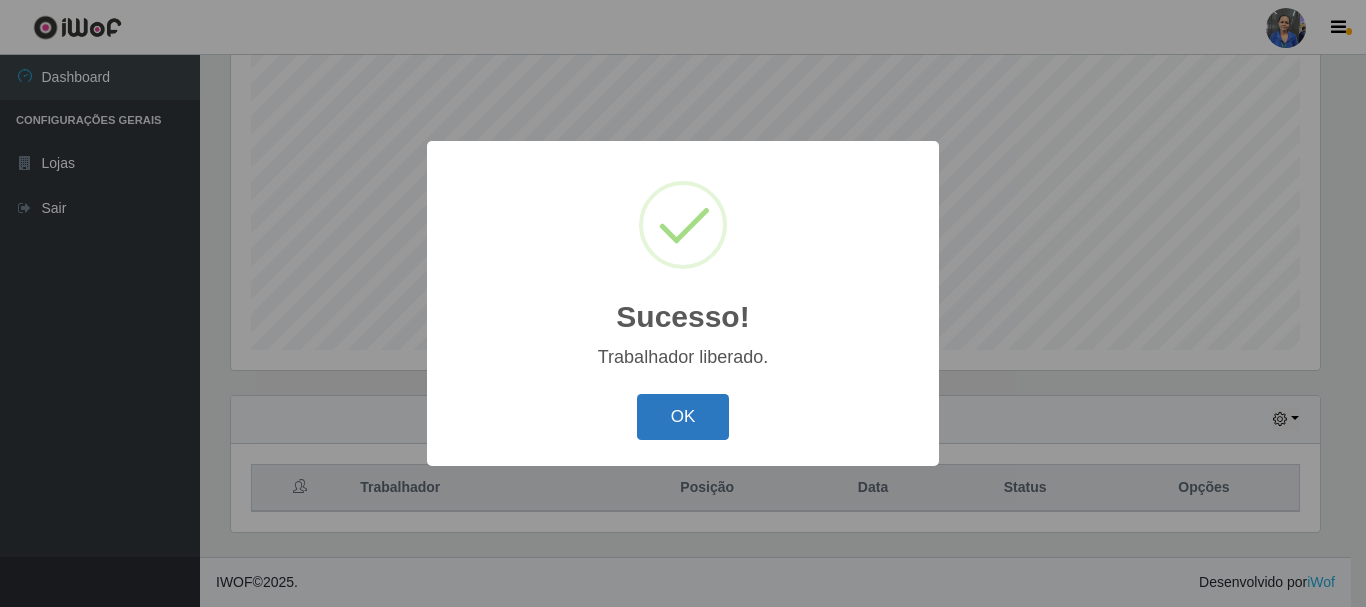 click on "OK" at bounding box center (683, 417) 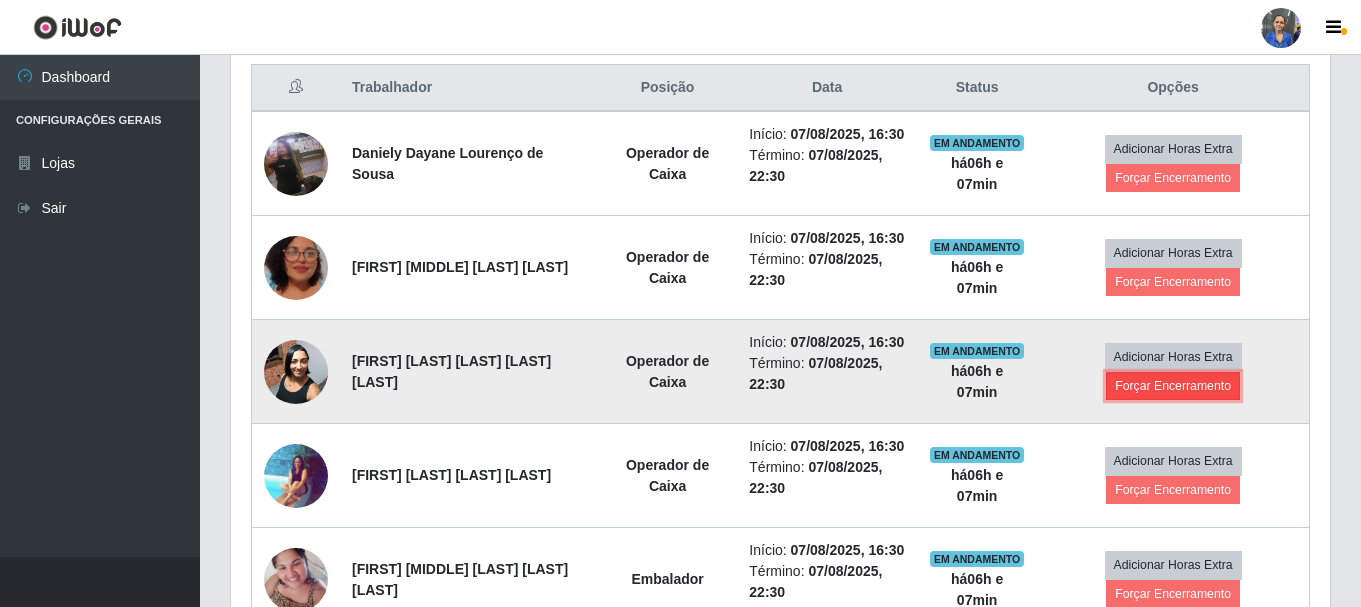 click on "Forçar Encerramento" at bounding box center [1173, 386] 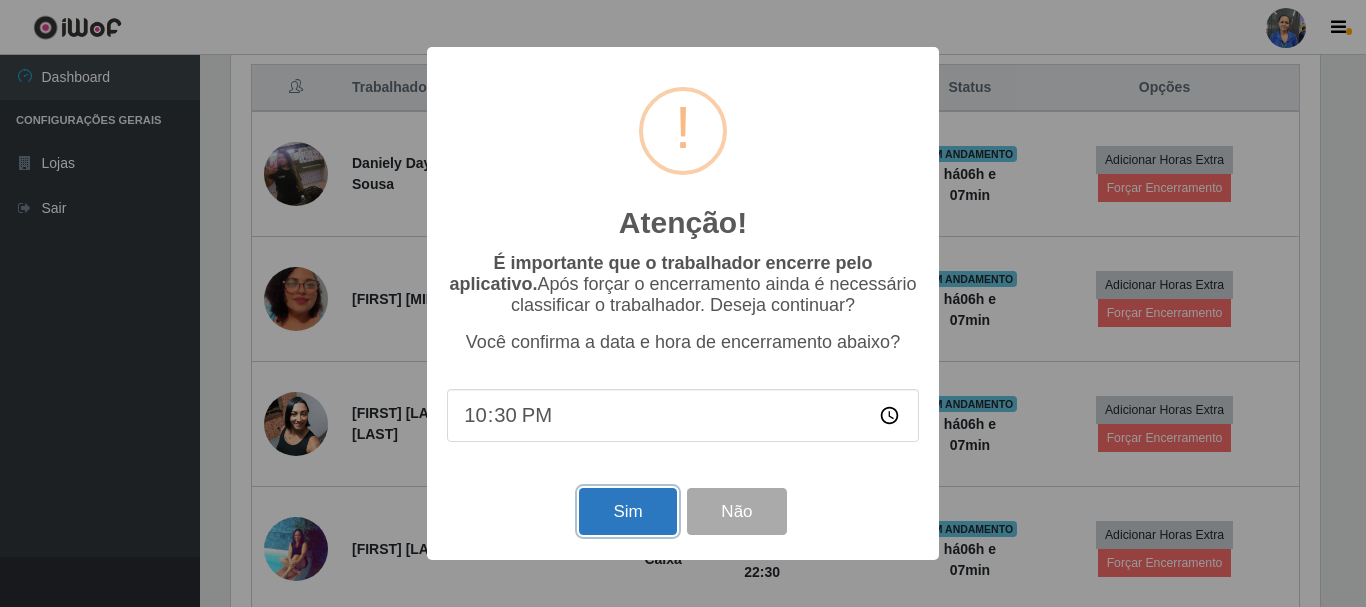 click on "Sim" at bounding box center (627, 511) 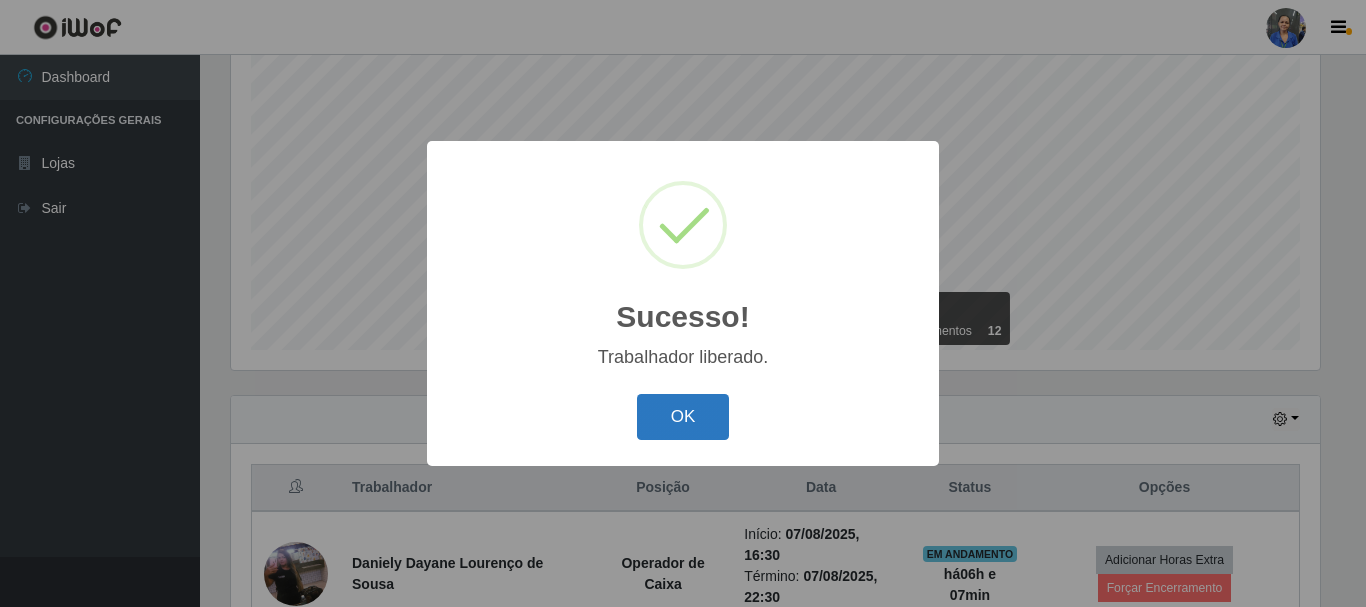 click on "OK" at bounding box center [683, 417] 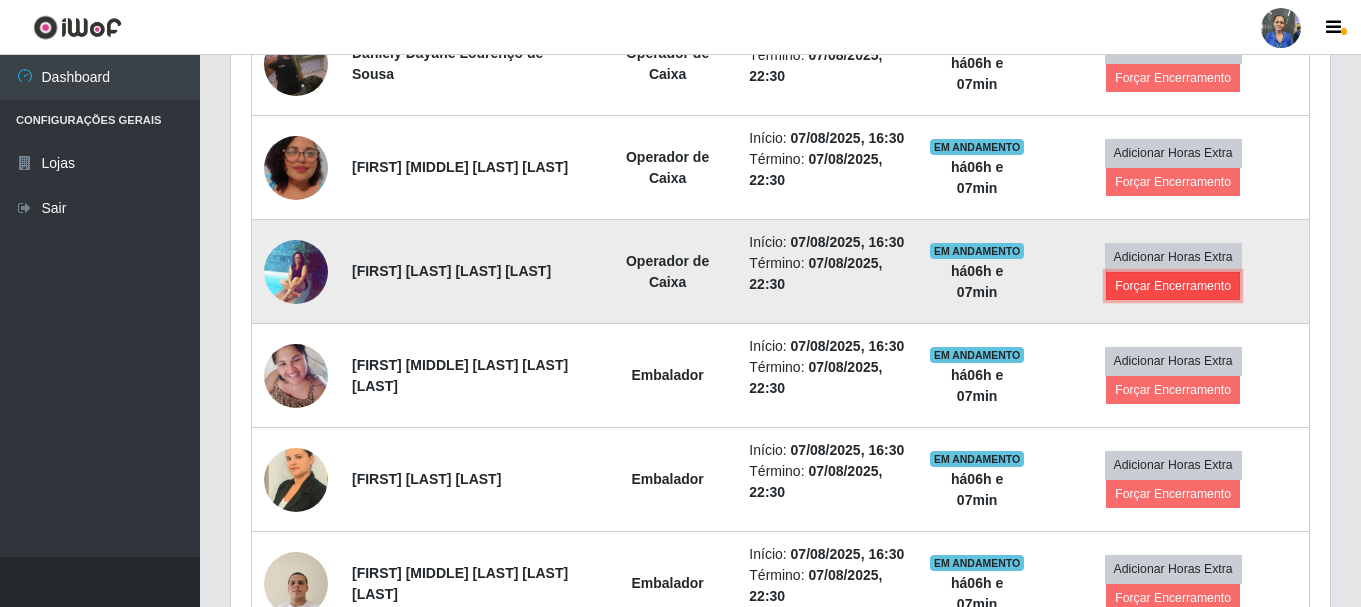 click on "Forçar Encerramento" at bounding box center [1173, 286] 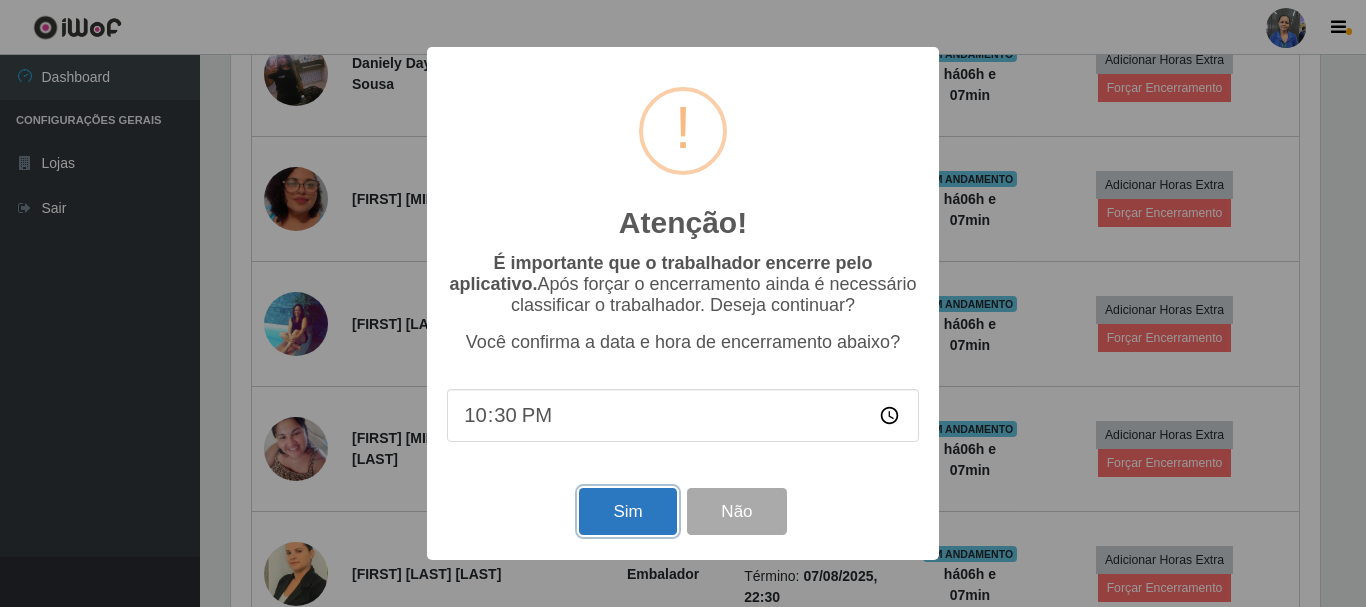 click on "Sim" at bounding box center [627, 511] 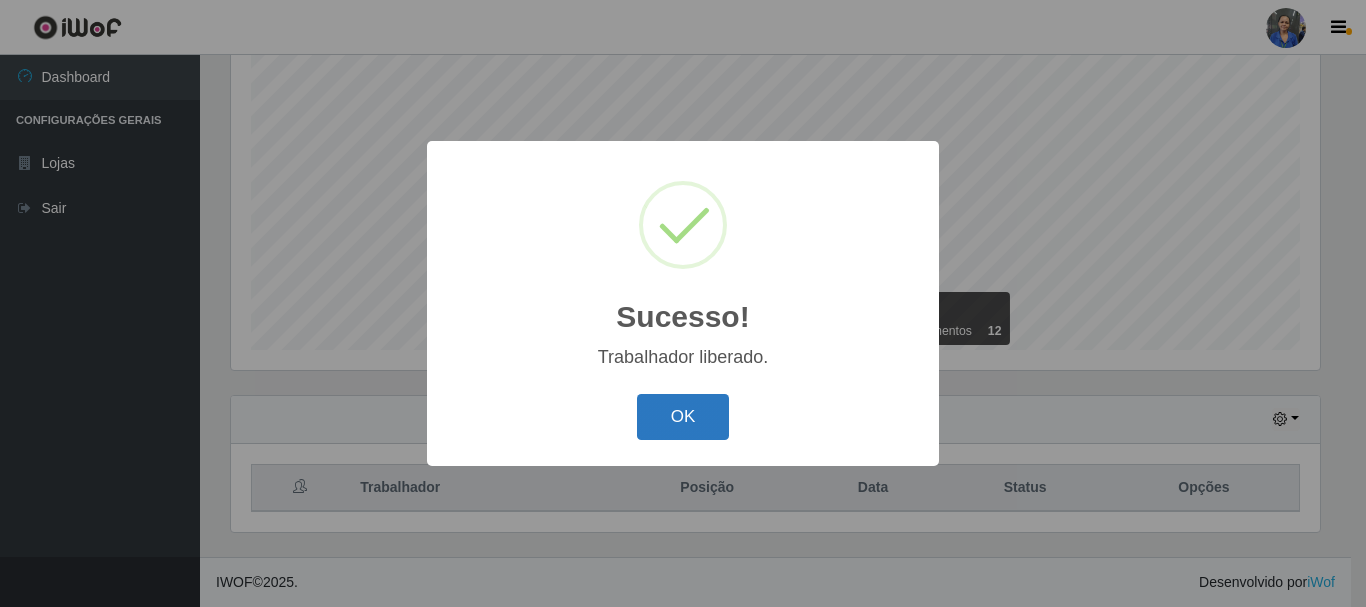 click on "OK" at bounding box center (683, 417) 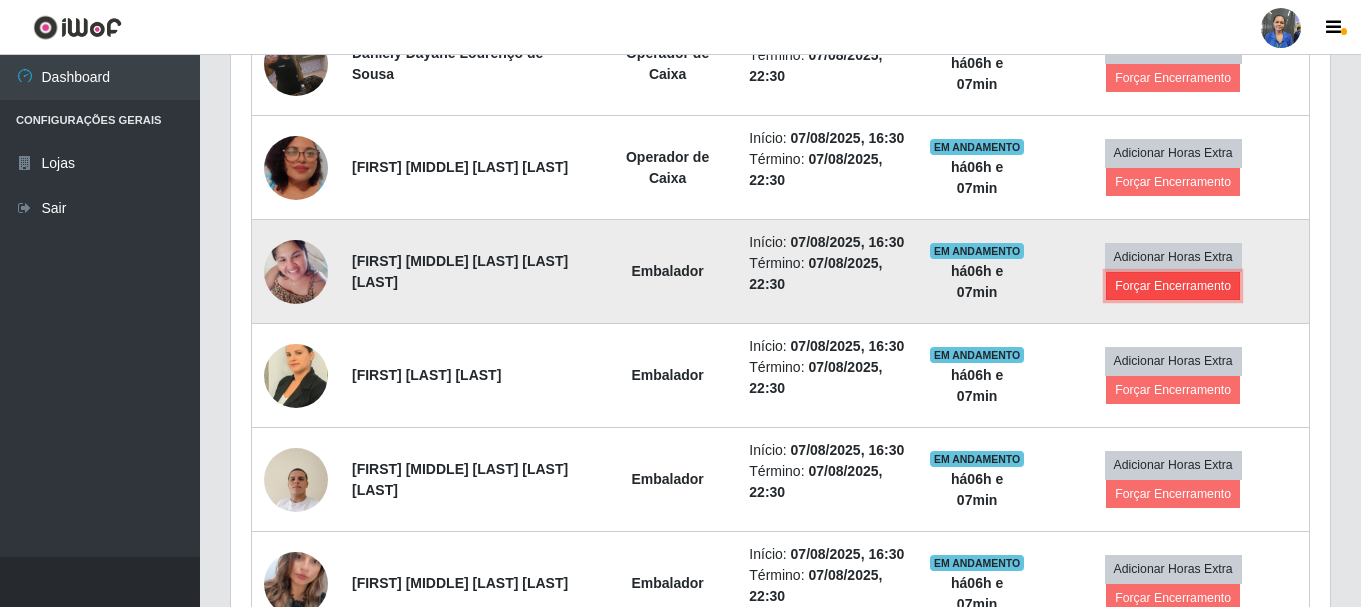click on "Forçar Encerramento" at bounding box center [1173, 286] 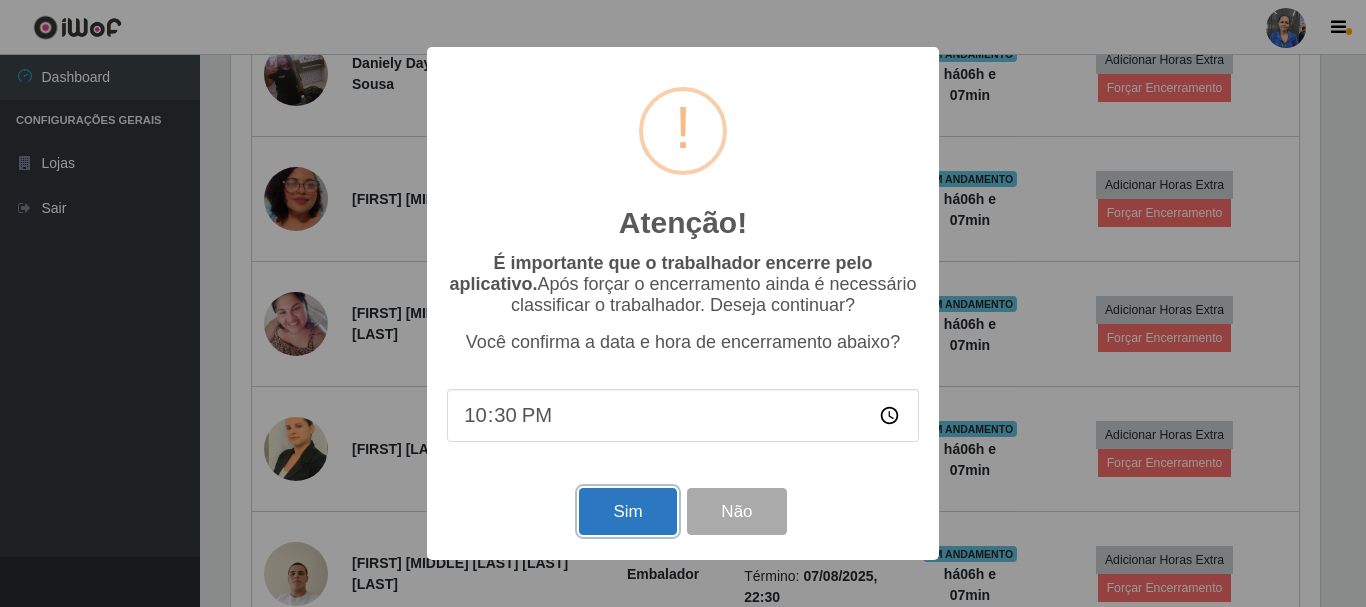 click on "Sim" at bounding box center [627, 511] 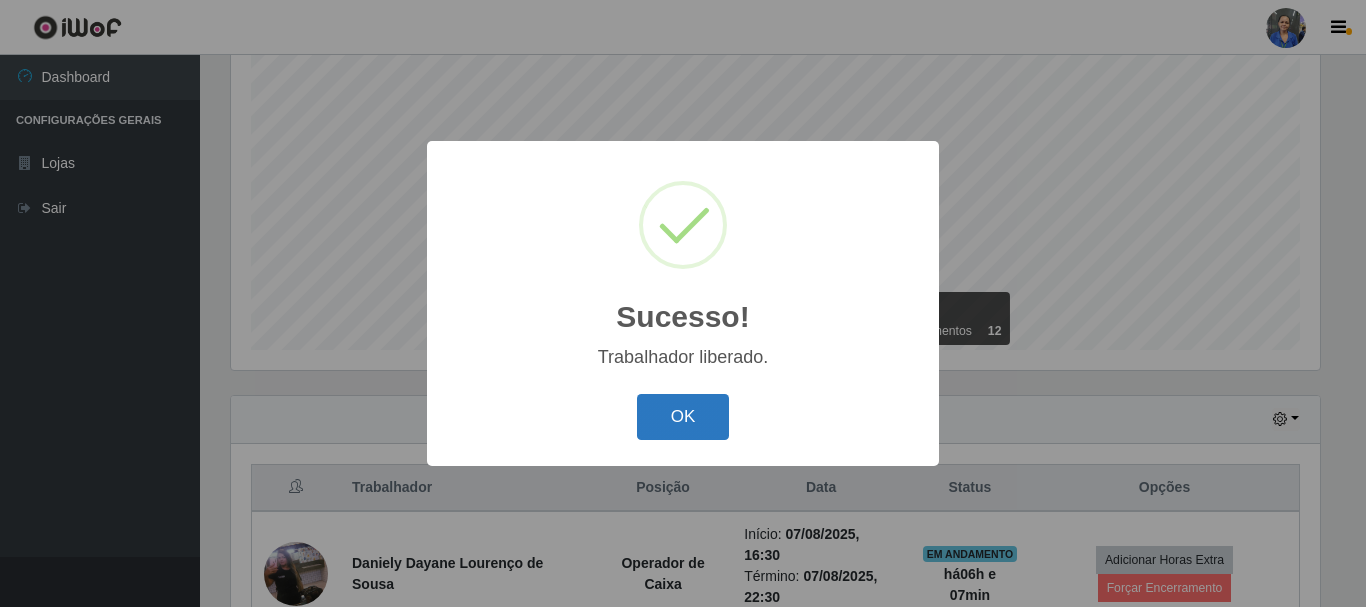 click on "OK" at bounding box center (683, 417) 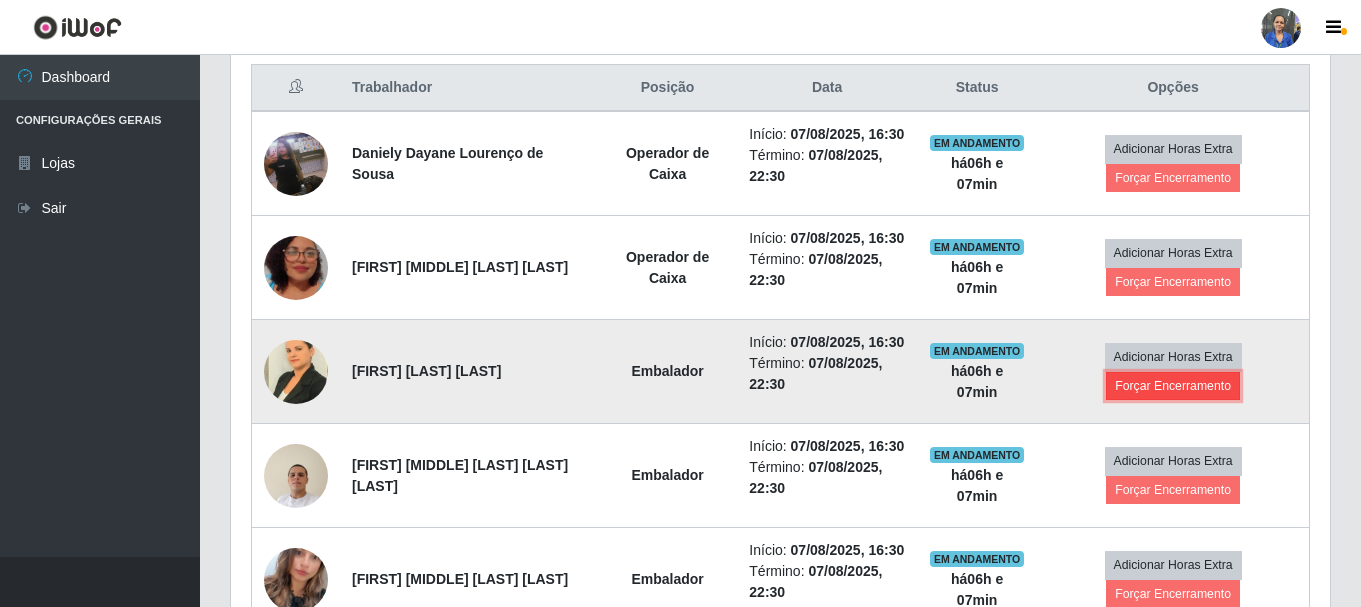 click on "Forçar Encerramento" at bounding box center (1173, 386) 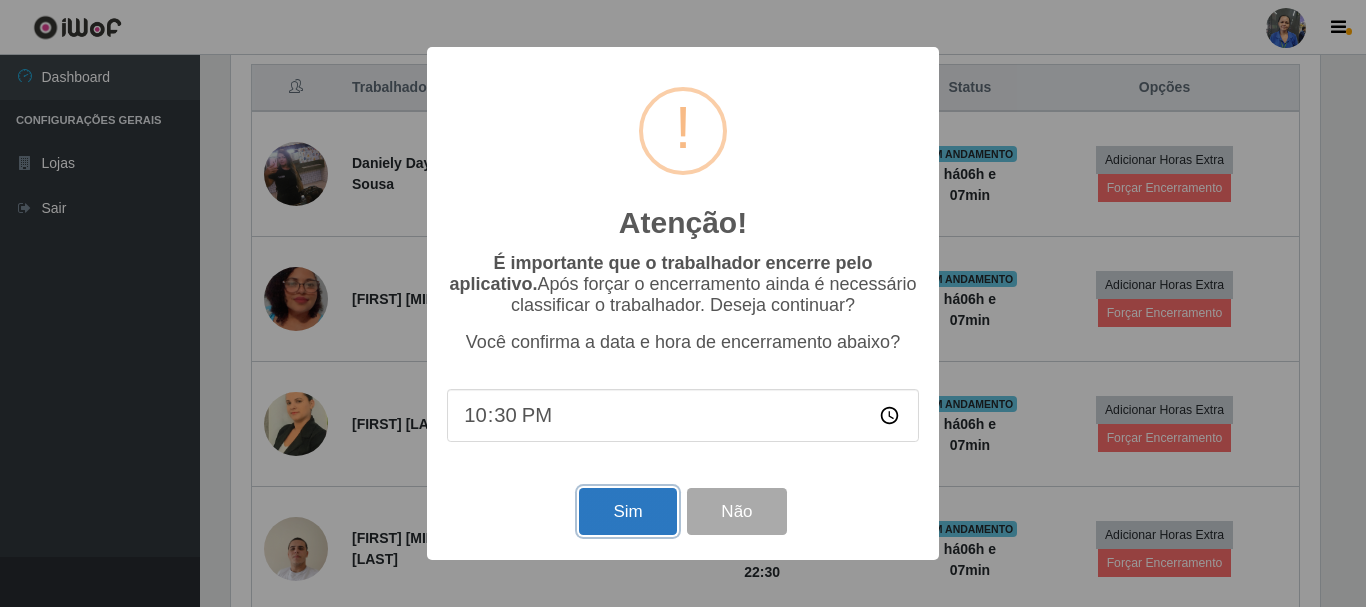 click on "Sim" at bounding box center [627, 511] 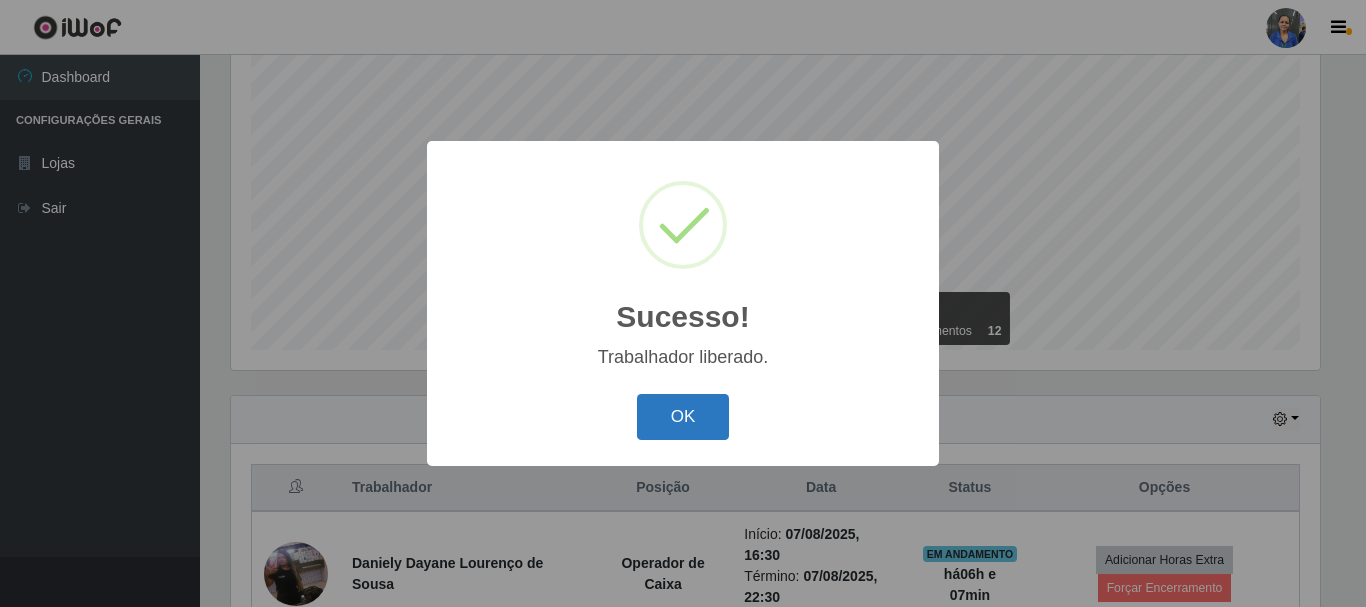 click on "OK" at bounding box center (683, 417) 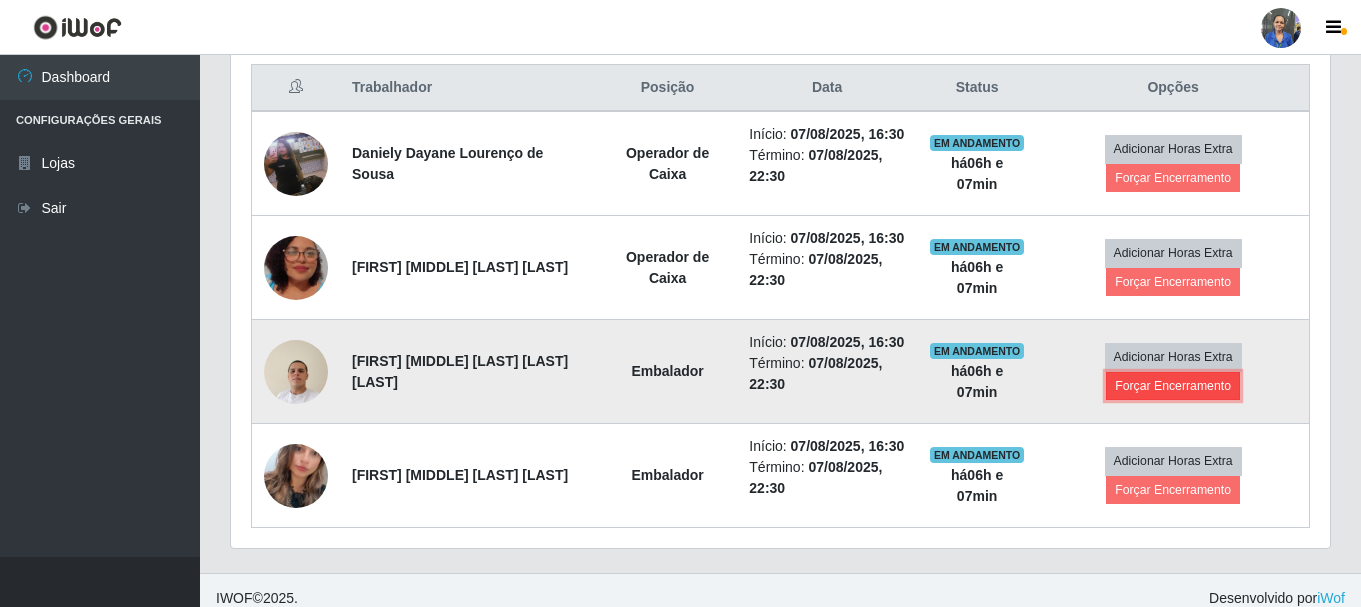 click on "Forçar Encerramento" at bounding box center [1173, 386] 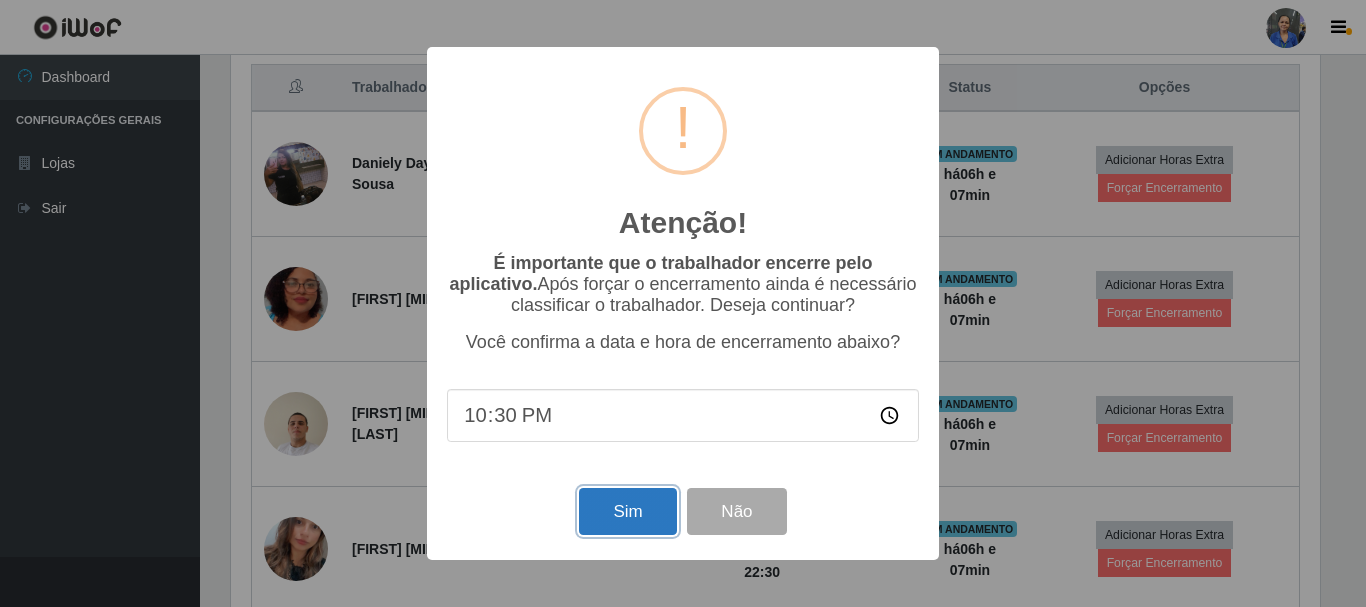 click on "Sim" at bounding box center [627, 511] 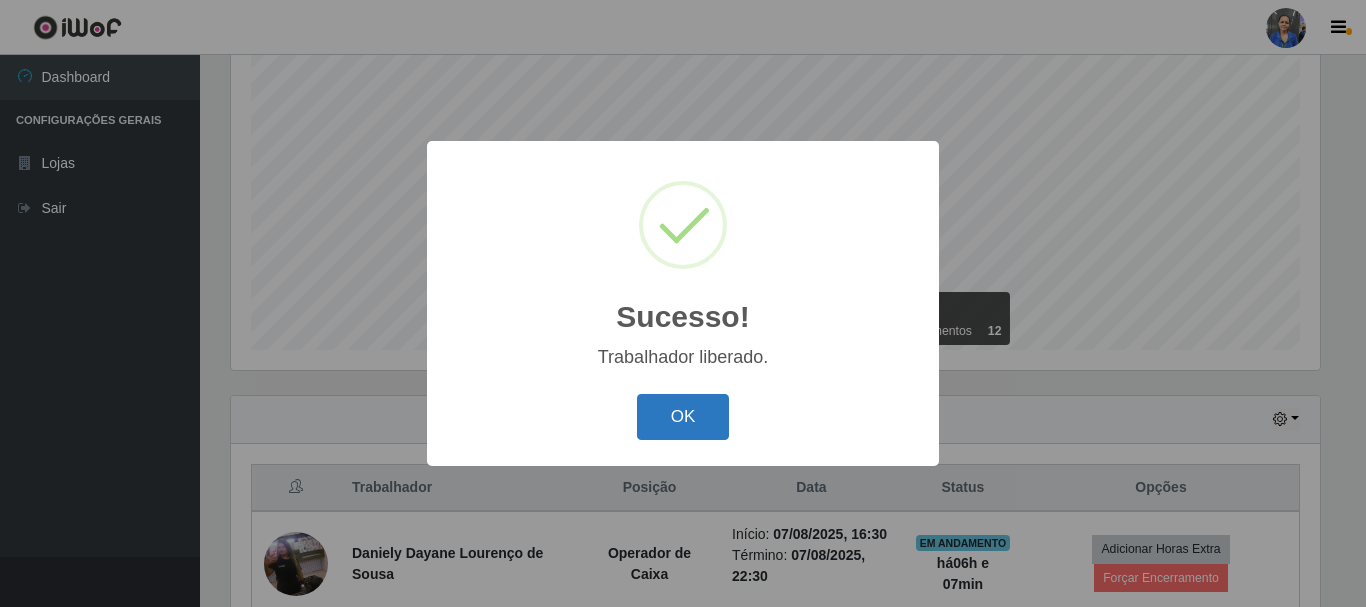 click on "OK" at bounding box center (683, 417) 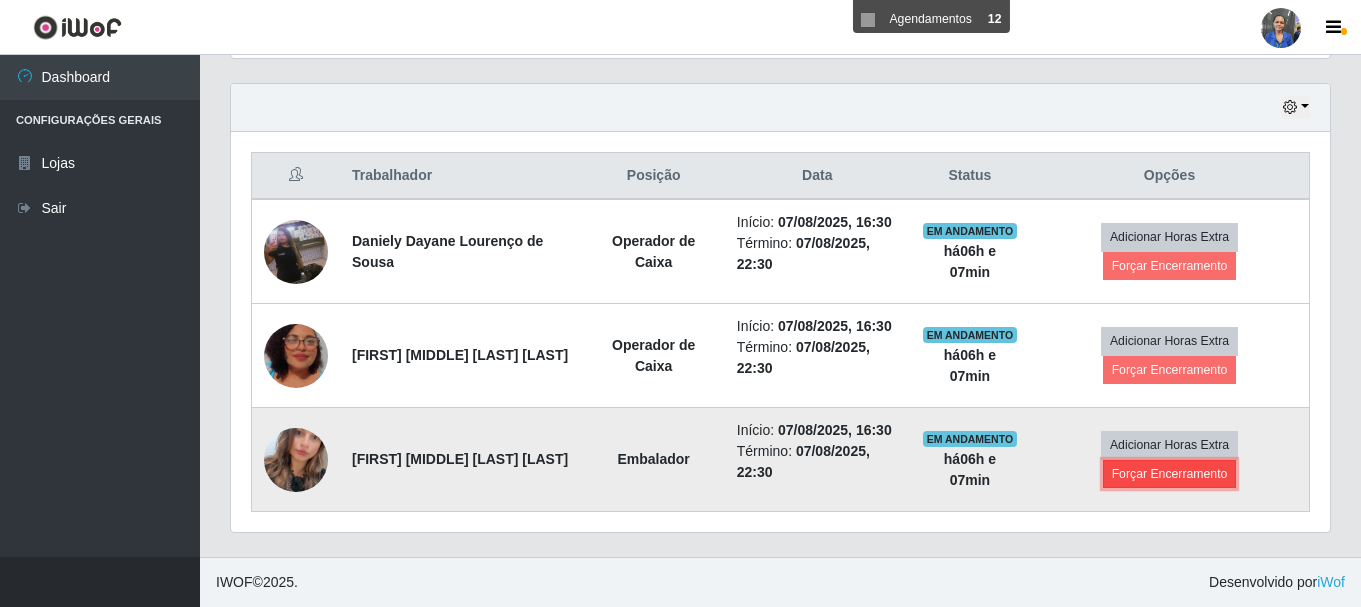 click on "Forçar Encerramento" at bounding box center (1170, 474) 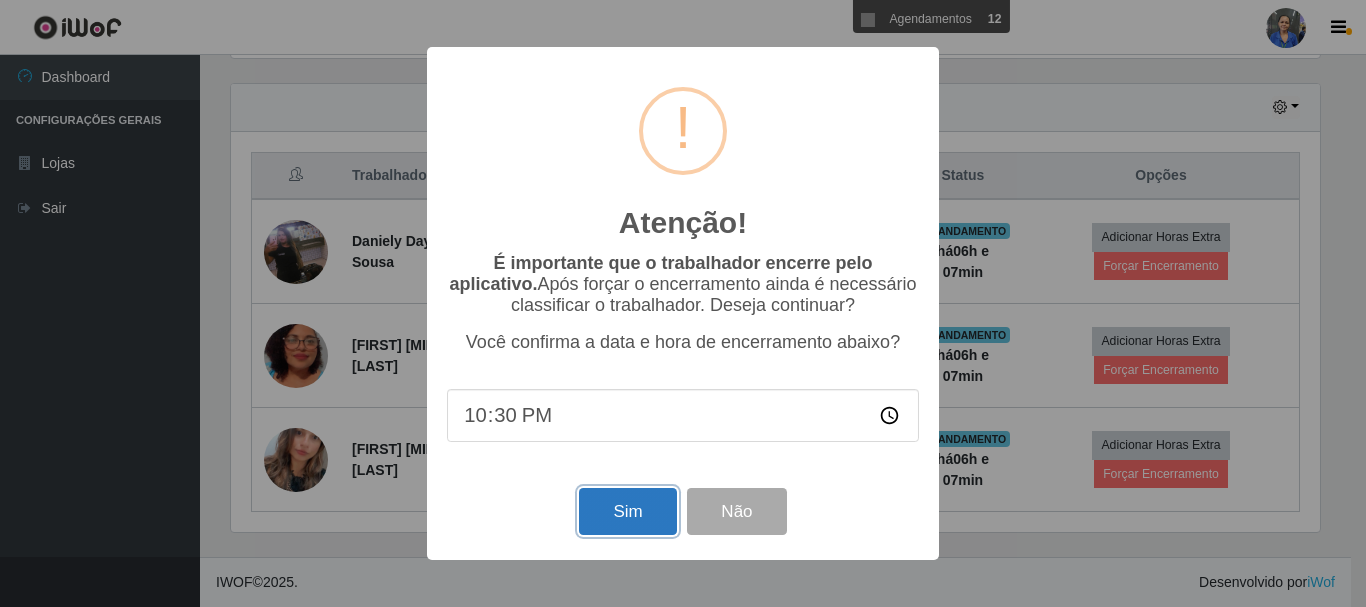 click on "Sim" at bounding box center [627, 511] 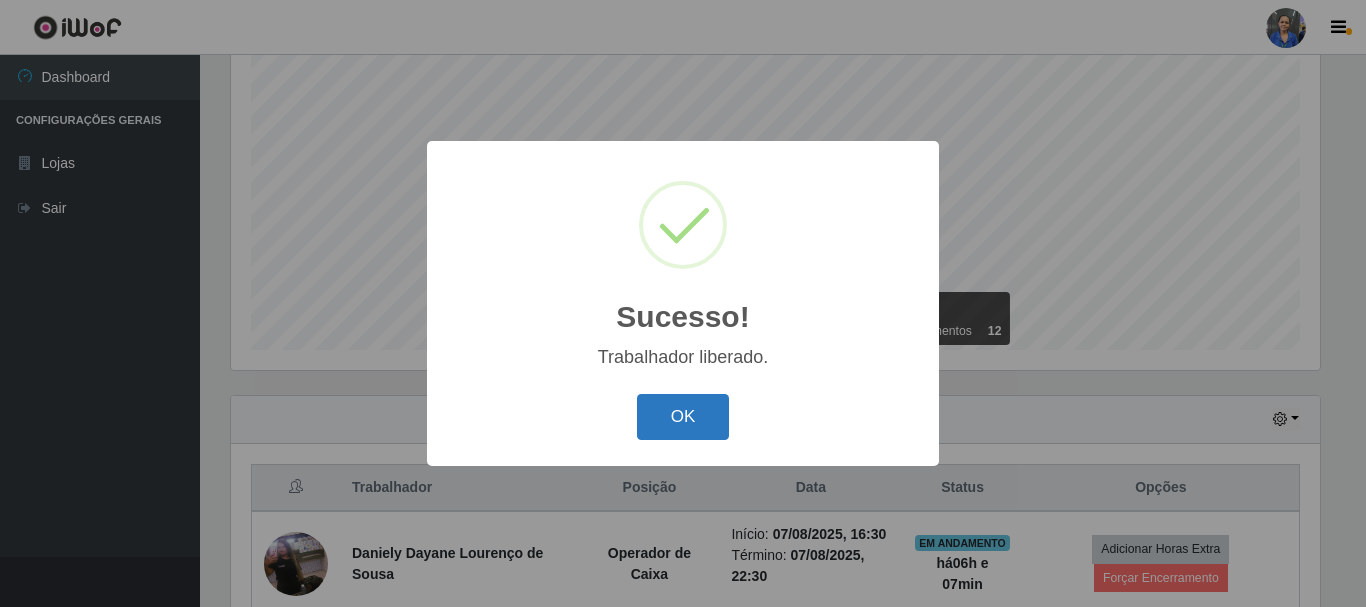 click on "OK" at bounding box center (683, 417) 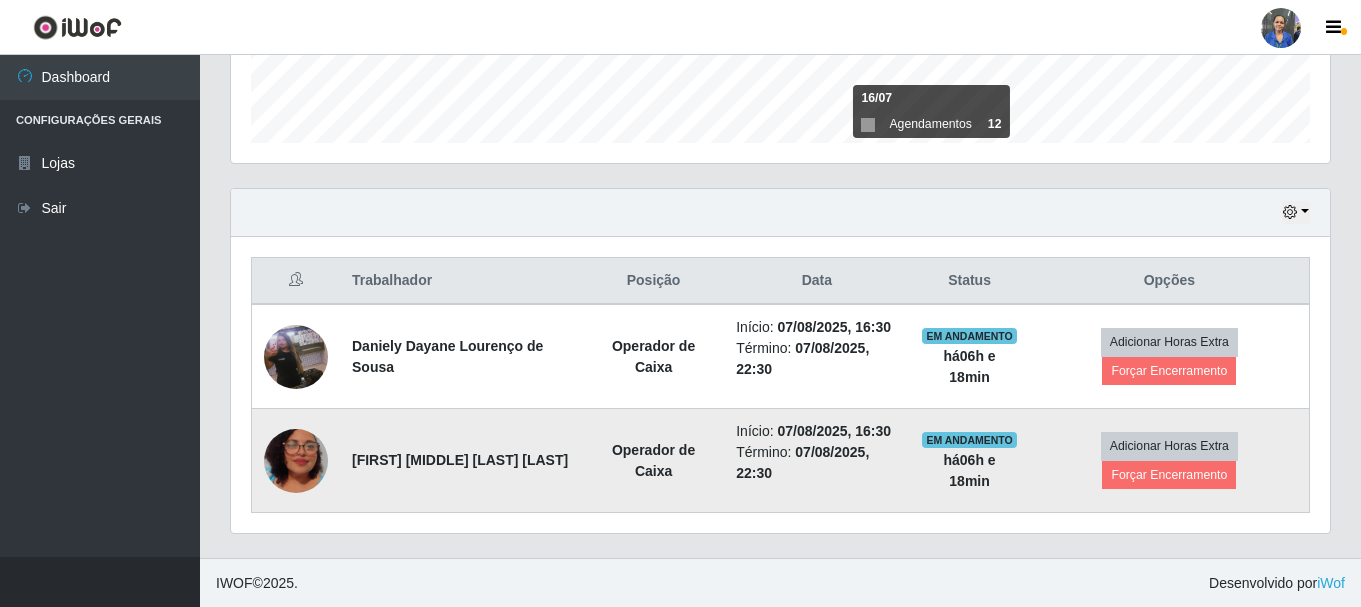 scroll, scrollTop: 573, scrollLeft: 0, axis: vertical 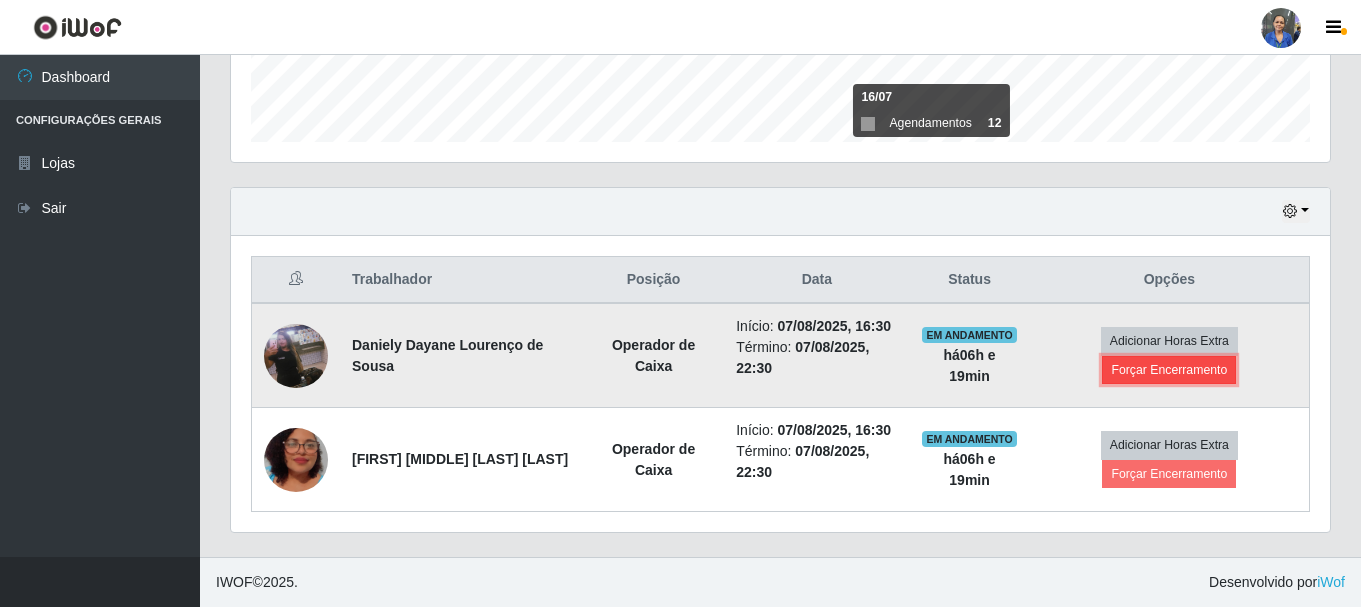 click on "Forçar Encerramento" at bounding box center (1169, 370) 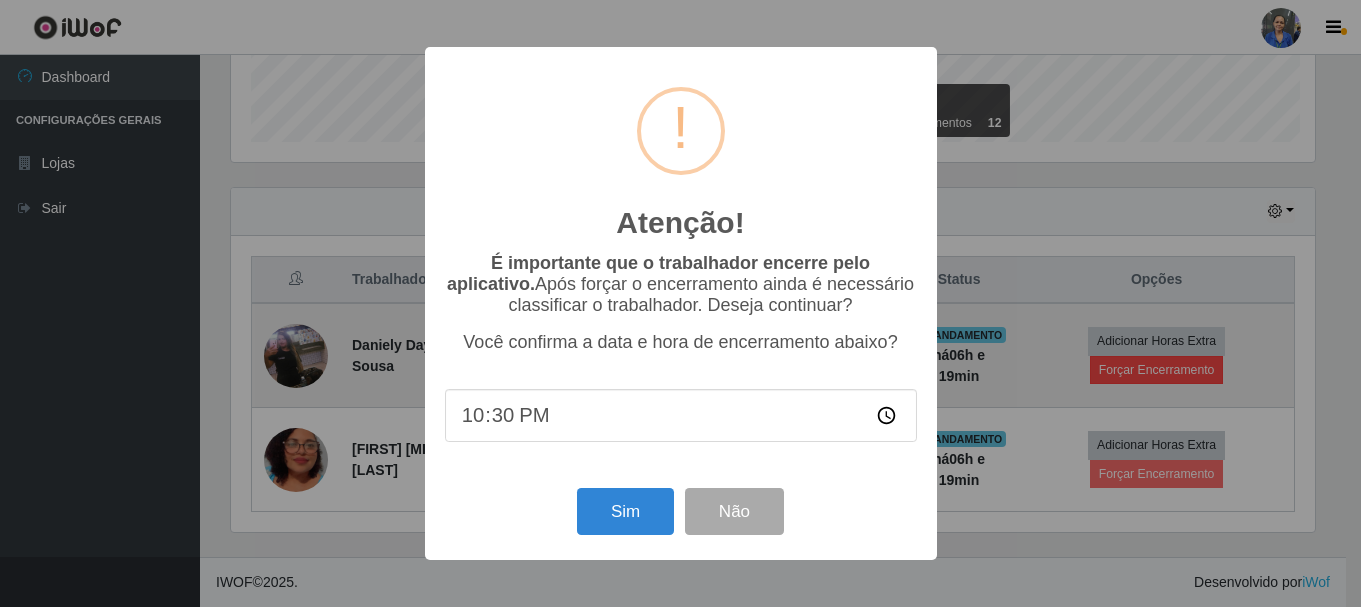 scroll, scrollTop: 999585, scrollLeft: 998911, axis: both 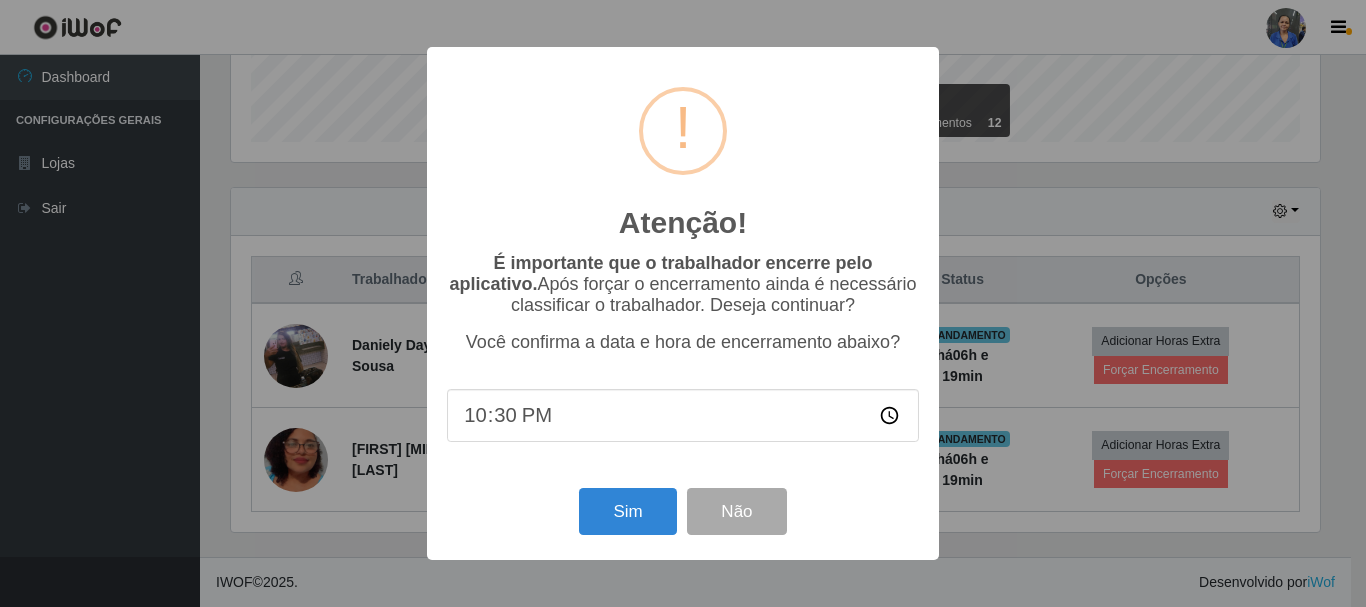 type on "[TIME]" 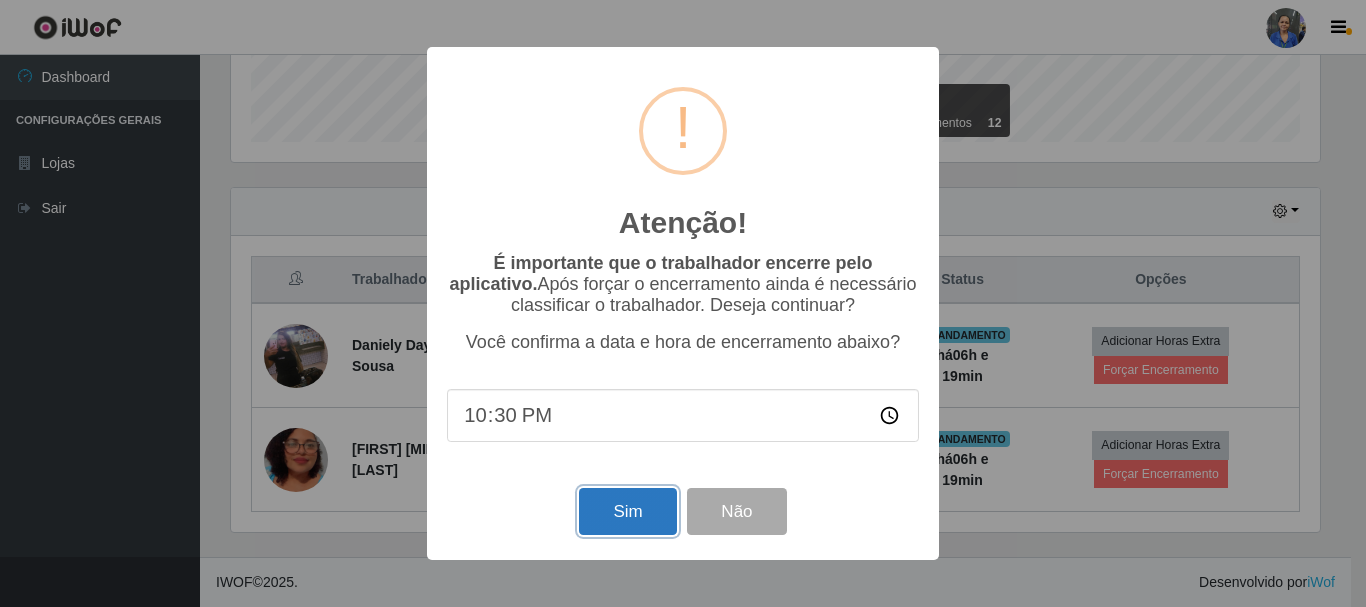 click on "Sim" at bounding box center (627, 511) 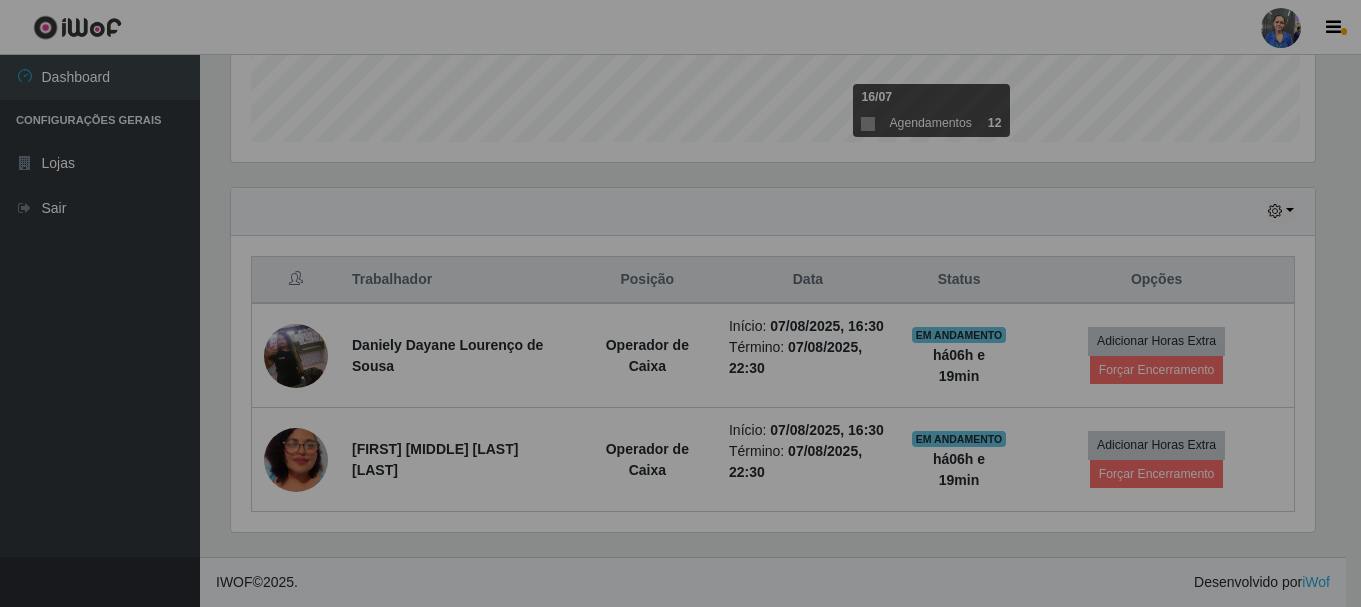 scroll, scrollTop: 999585, scrollLeft: 998901, axis: both 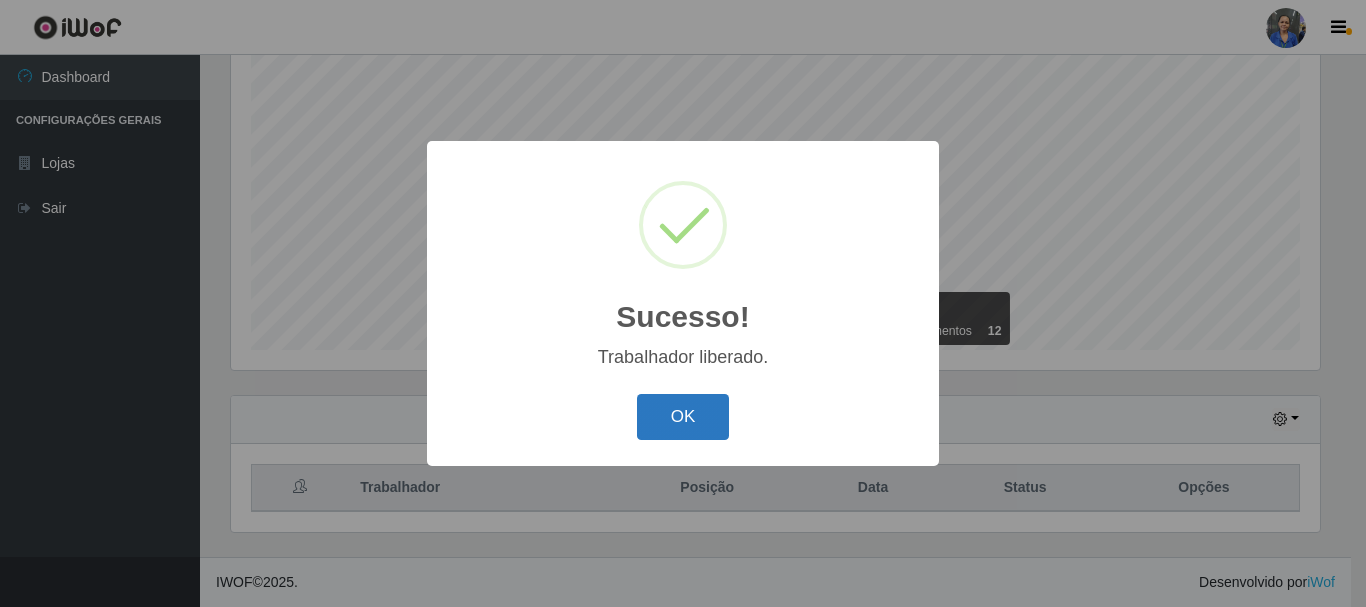 click on "OK" at bounding box center (683, 417) 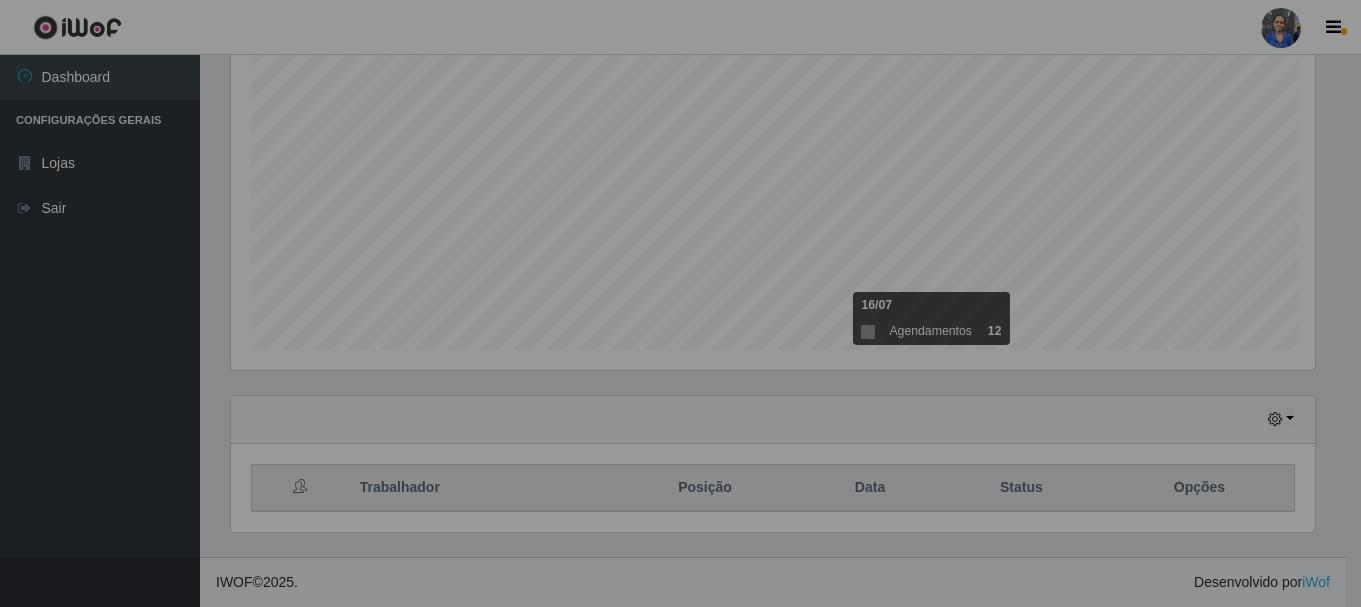 scroll, scrollTop: 999585, scrollLeft: 998901, axis: both 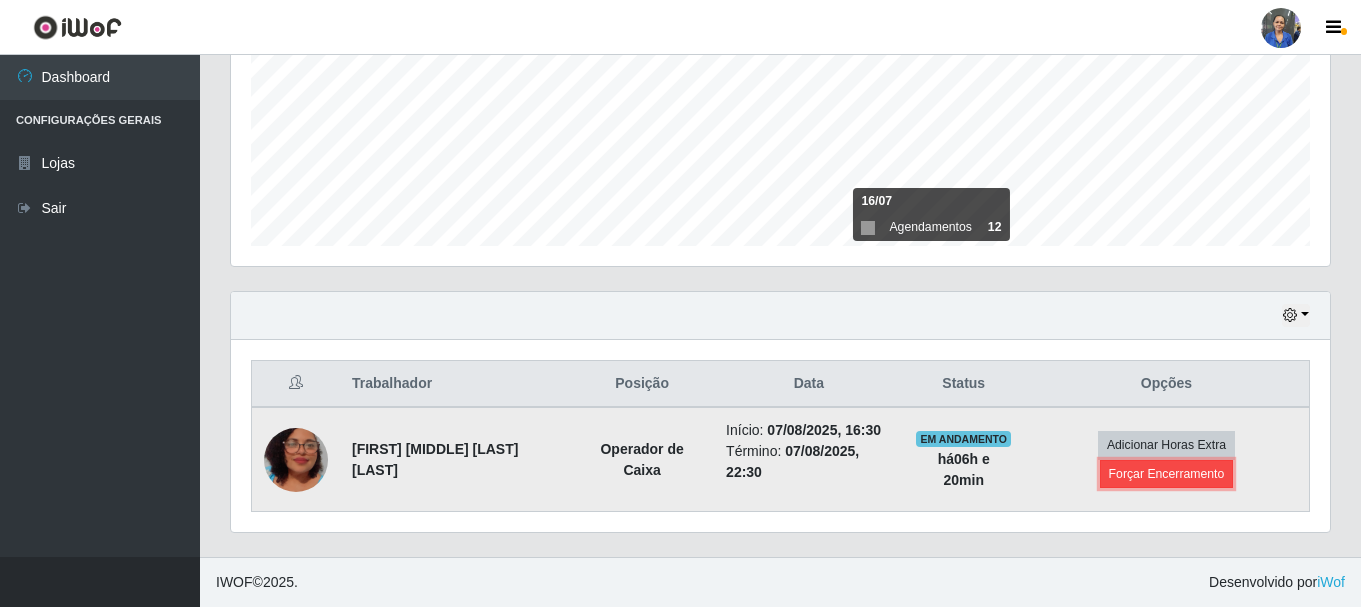 click on "Forçar Encerramento" at bounding box center (1167, 474) 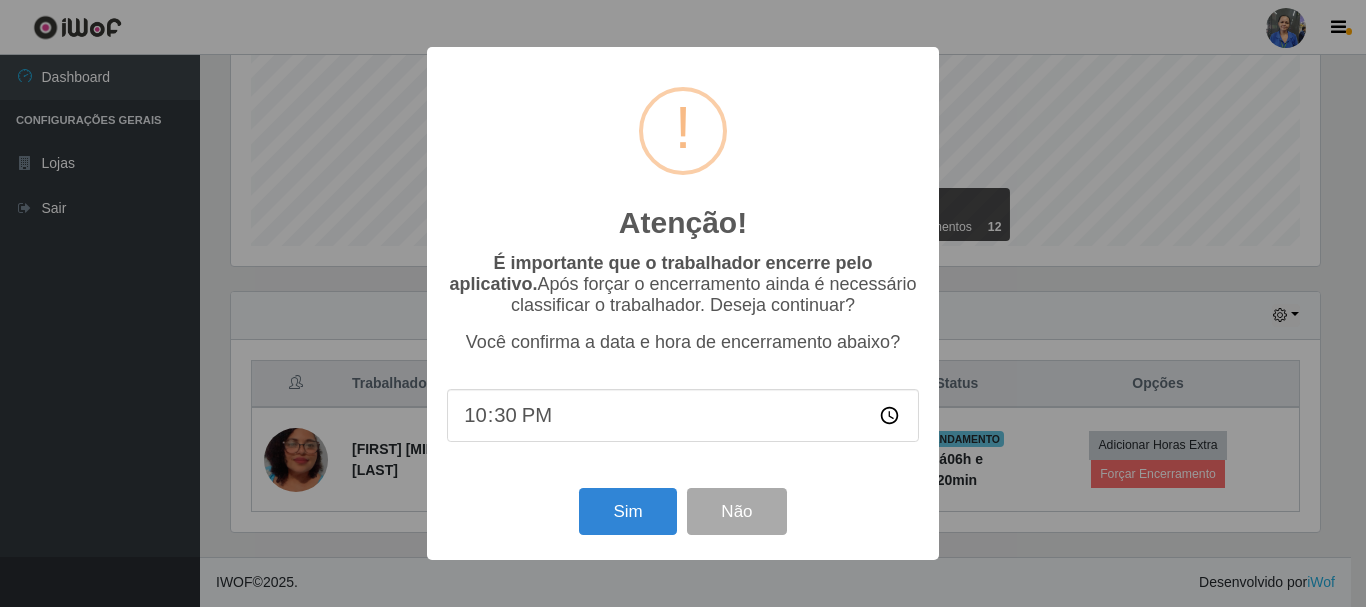 scroll, scrollTop: 999585, scrollLeft: 998911, axis: both 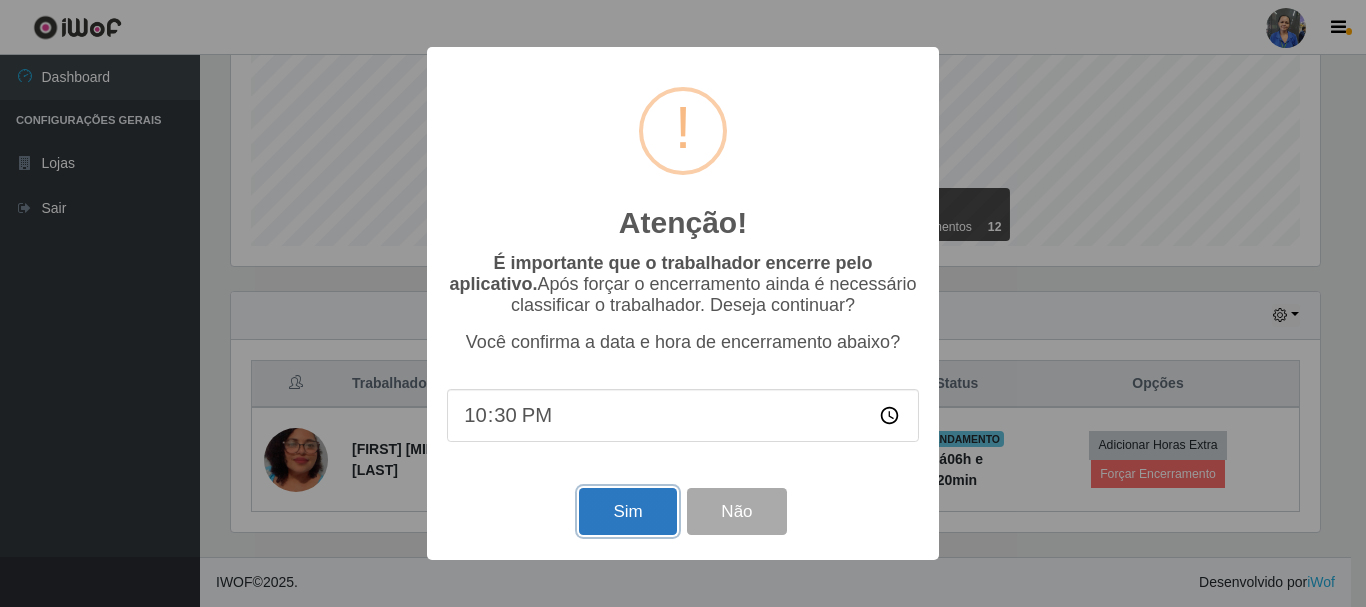 click on "Sim" at bounding box center (627, 511) 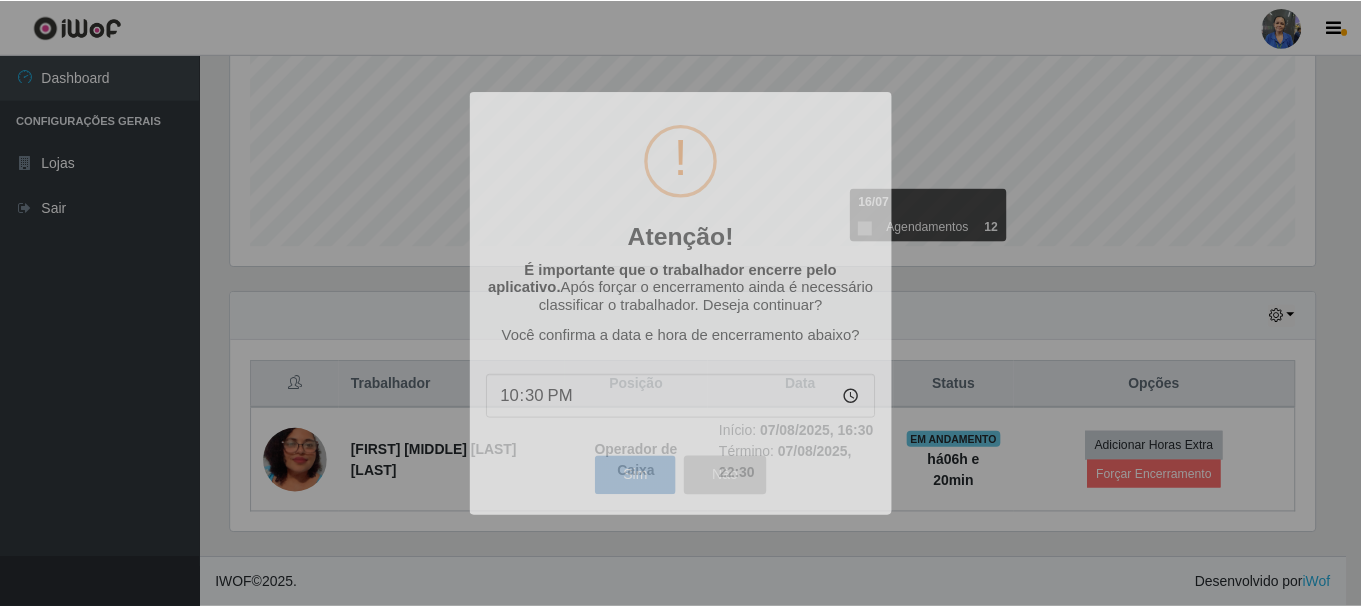 scroll, scrollTop: 999585, scrollLeft: 998901, axis: both 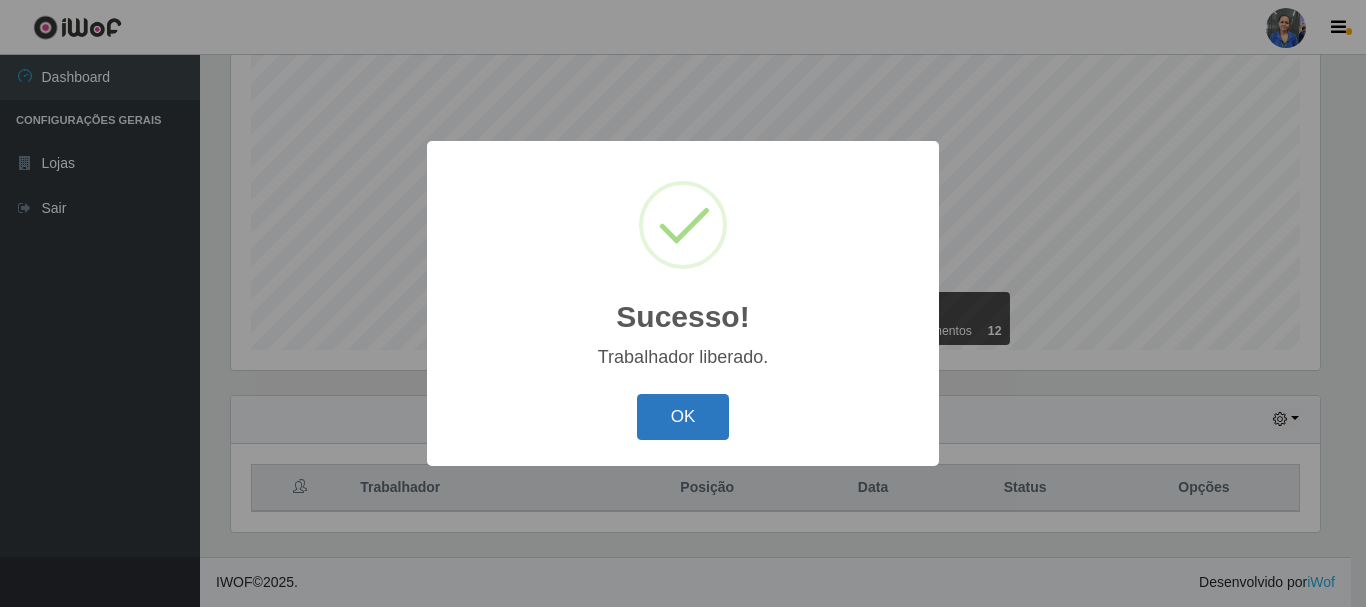 click on "OK" at bounding box center (683, 417) 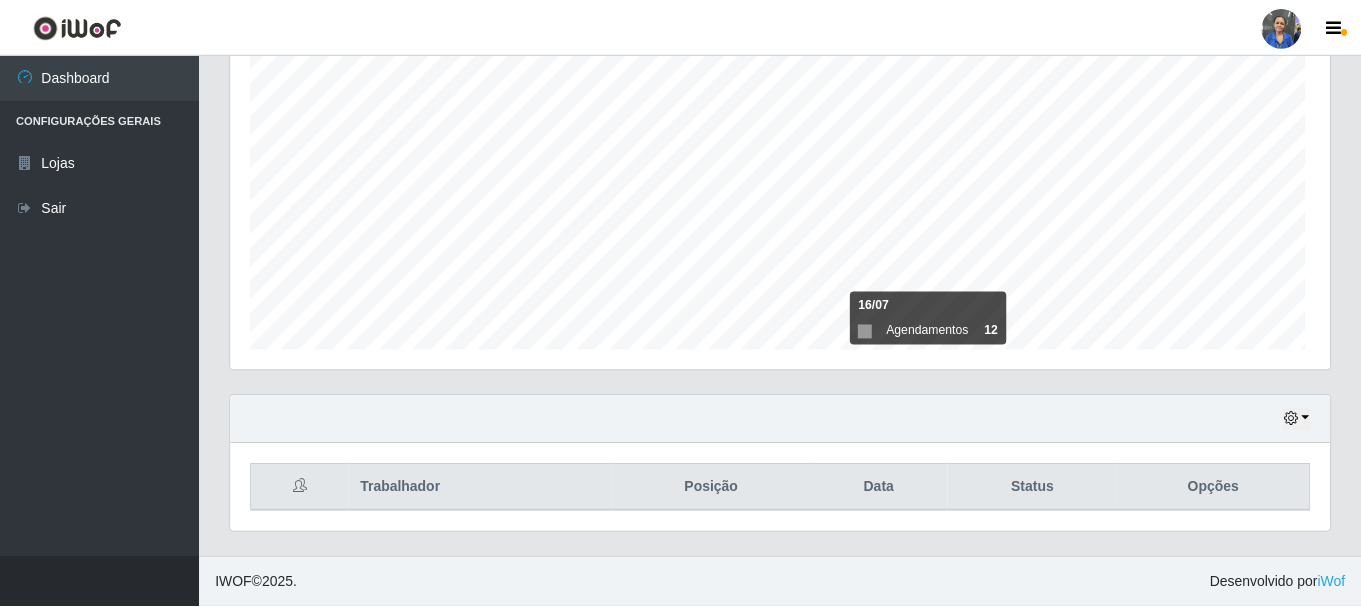 scroll, scrollTop: 999585, scrollLeft: 998901, axis: both 